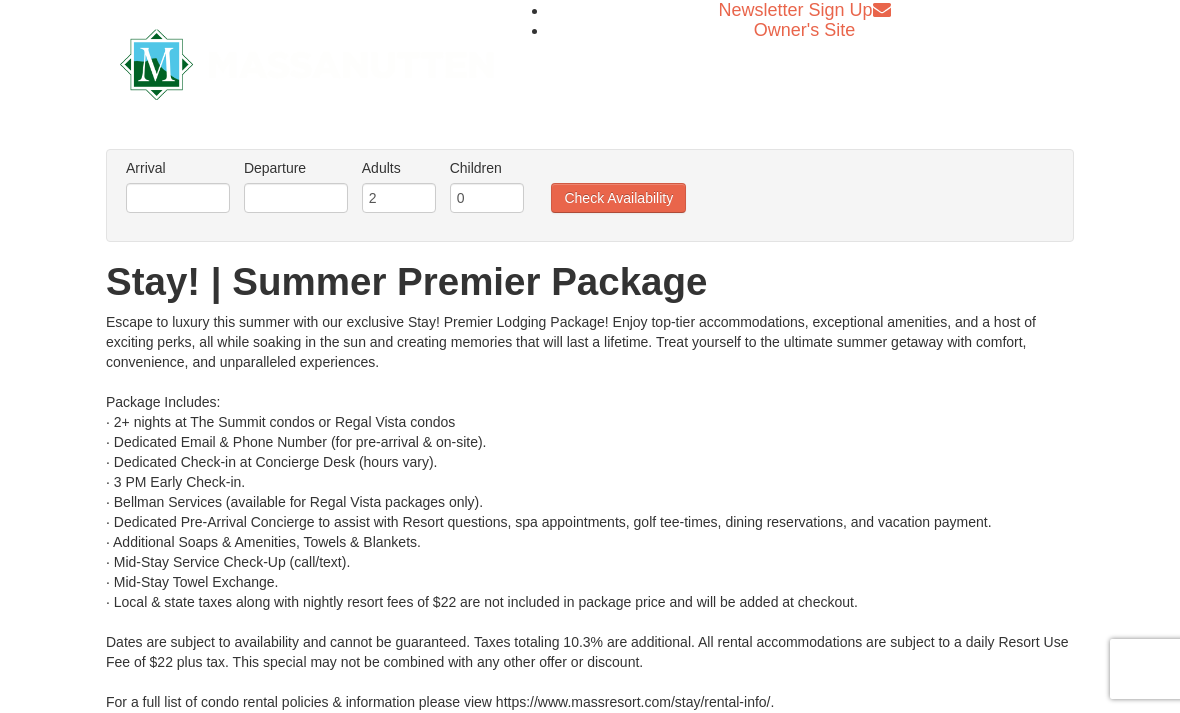 scroll, scrollTop: 0, scrollLeft: 0, axis: both 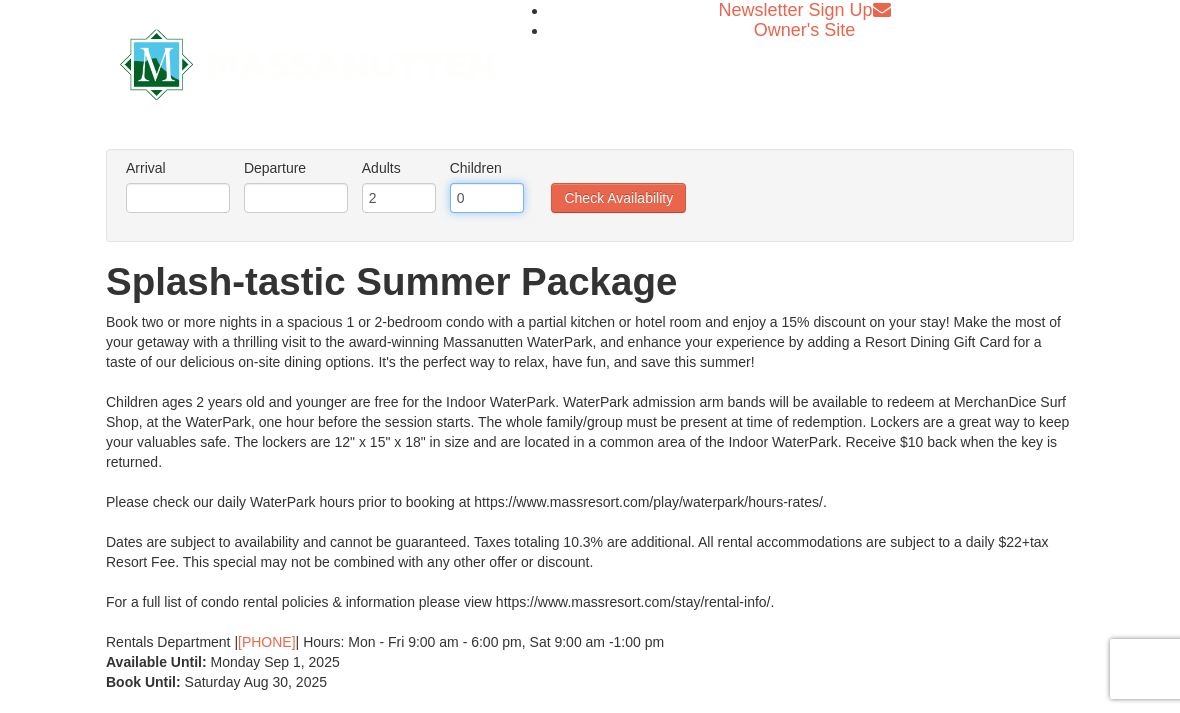 click on "0" at bounding box center (487, 198) 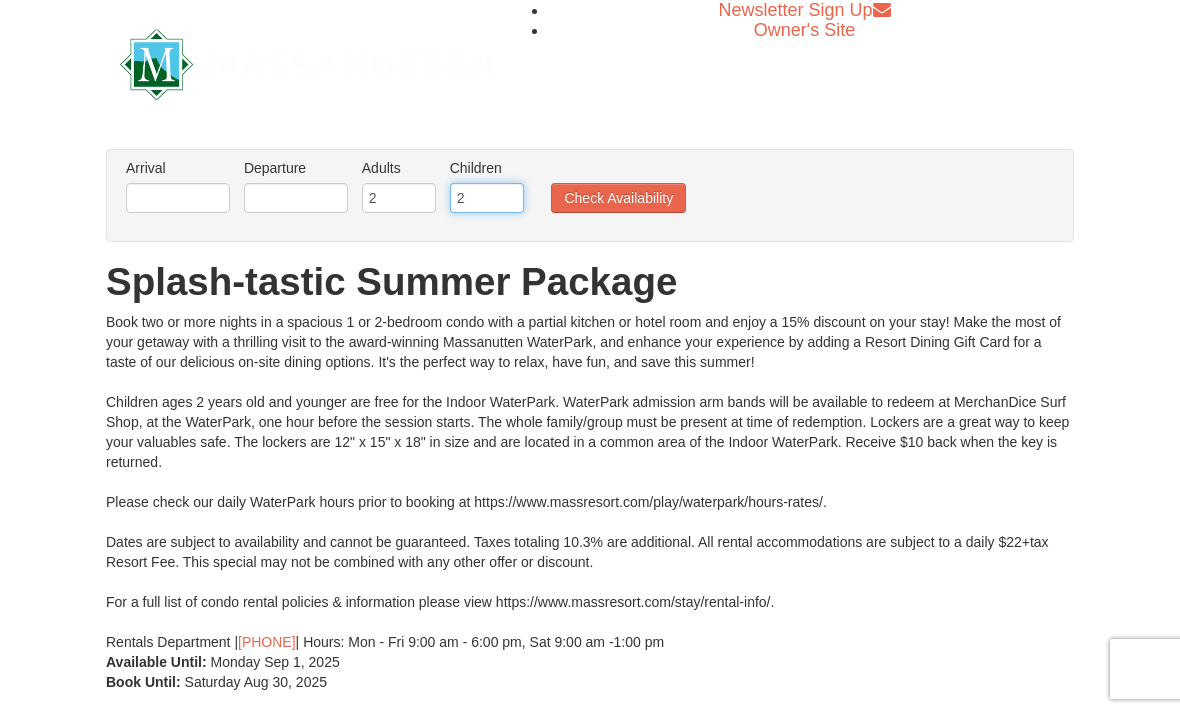type on "2" 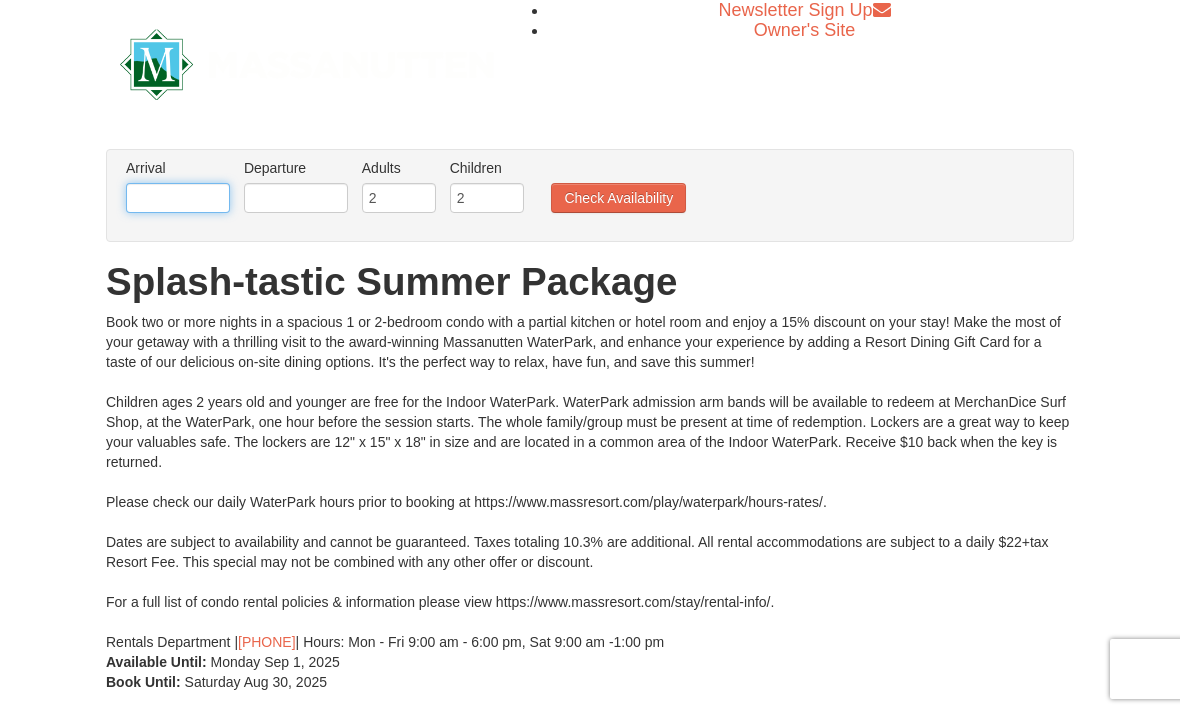 click at bounding box center (178, 198) 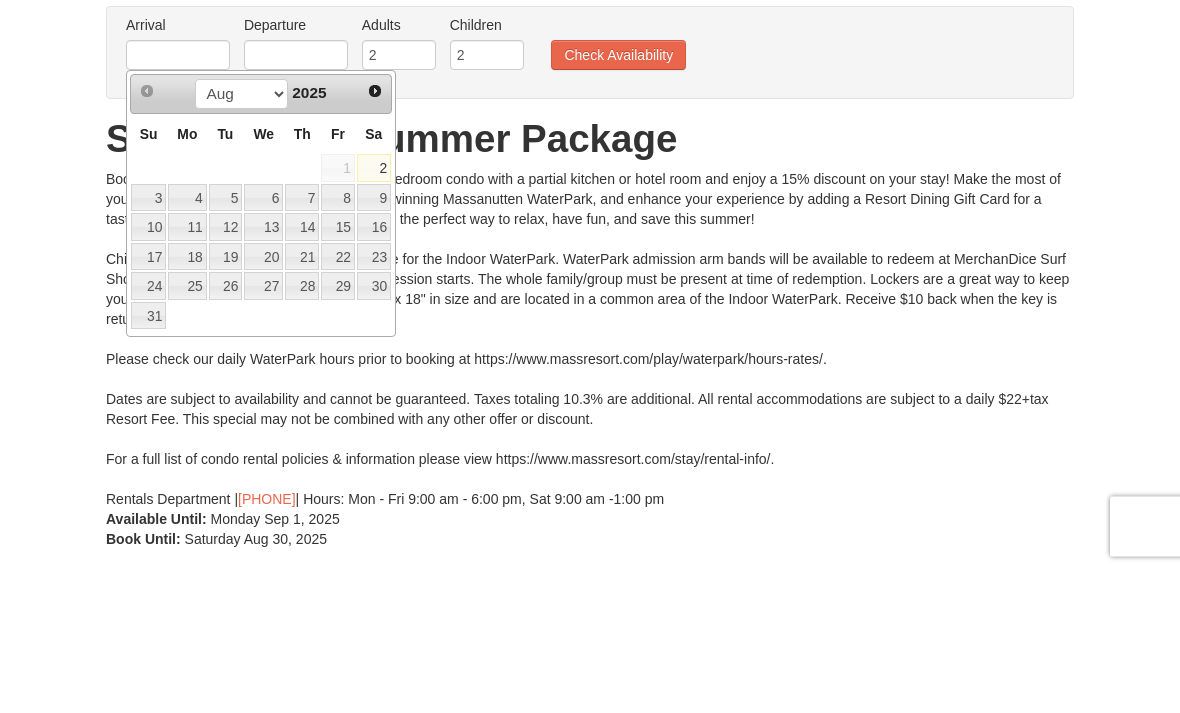 click on "6" at bounding box center [263, 341] 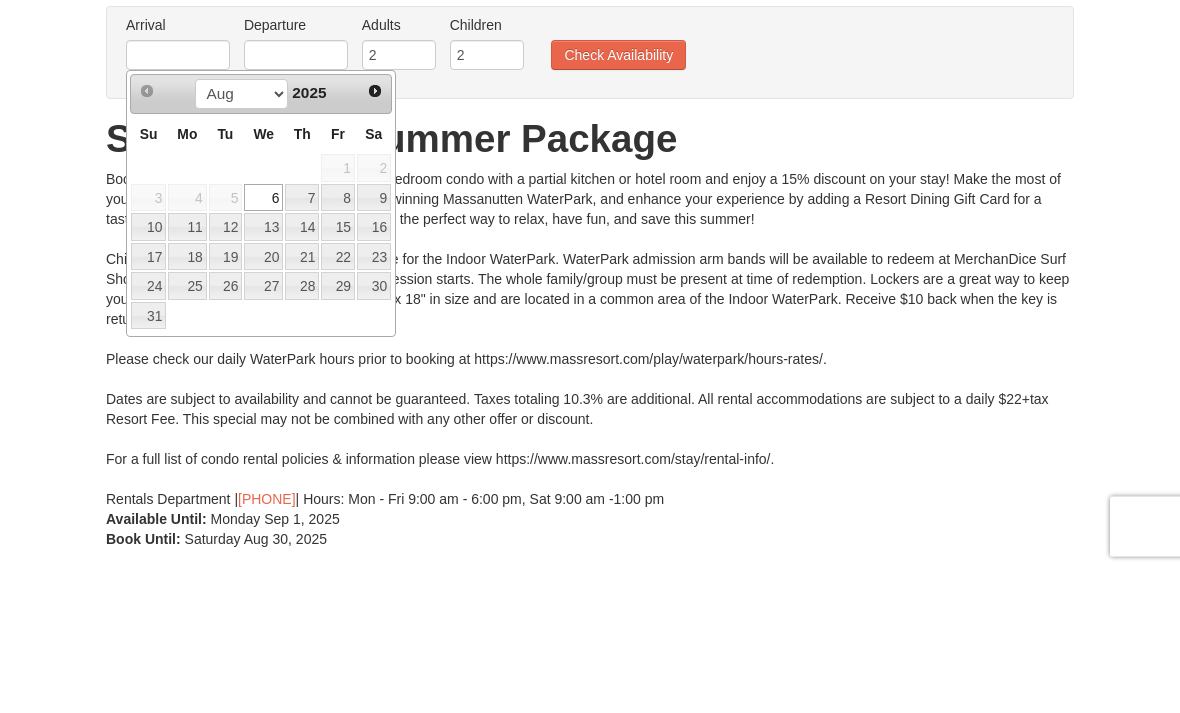 type on "08/06/2025" 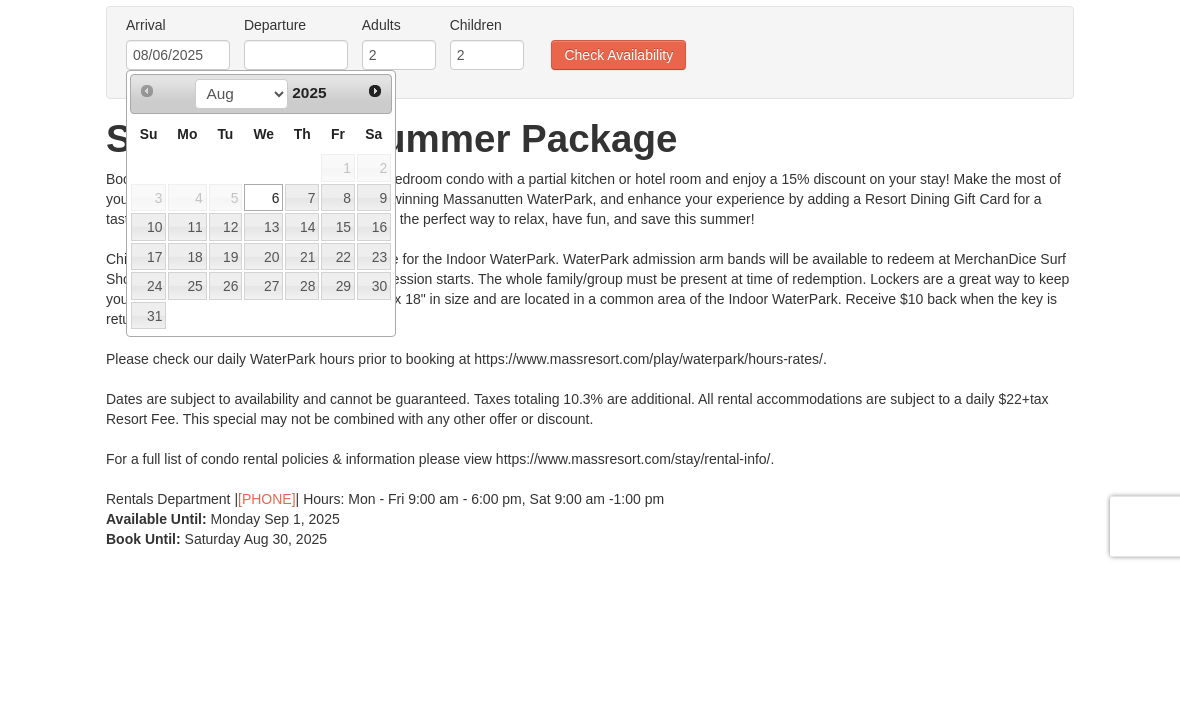 scroll, scrollTop: 143, scrollLeft: 0, axis: vertical 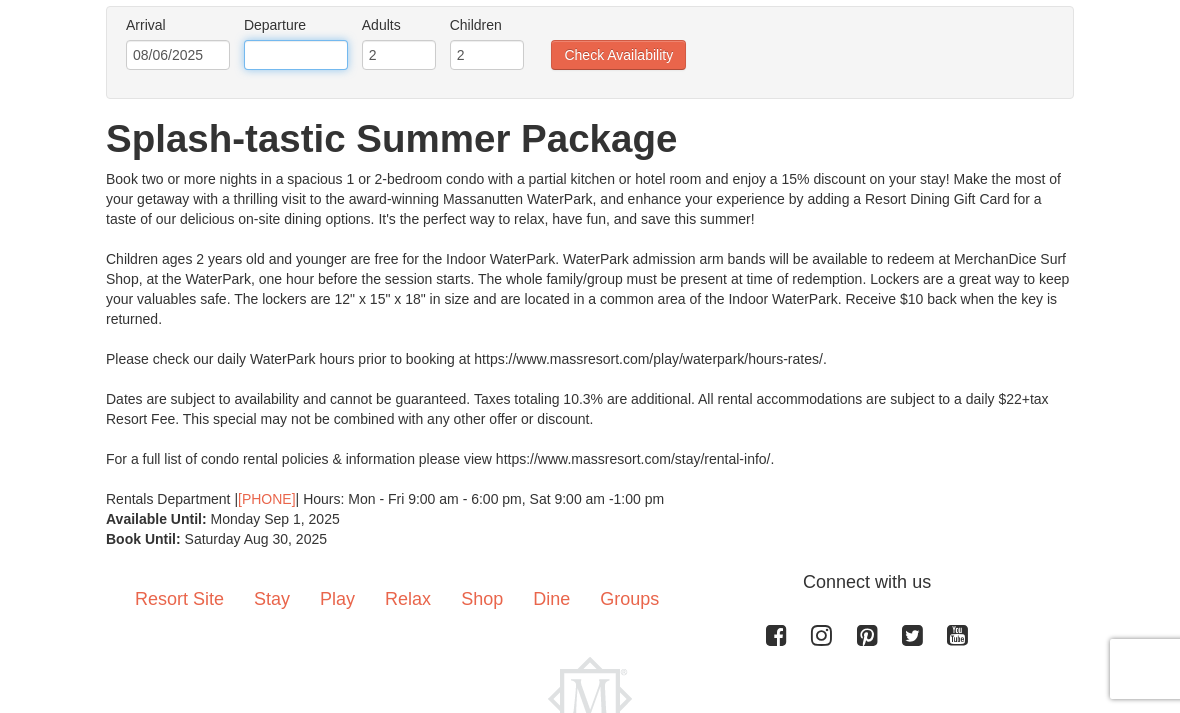 click at bounding box center [296, 55] 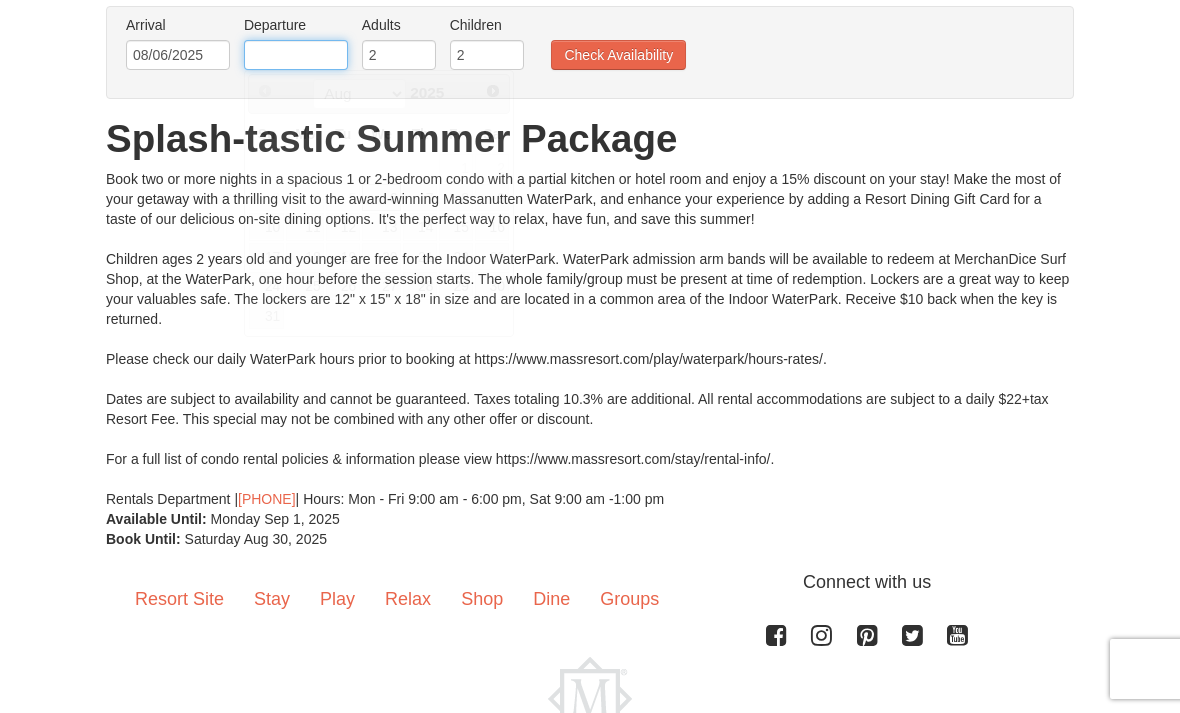 scroll, scrollTop: 142, scrollLeft: 0, axis: vertical 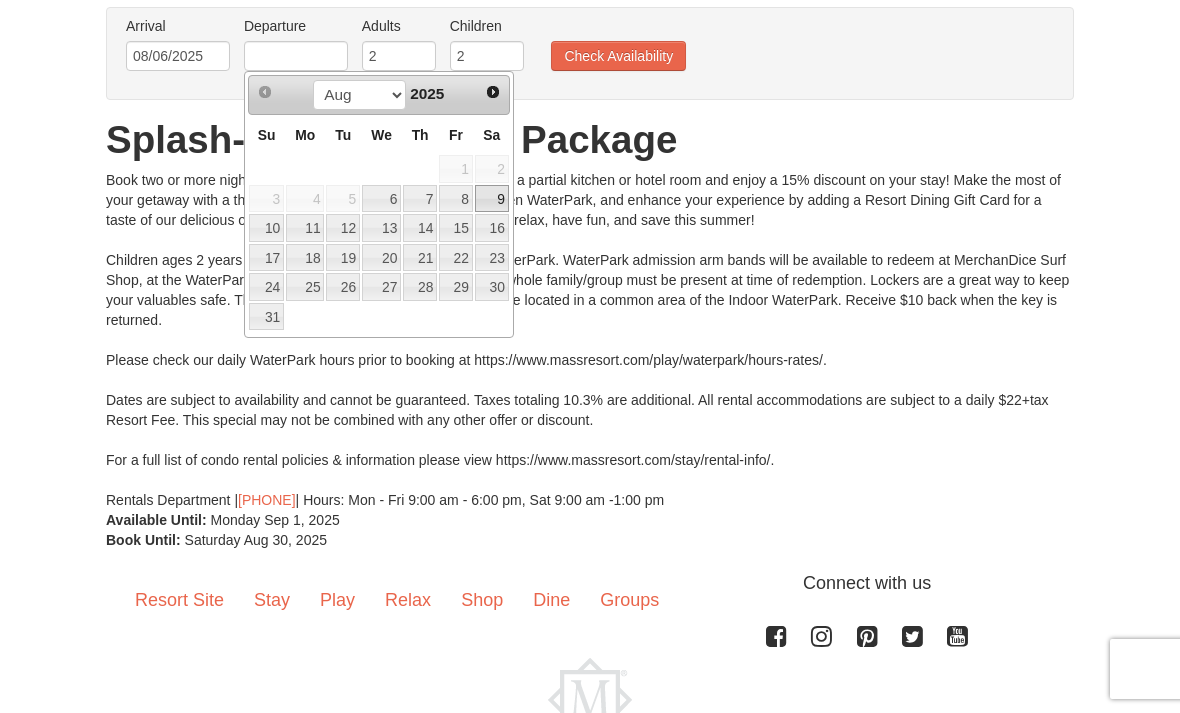 click on "9" at bounding box center [492, 199] 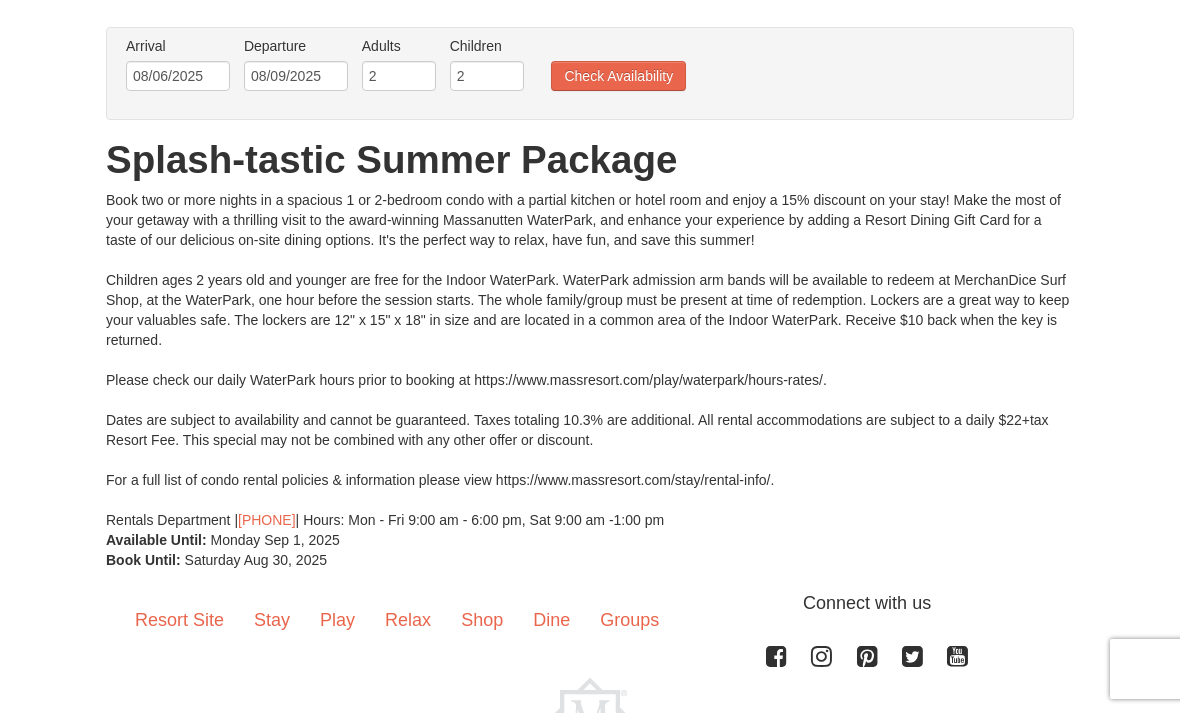 scroll, scrollTop: 0, scrollLeft: 0, axis: both 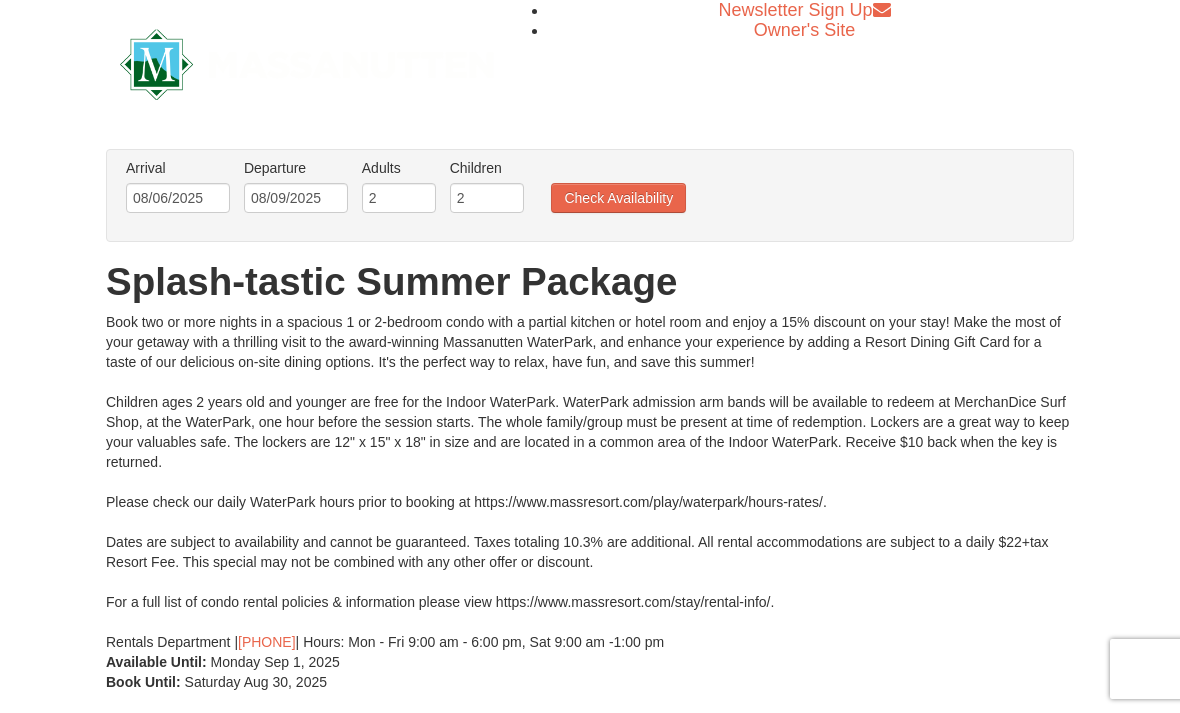 click on "Check Availability" at bounding box center [618, 198] 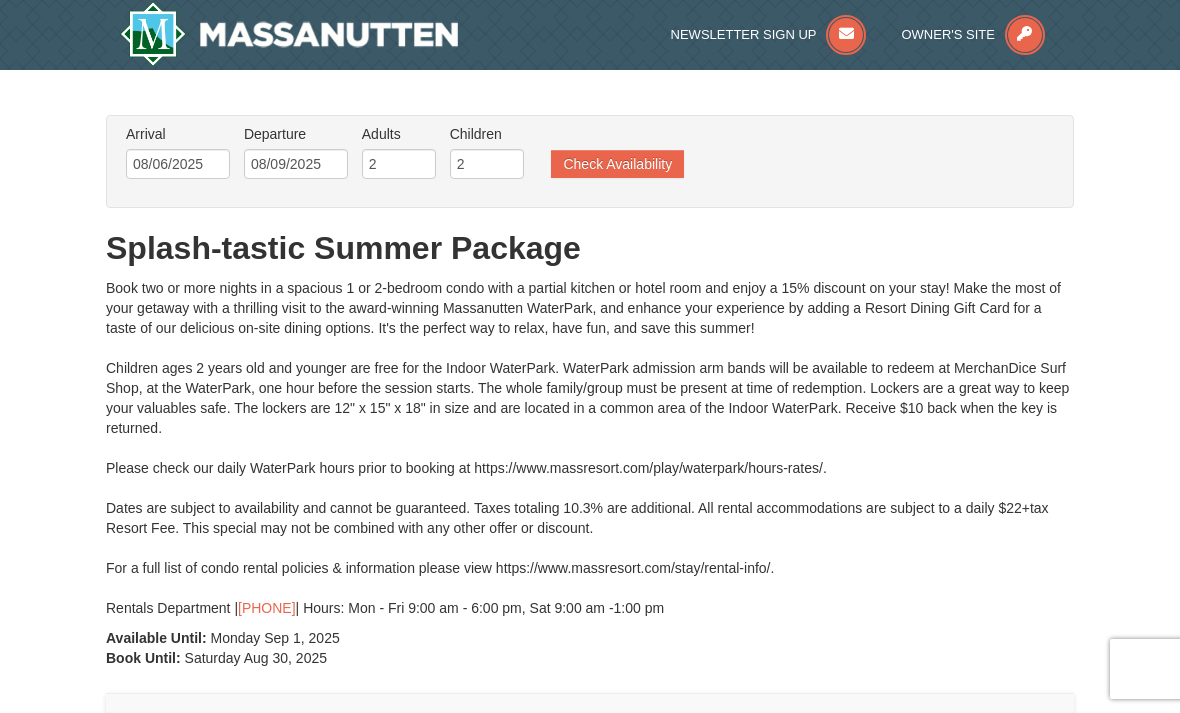 type on "08/06/2025" 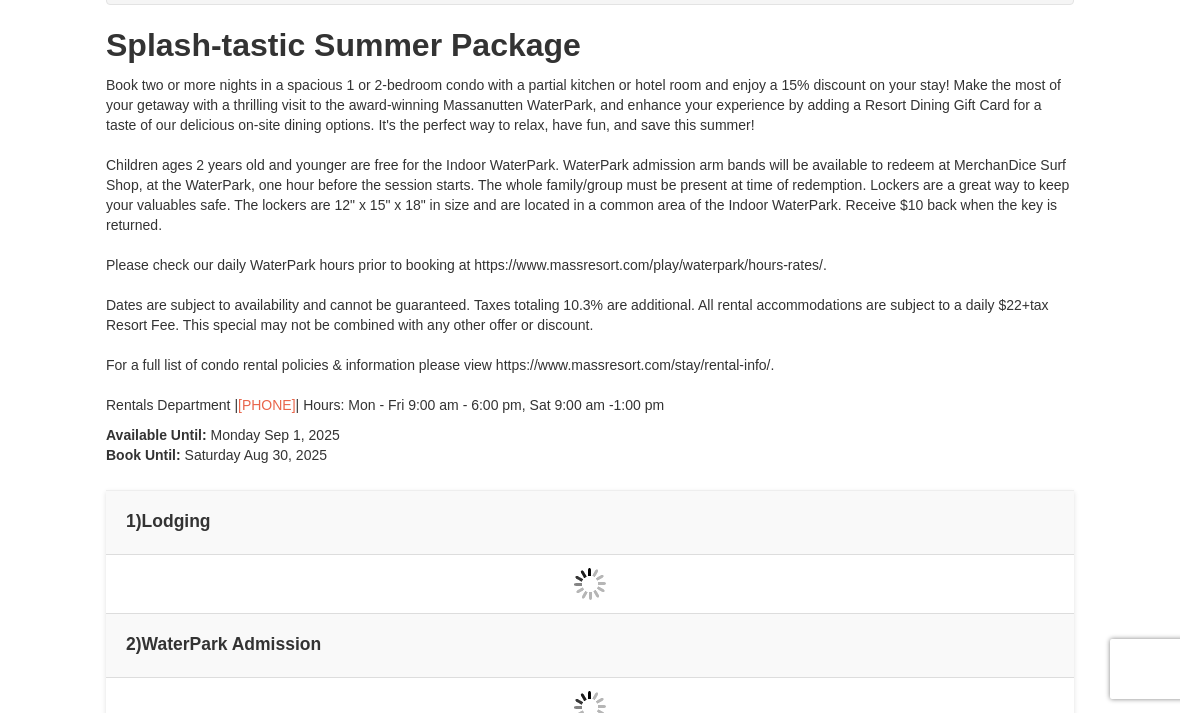 scroll, scrollTop: 0, scrollLeft: 0, axis: both 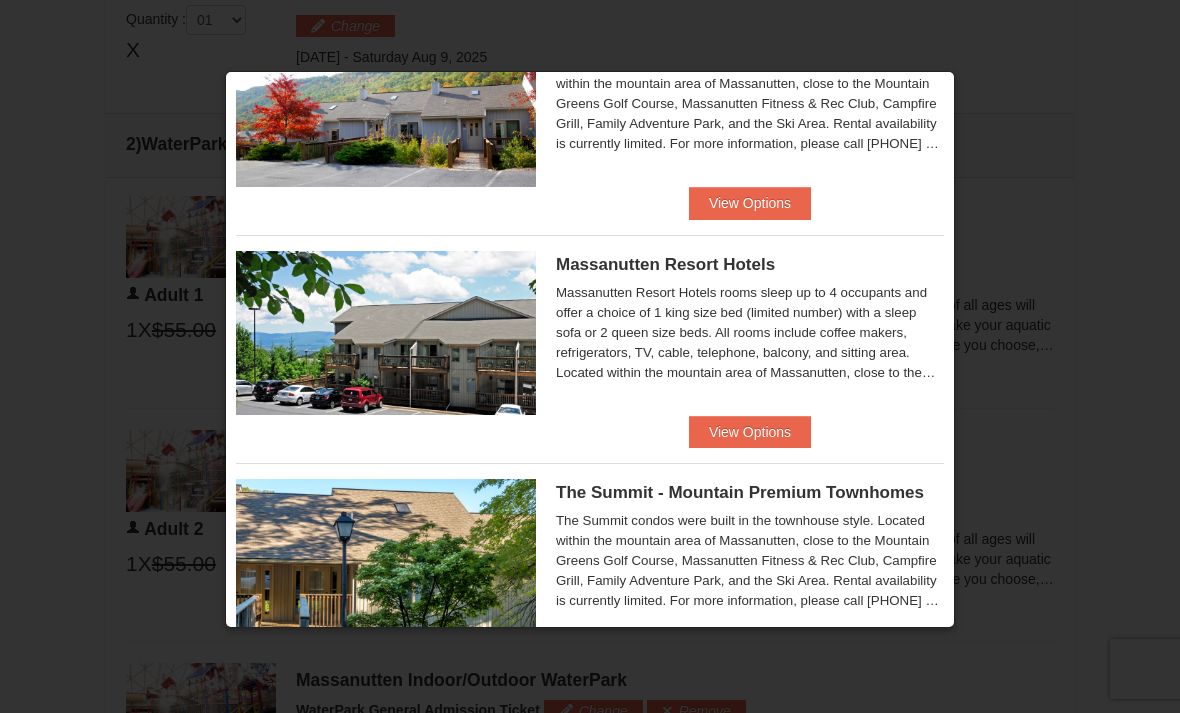 click on "Massanutten Resort Hotels
Hotel Queen Room
$133.92
$153.67" at bounding box center (590, 341) 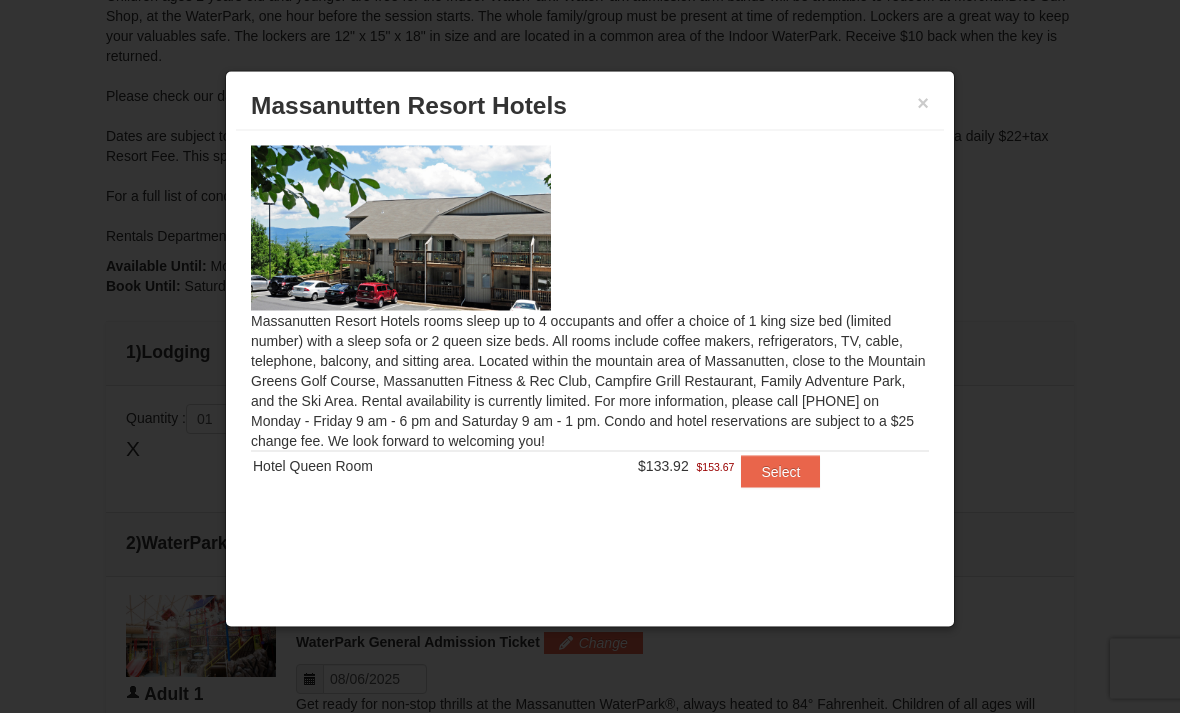 scroll, scrollTop: 355, scrollLeft: 0, axis: vertical 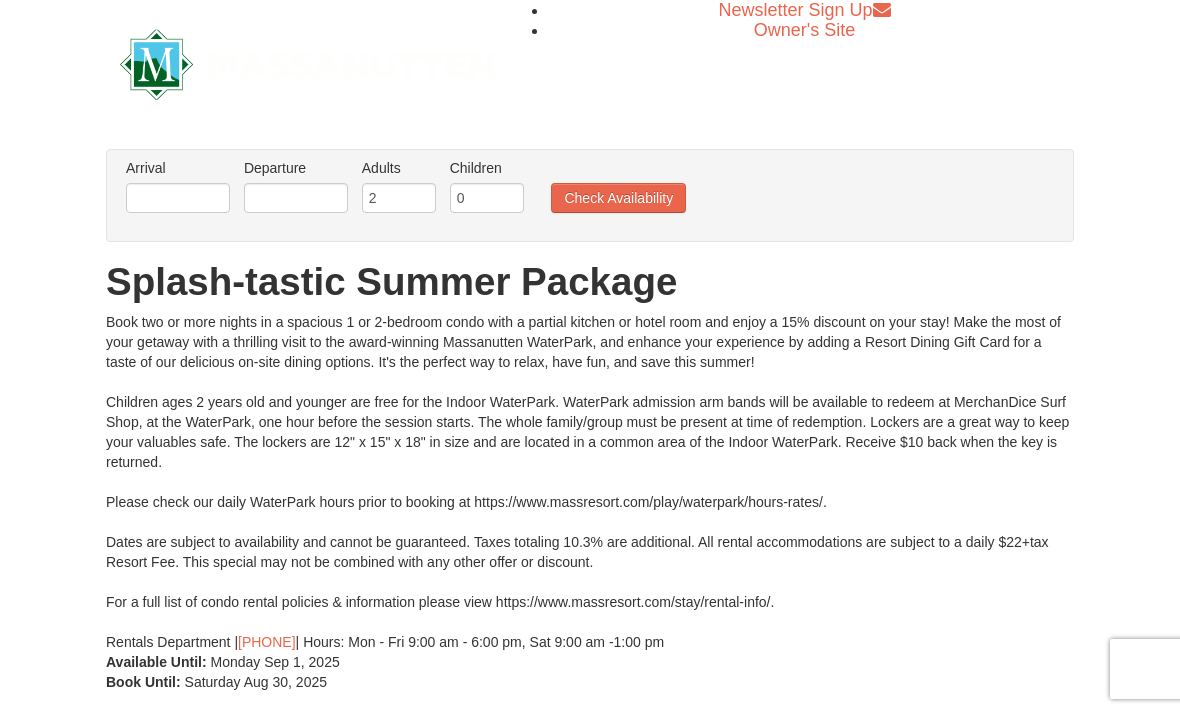 click on "Book two or more nights in a spacious 1 or 2-bedroom condo with a partial kitchen or hotel room and enjoy a 15% discount on your stay! Make the most of your getaway with a thrilling visit to the award-winning Massanutten WaterPark, and enhance your experience by adding a Resort Dining Gift Card for a taste of our delicious on-site dining options. It's the perfect way to relax, have fun, and save this summer! Children ages 2 years old and younger are free for the Indoor WaterPark. WaterPark admission arm bands will be available to redeem at MerchanDice Surf Shop, at the WaterPark, one hour before the session starts. The whole family/group must be present at time of redemption. Lockers are a great way to keep your valuables safe. The lockers are 12" x 15" x 18" in size and are located in a common area of the Indoor WaterPark. Receive $10 back when the key is returned. Please check our daily WaterPark hours prior to booking at https://www.massresort.com/play/waterpark/hours-rates/. [PHONE]" at bounding box center [590, 482] 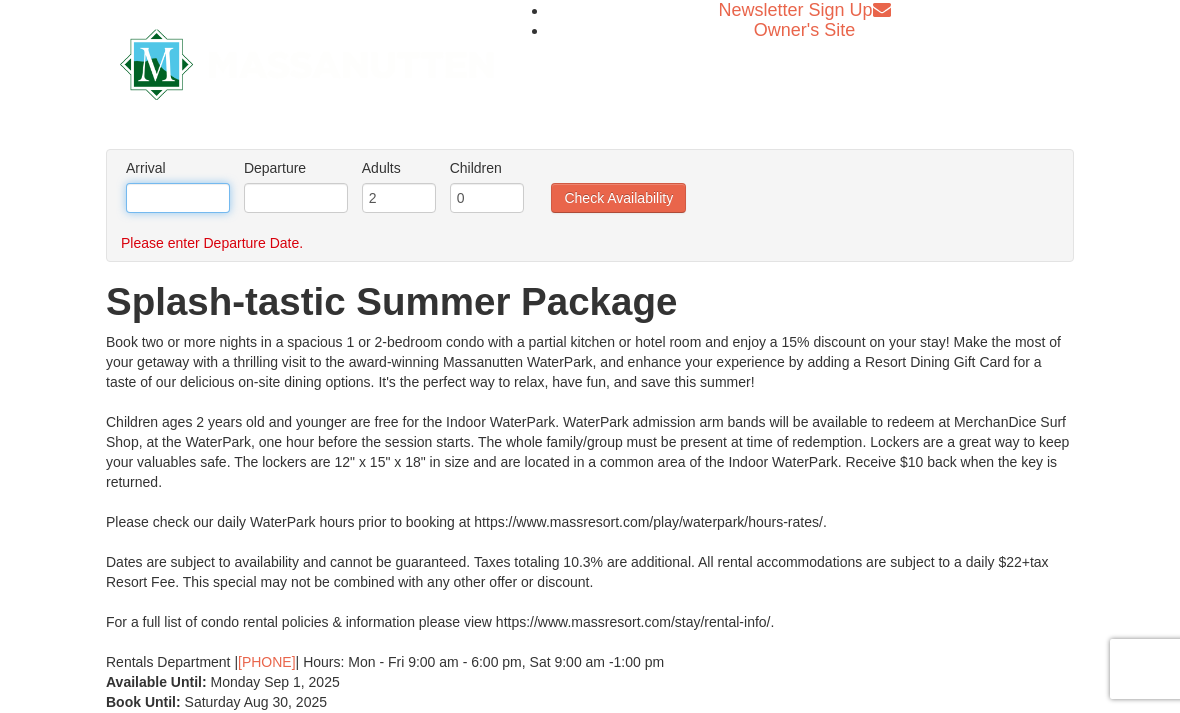 click at bounding box center [178, 198] 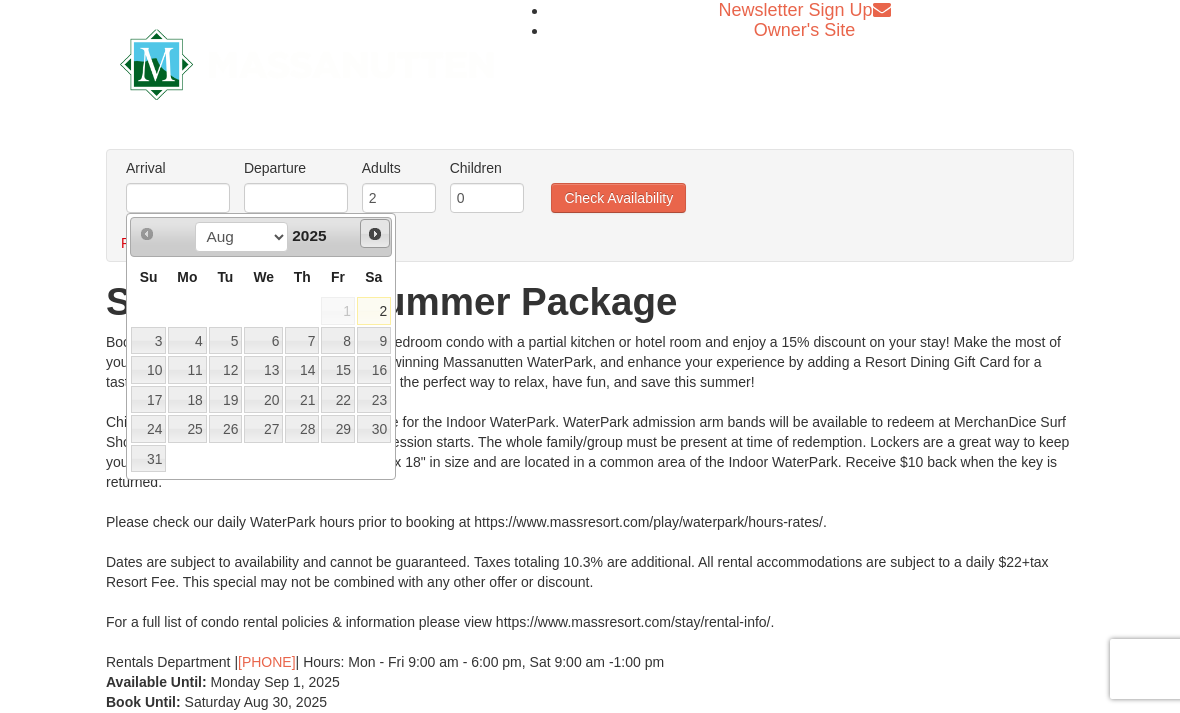 click on "Next" at bounding box center [375, 234] 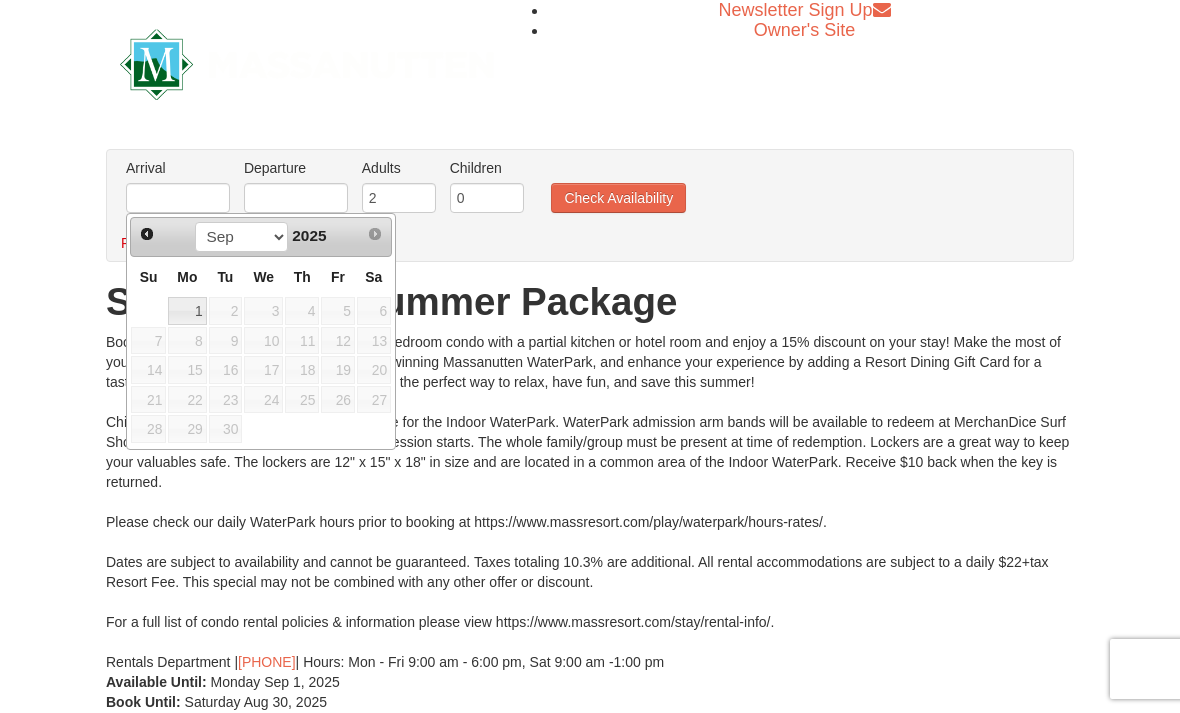 click on "Prev" at bounding box center [147, 234] 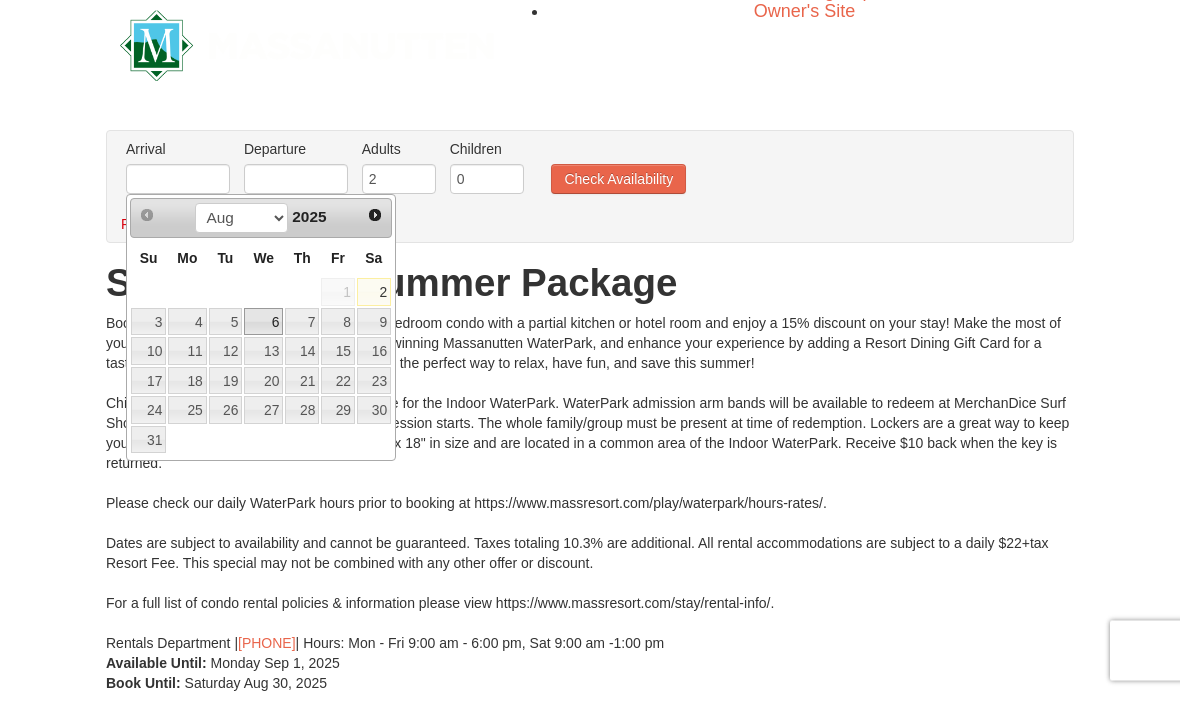 click on "6" at bounding box center [263, 341] 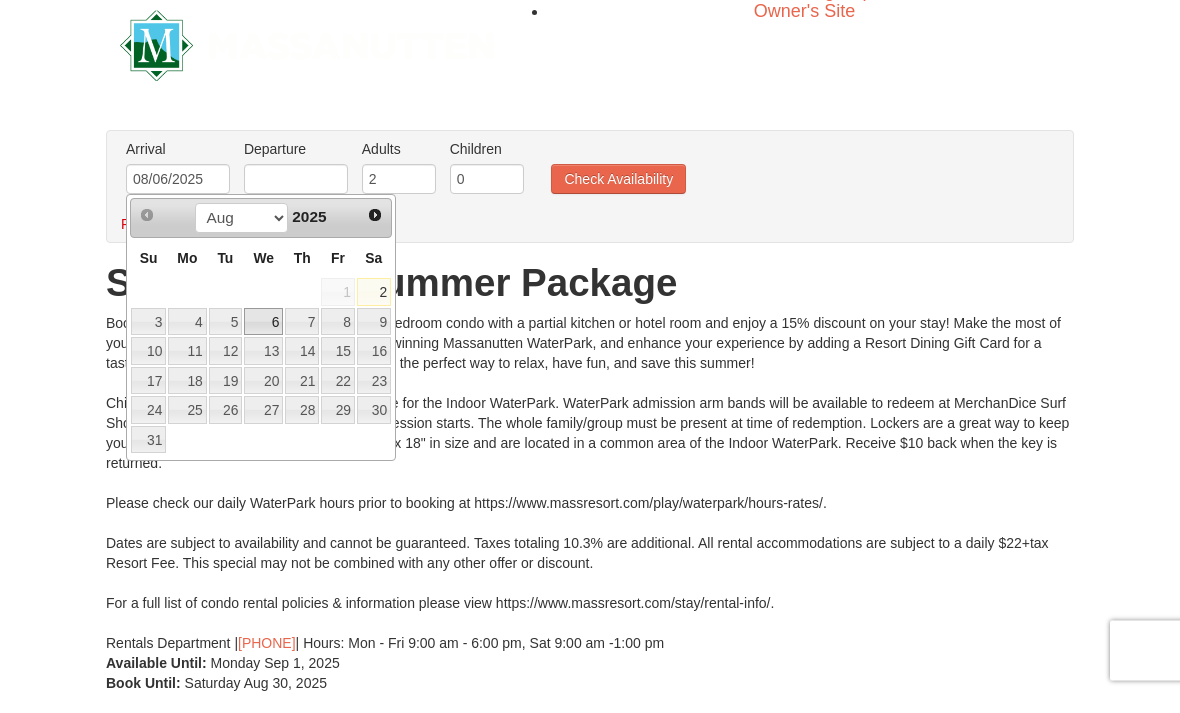 scroll, scrollTop: 19, scrollLeft: 0, axis: vertical 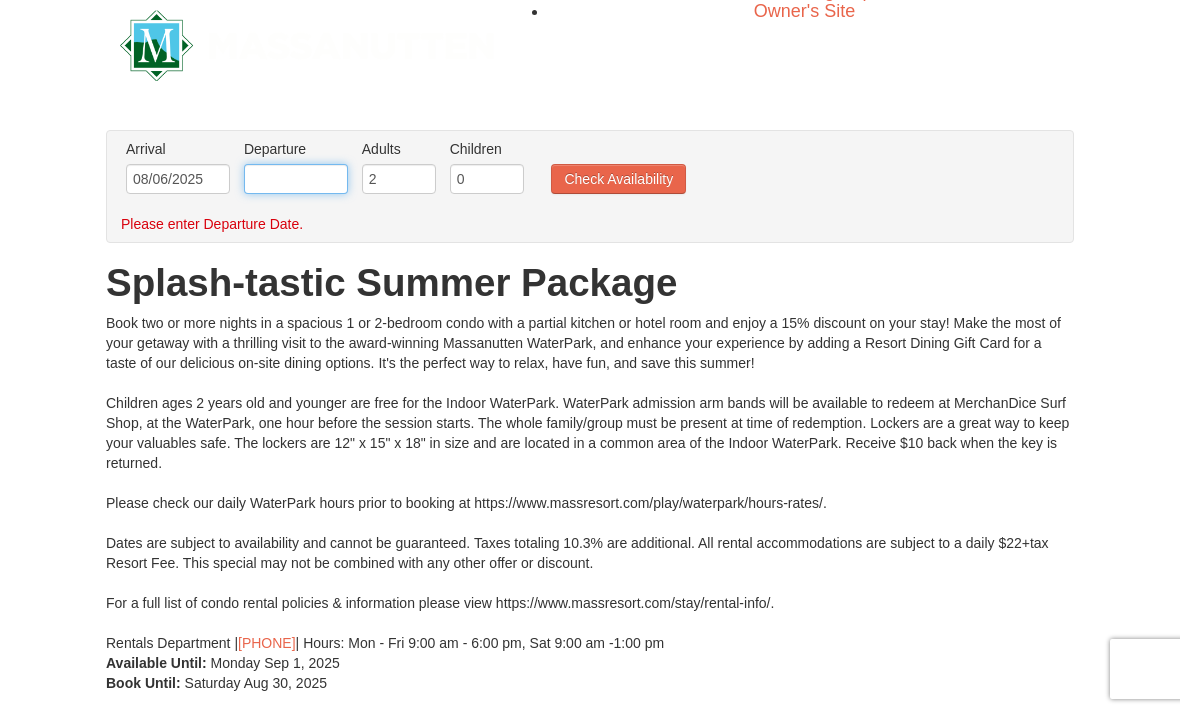 click at bounding box center (296, 179) 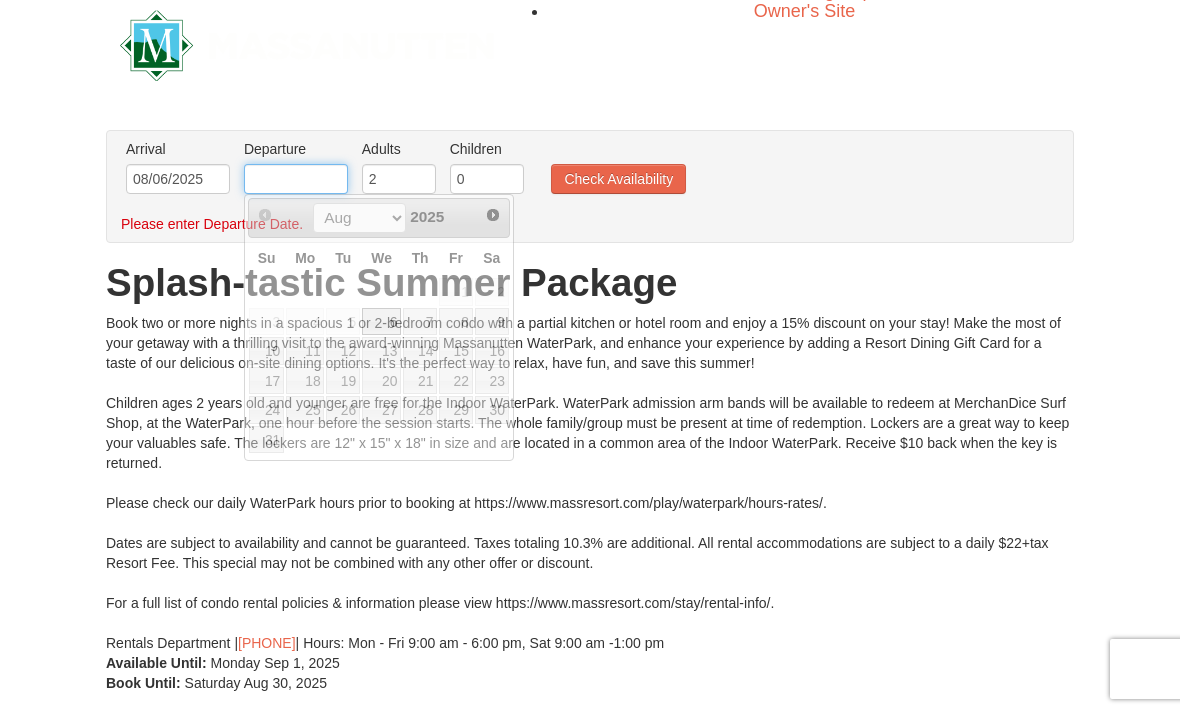 scroll, scrollTop: 18, scrollLeft: 0, axis: vertical 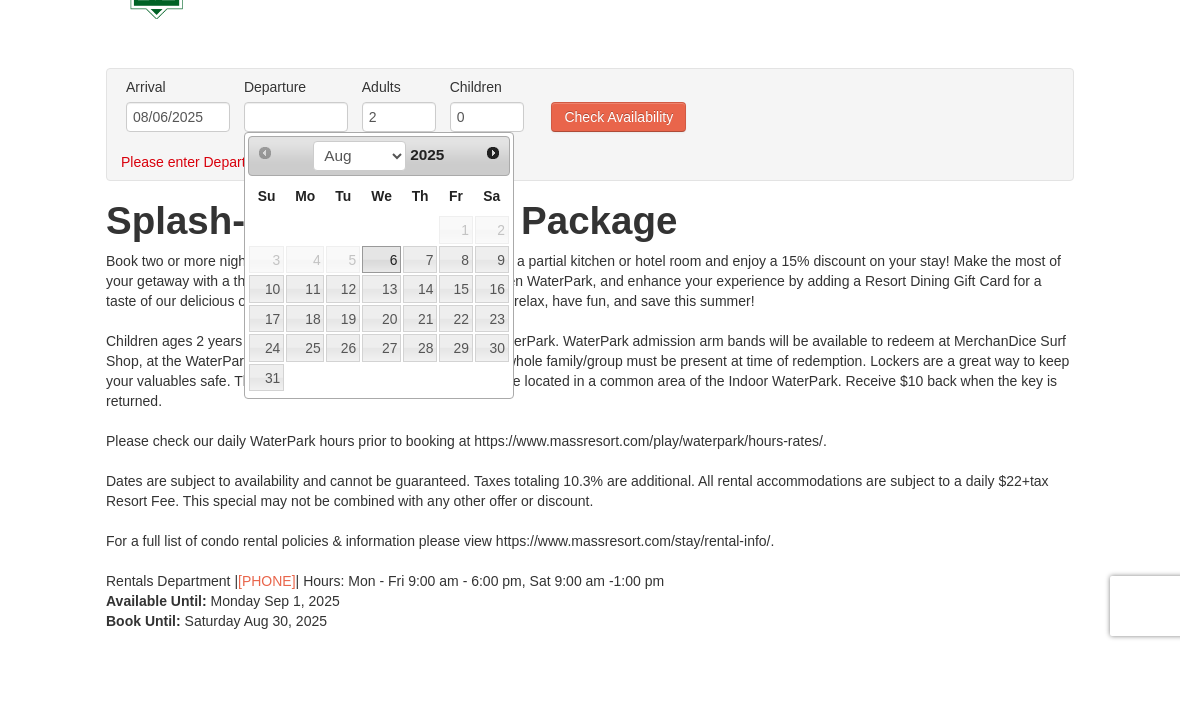 click on "9" at bounding box center (492, 323) 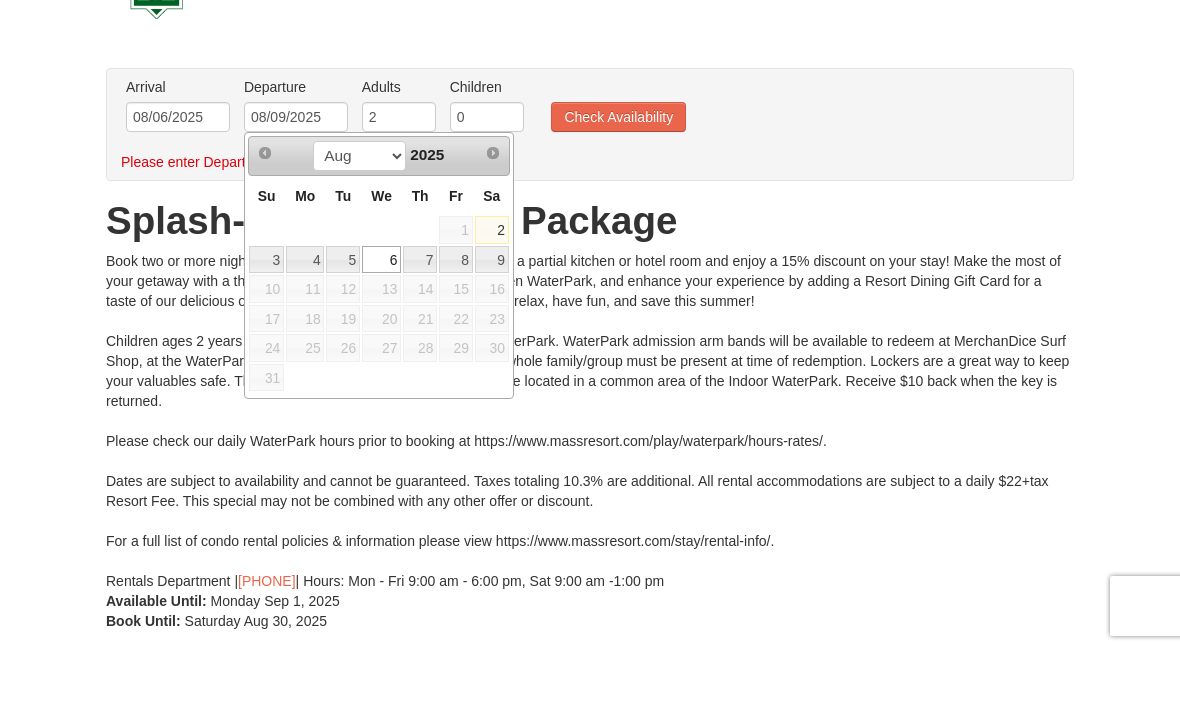 scroll, scrollTop: 82, scrollLeft: 0, axis: vertical 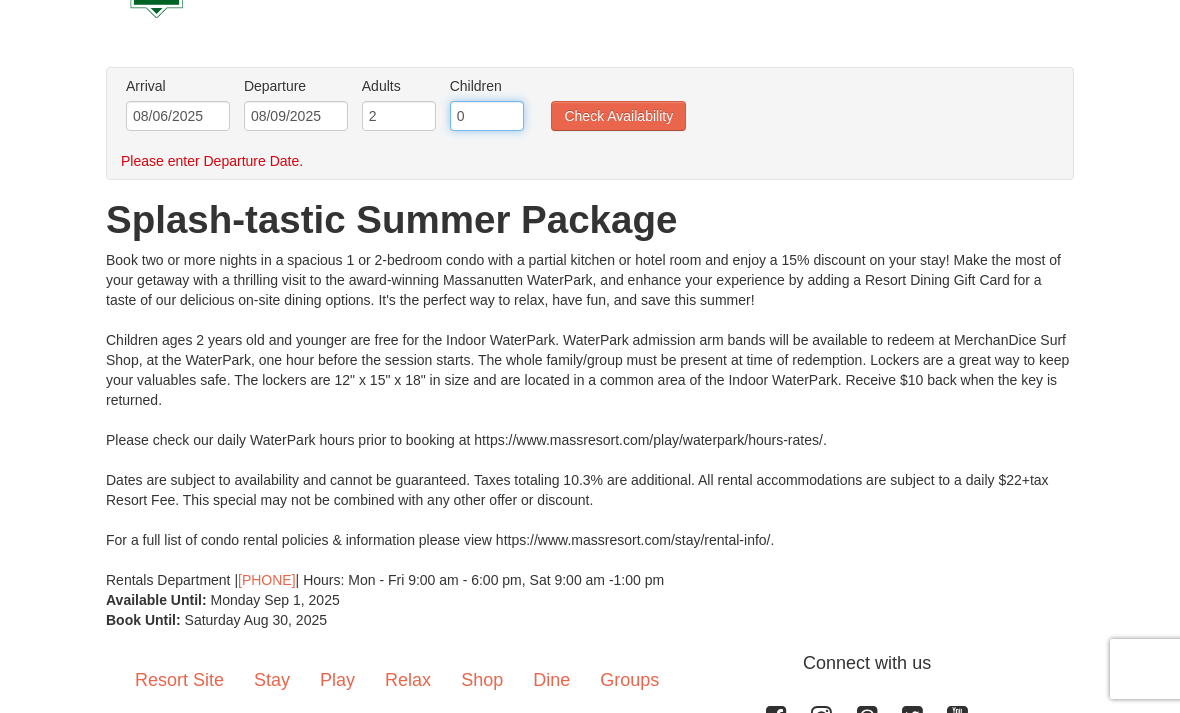 click on "0" at bounding box center (487, 116) 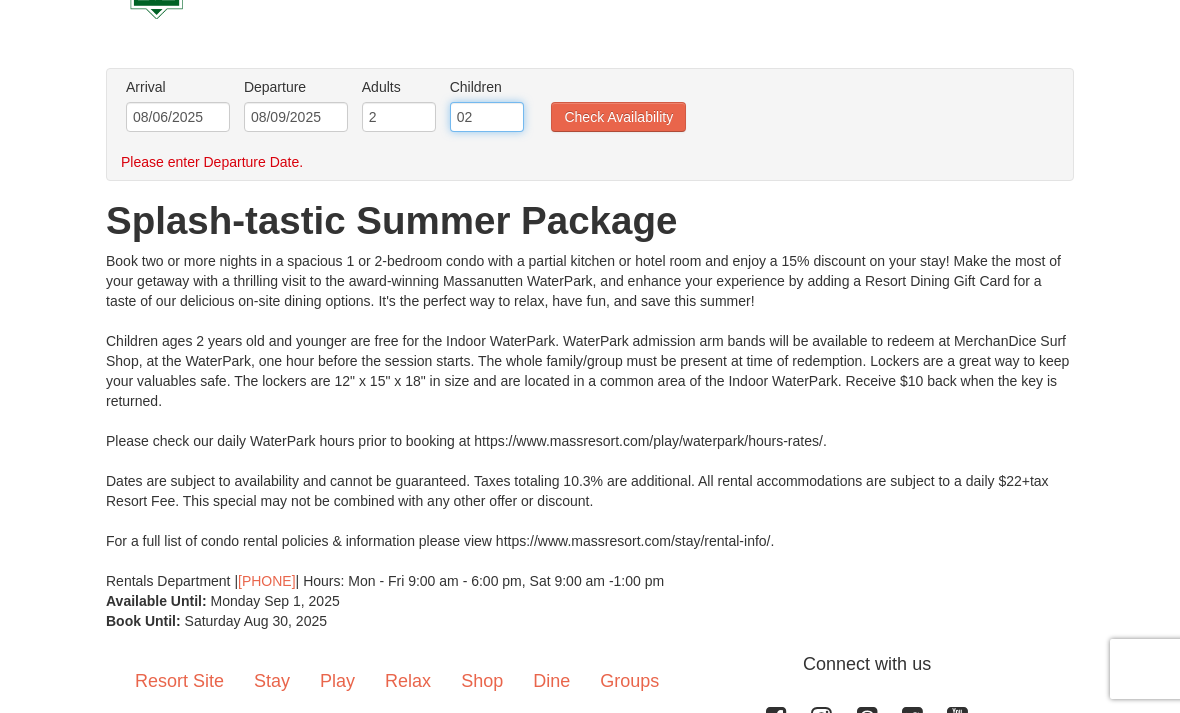 type on "02" 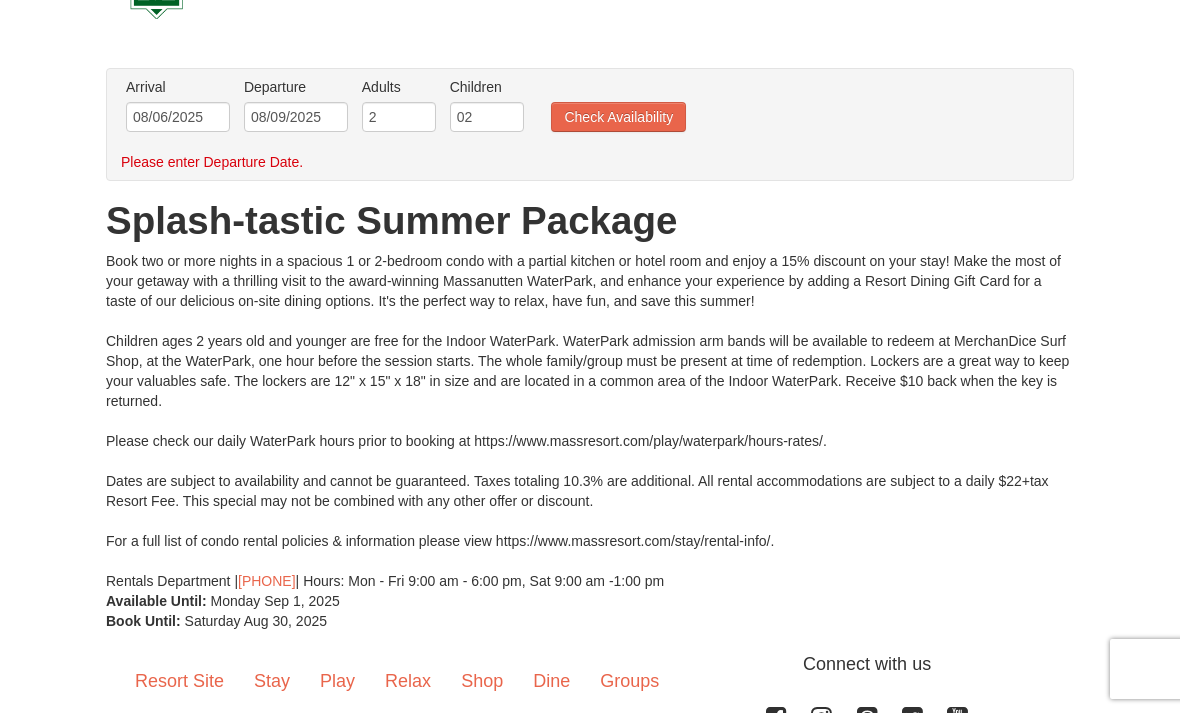 click on "Check Availability" at bounding box center [618, 117] 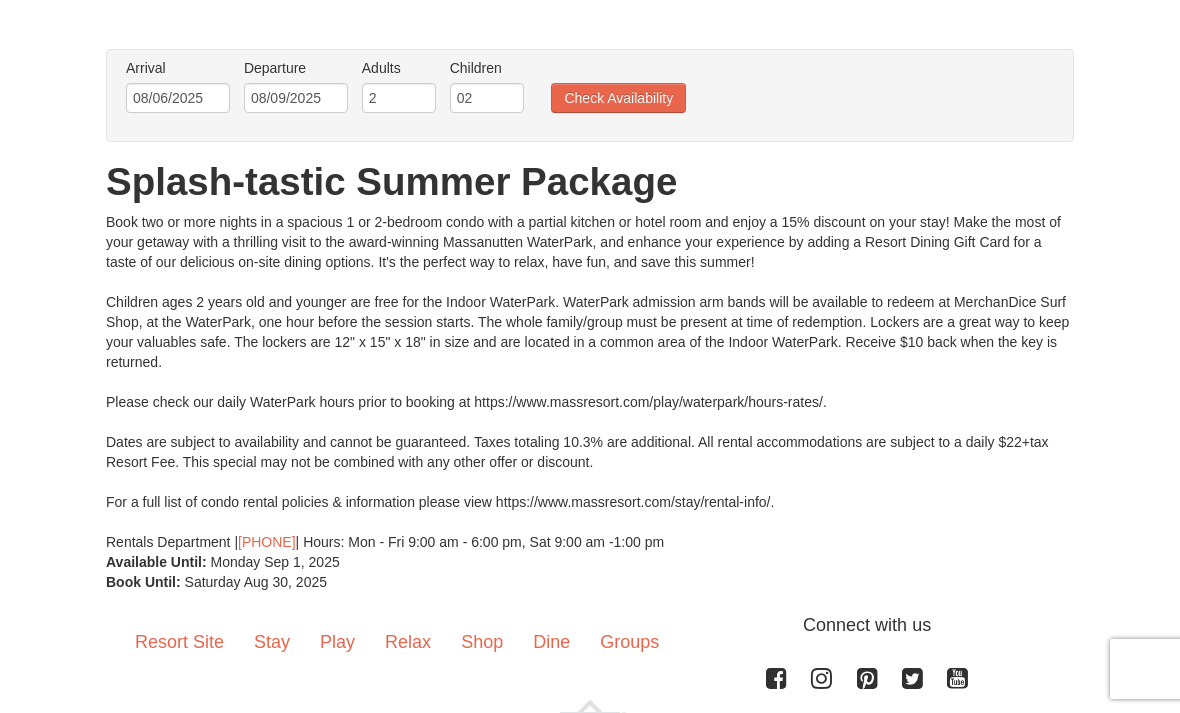 scroll, scrollTop: 0, scrollLeft: 0, axis: both 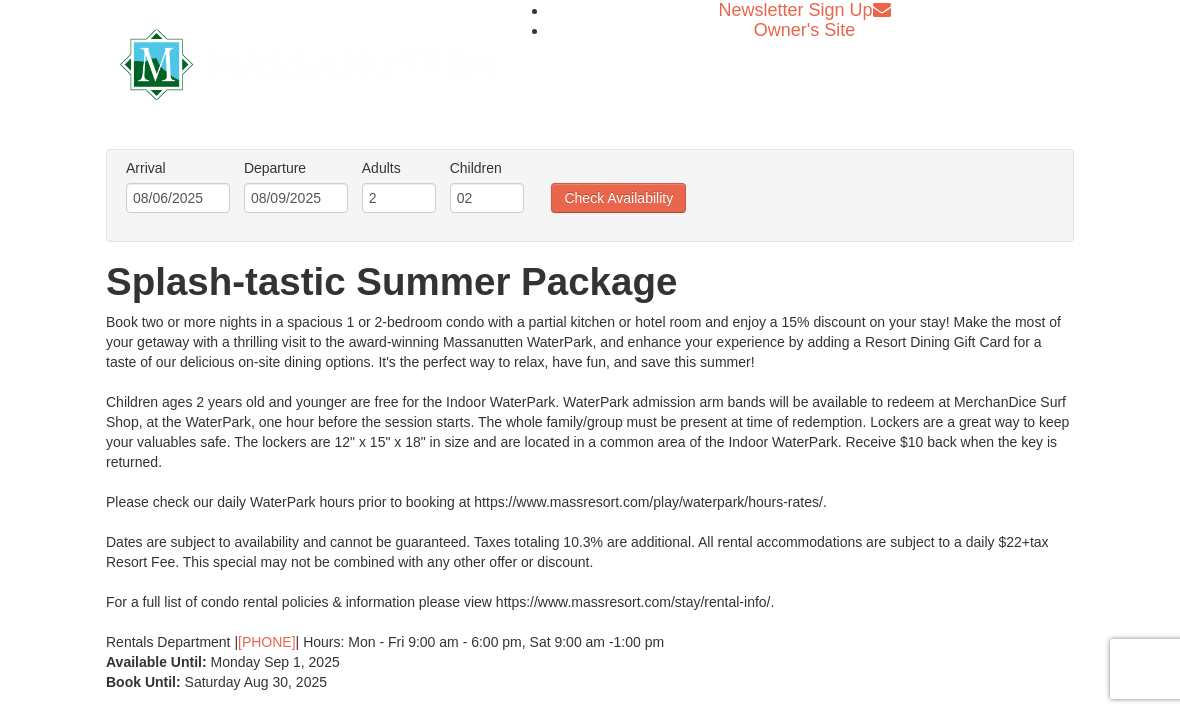click on "Check Availability" at bounding box center (618, 198) 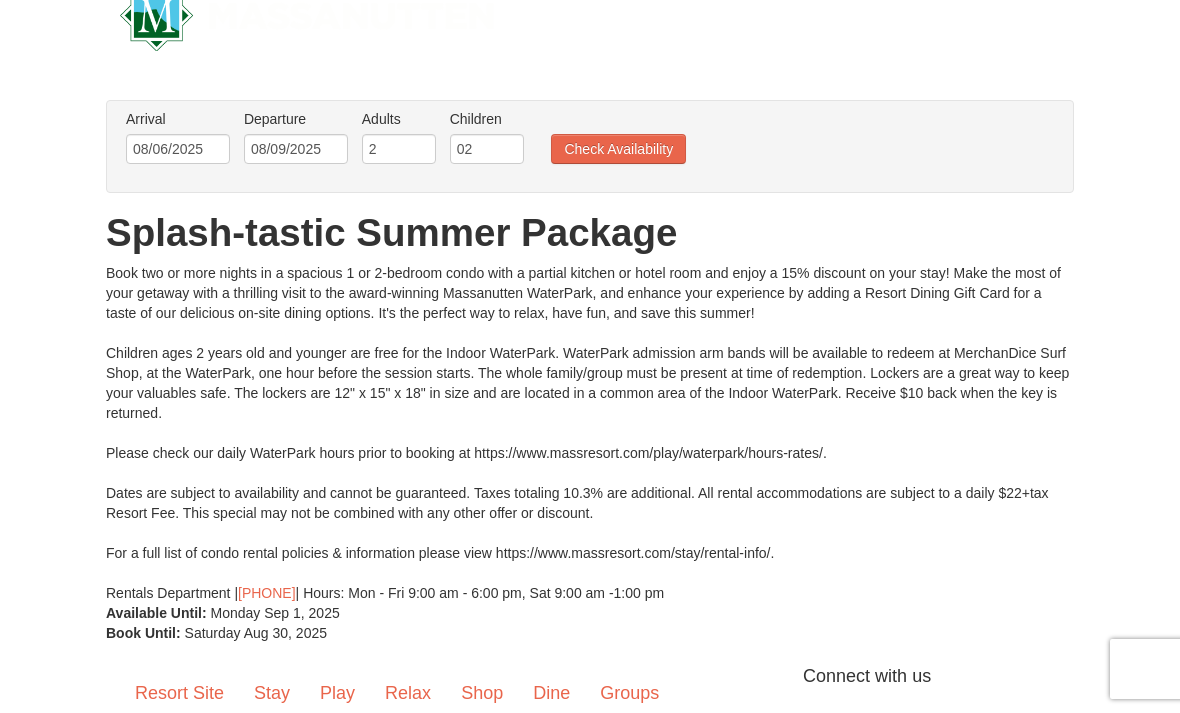 scroll, scrollTop: 0, scrollLeft: 0, axis: both 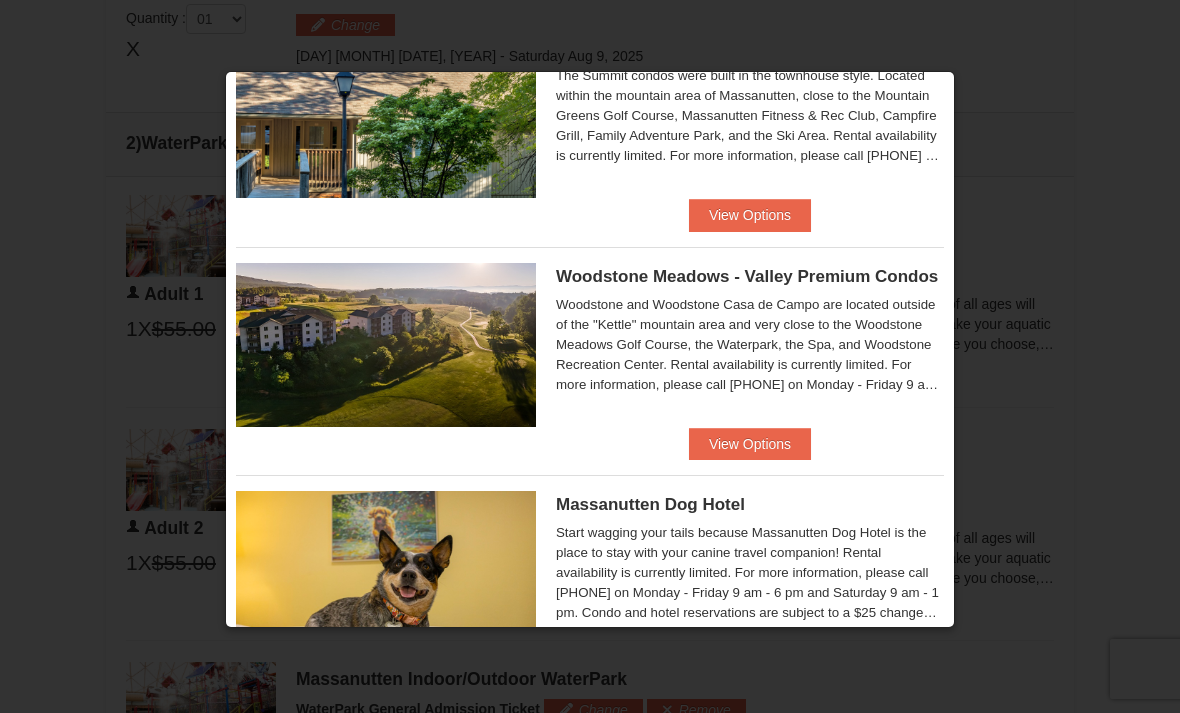 click on "View Options" at bounding box center [750, 444] 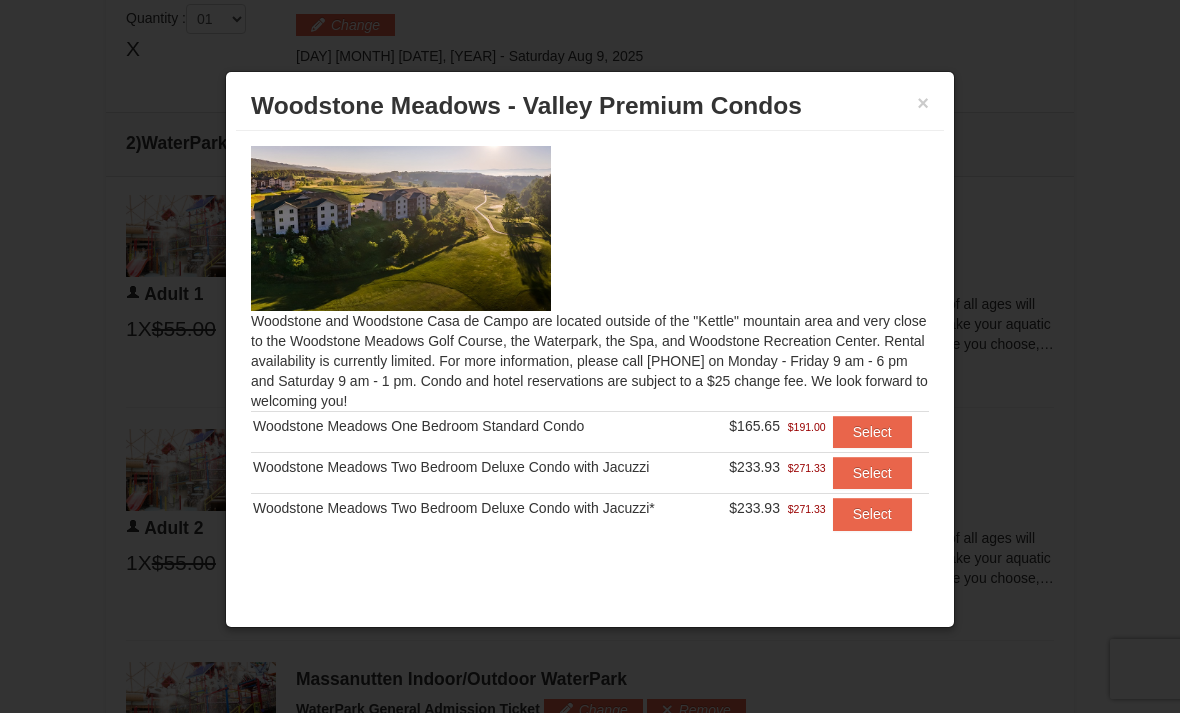 scroll, scrollTop: 0, scrollLeft: 0, axis: both 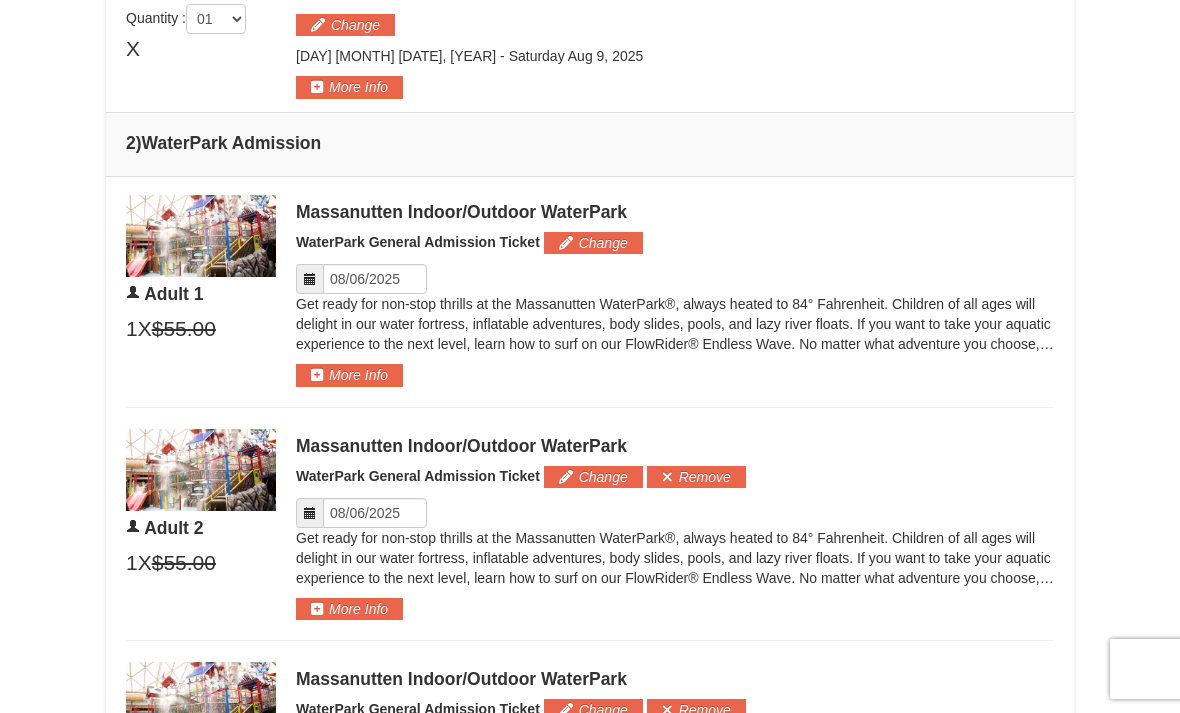 click on "X" at bounding box center [133, 49] 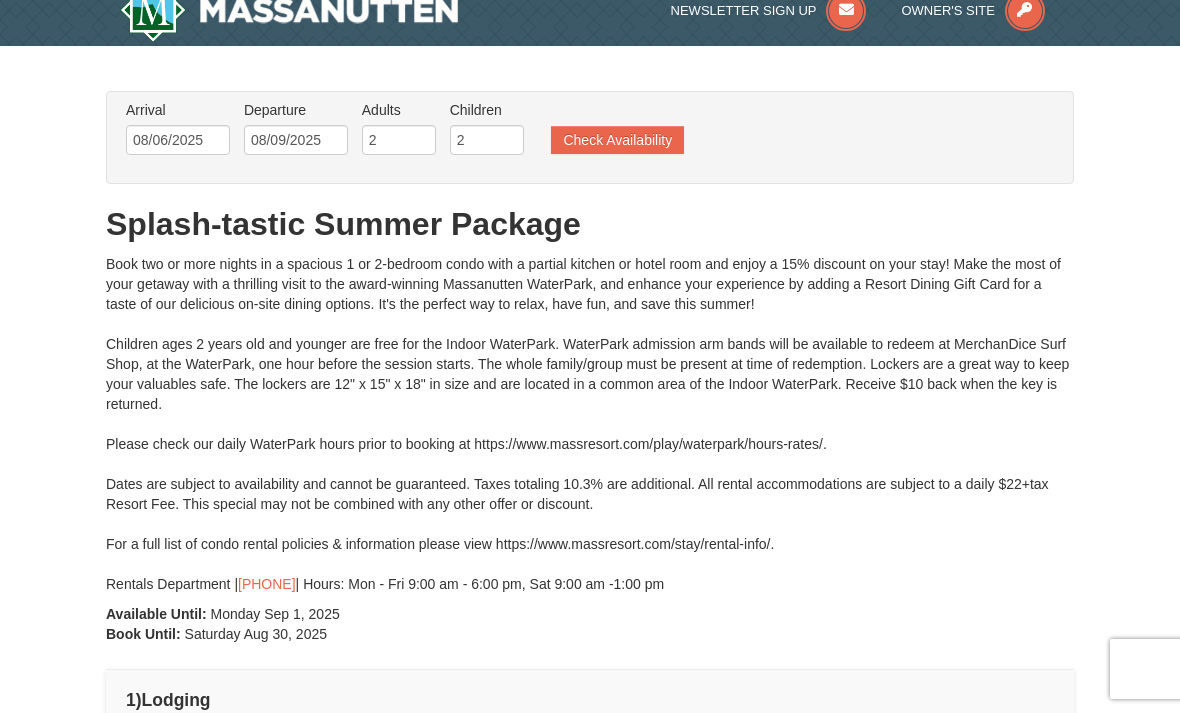 scroll, scrollTop: 0, scrollLeft: 0, axis: both 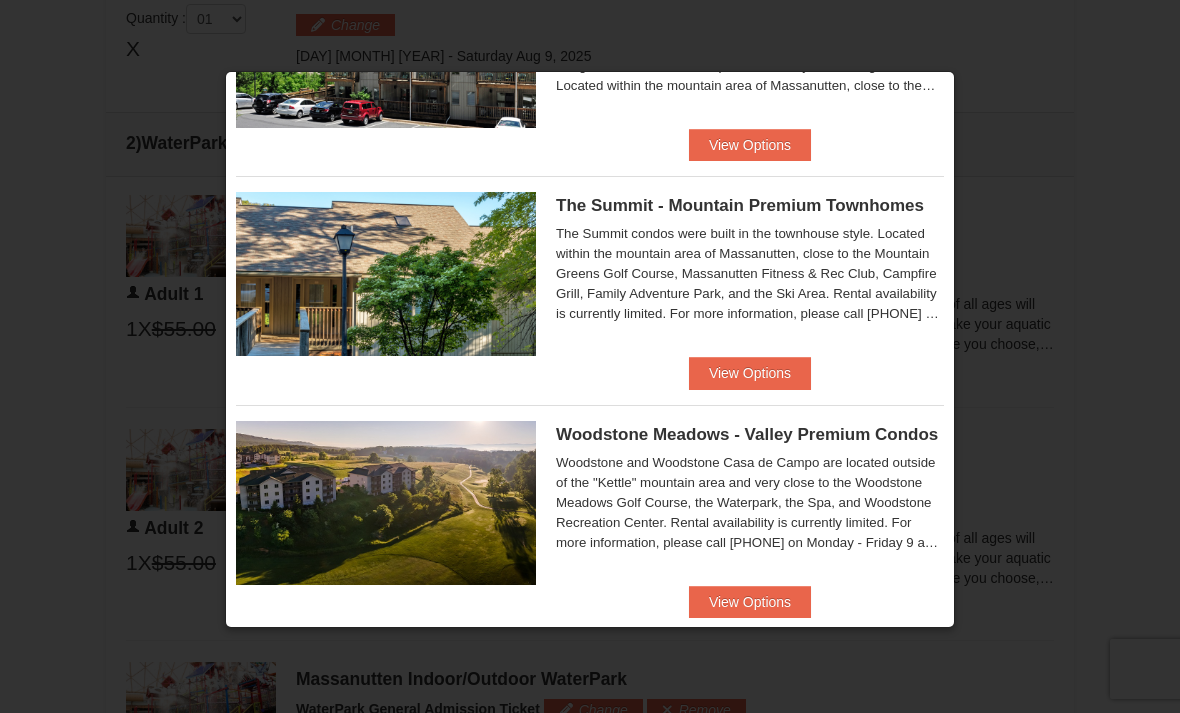 click on "View Options" at bounding box center [750, 373] 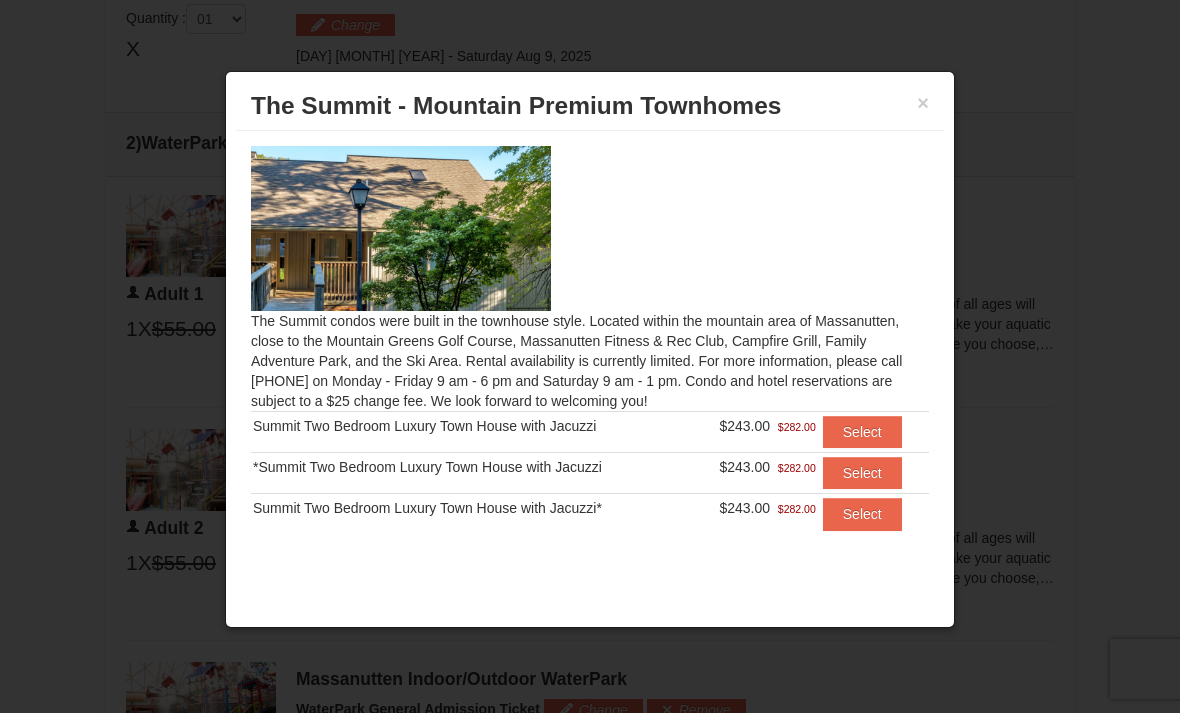 scroll, scrollTop: 0, scrollLeft: 0, axis: both 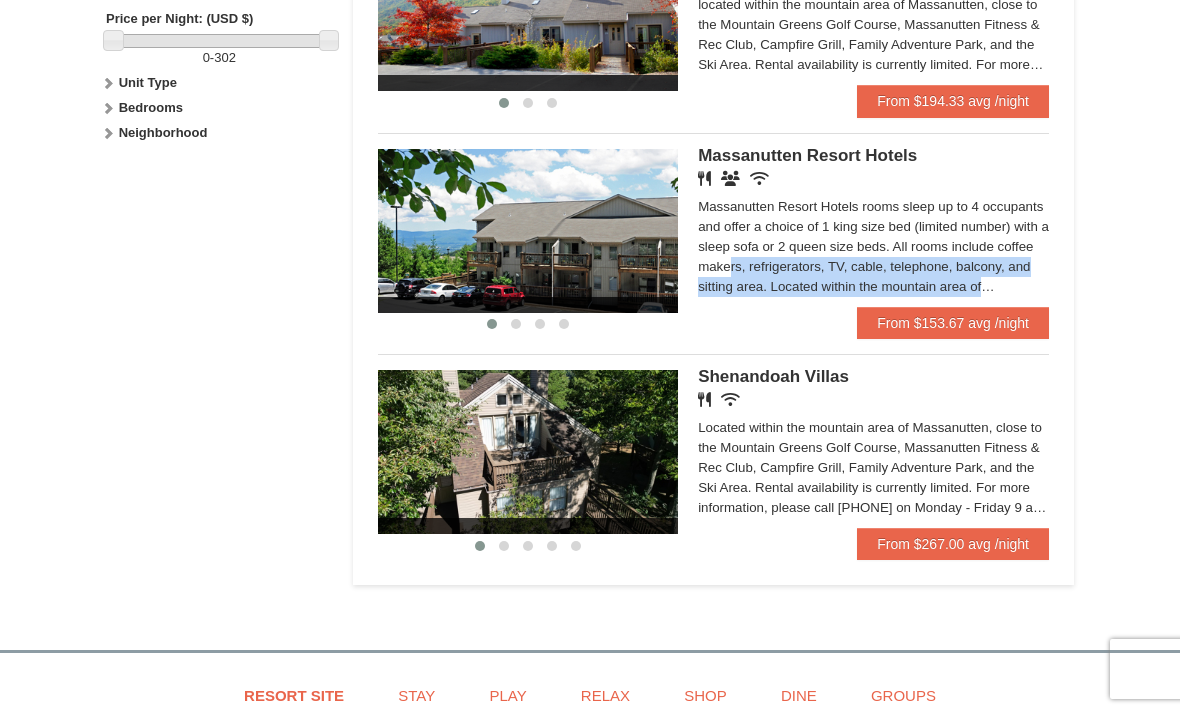 click on "From $153.67 avg /night" at bounding box center [953, 323] 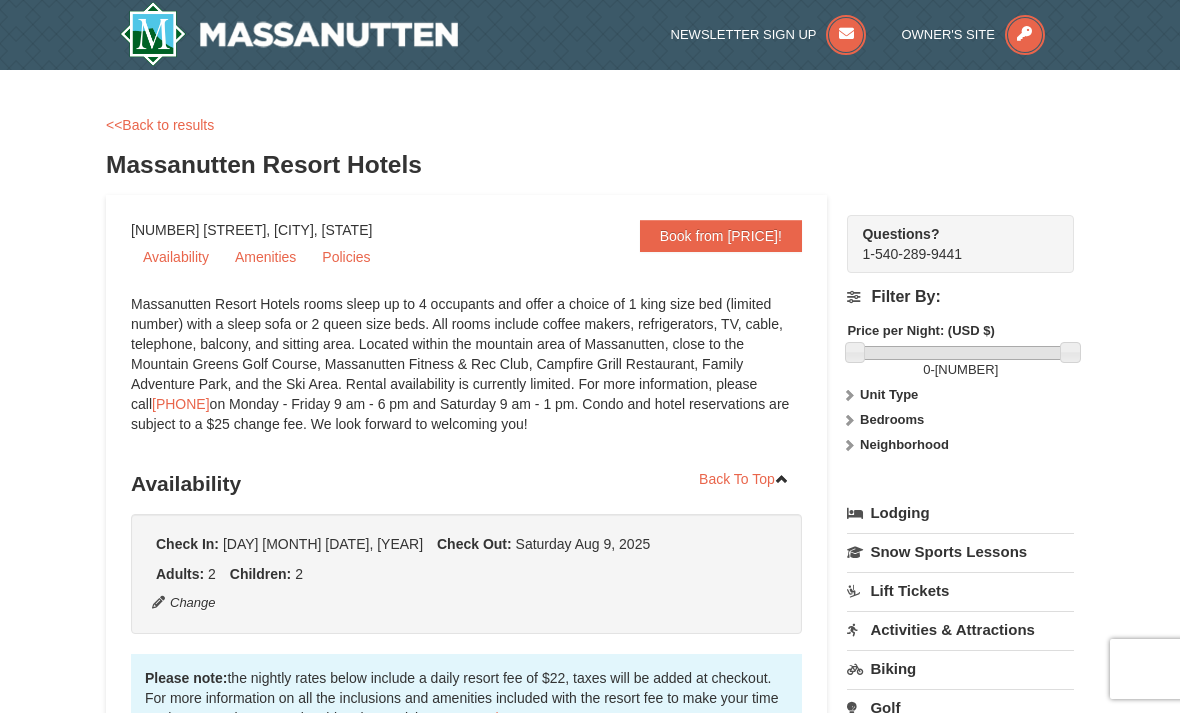 scroll, scrollTop: 0, scrollLeft: 0, axis: both 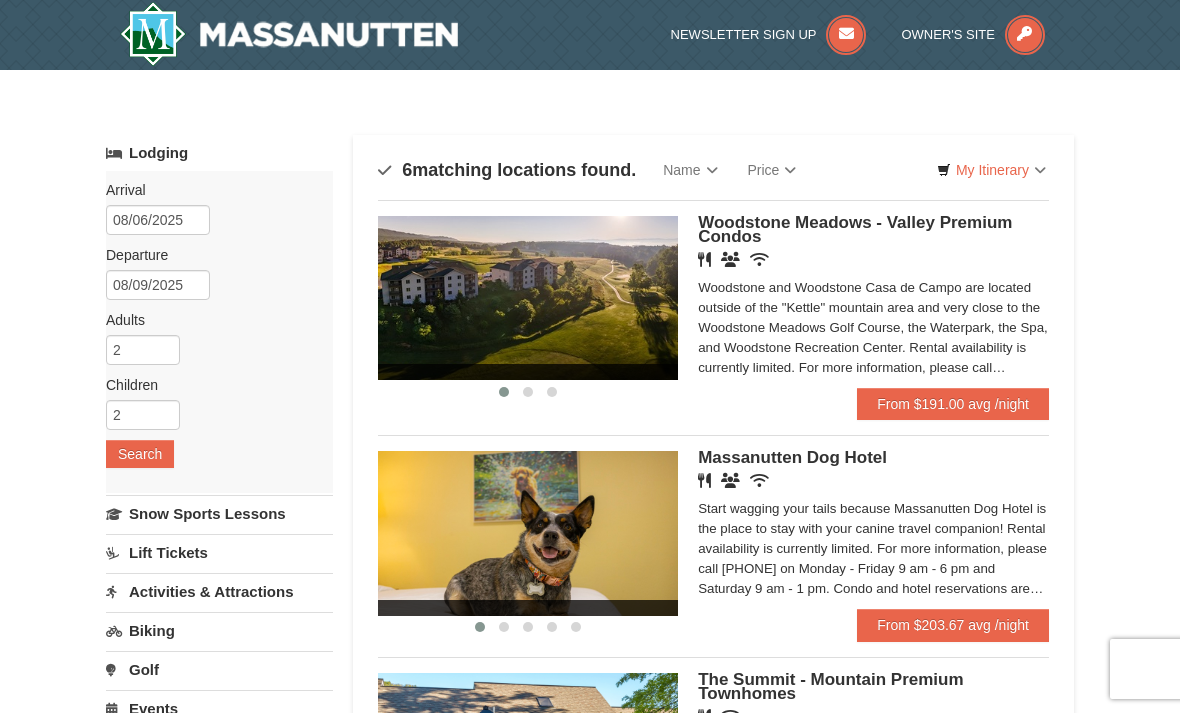 click on "Woodstone and Woodstone Casa de Campo are located outside of the "Kettle" mountain area and very close to the Woodstone Meadows Golf Course, the Waterpark, the Spa, and Woodstone Recreation Center.
Rental availability is currently limited. For more information, please call [PHONE] on [DAY] - [DAY] [TIME] [TIME] and [DAY] [TIME] [TIME]. Condo and hotel reservations are subject to a $25 change fee.
We look forward to welcoming you!" at bounding box center (873, 328) 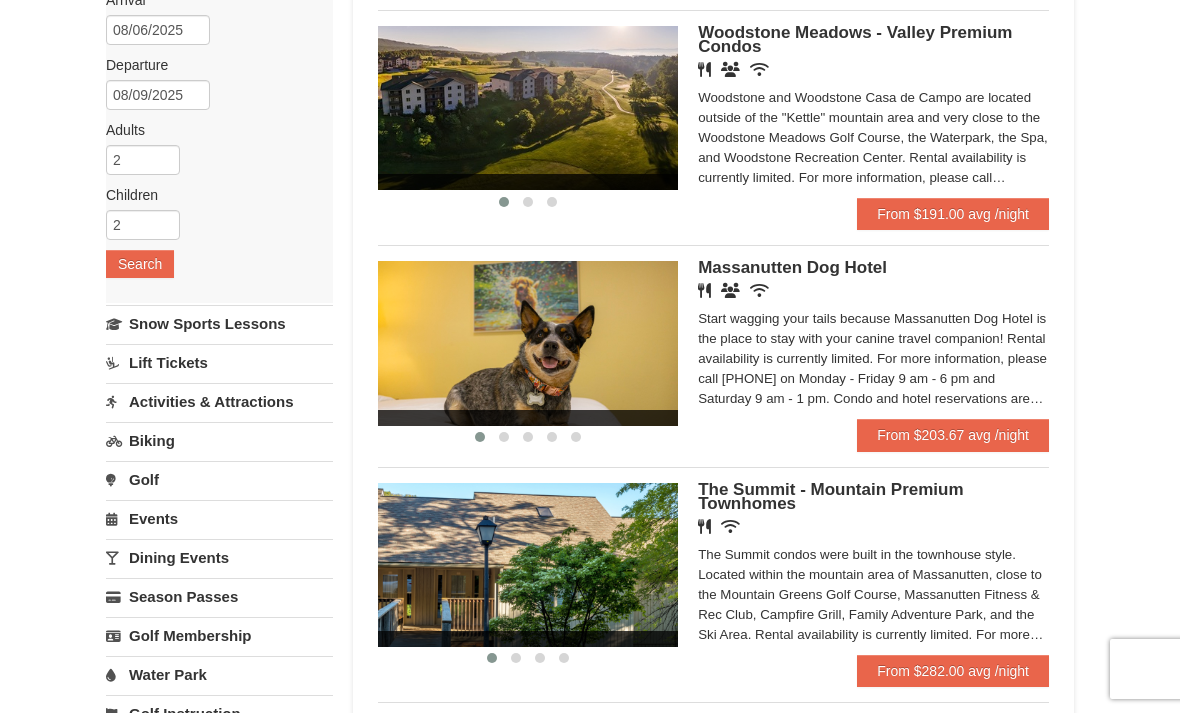 scroll, scrollTop: 286, scrollLeft: 0, axis: vertical 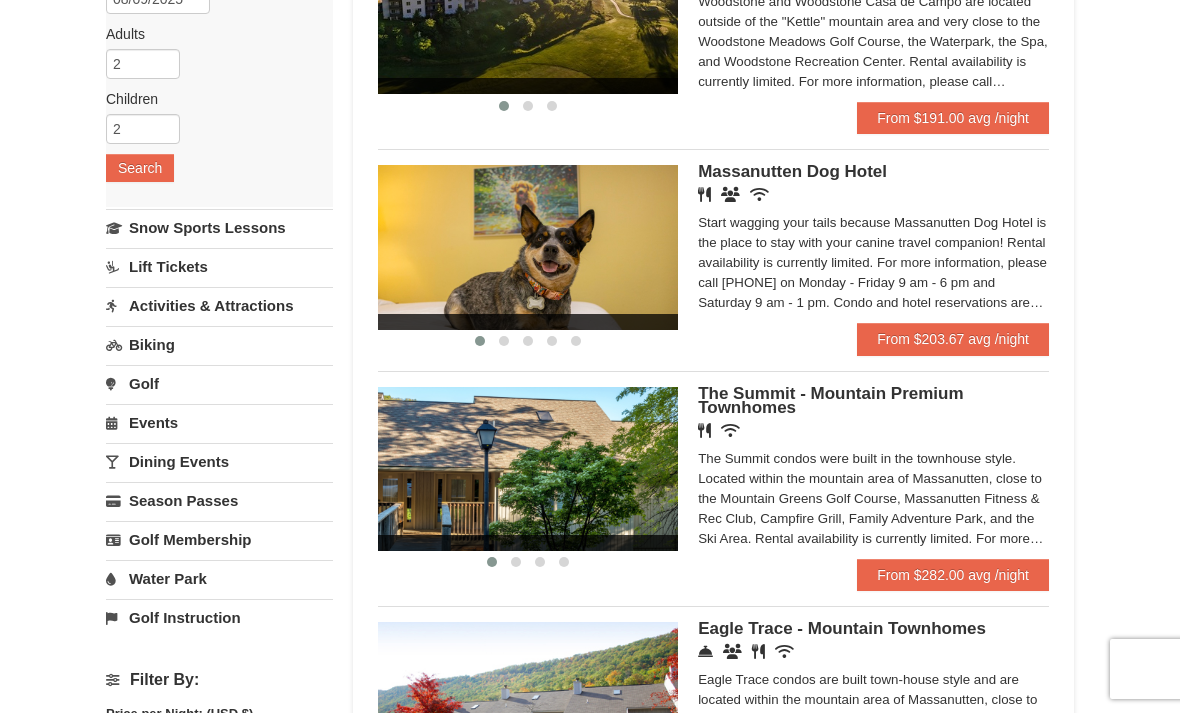 click on "The Summit condos were built in the townhouse style. Located within the mountain area of Massanutten, close to the Mountain Greens Golf Course, Massanutten Fitness & Rec Club, Campfire Grill, Family Adventure Park, and the Ski Area.
Rental availability is currently limited. For more information, please call 540.289.4952 on Monday - Friday 9 am - 6 pm and Saturday 9 am - 1 pm. Condo and hotel reservations are subject to a $25 change fee.
We look forward to welcoming you!" at bounding box center [873, 499] 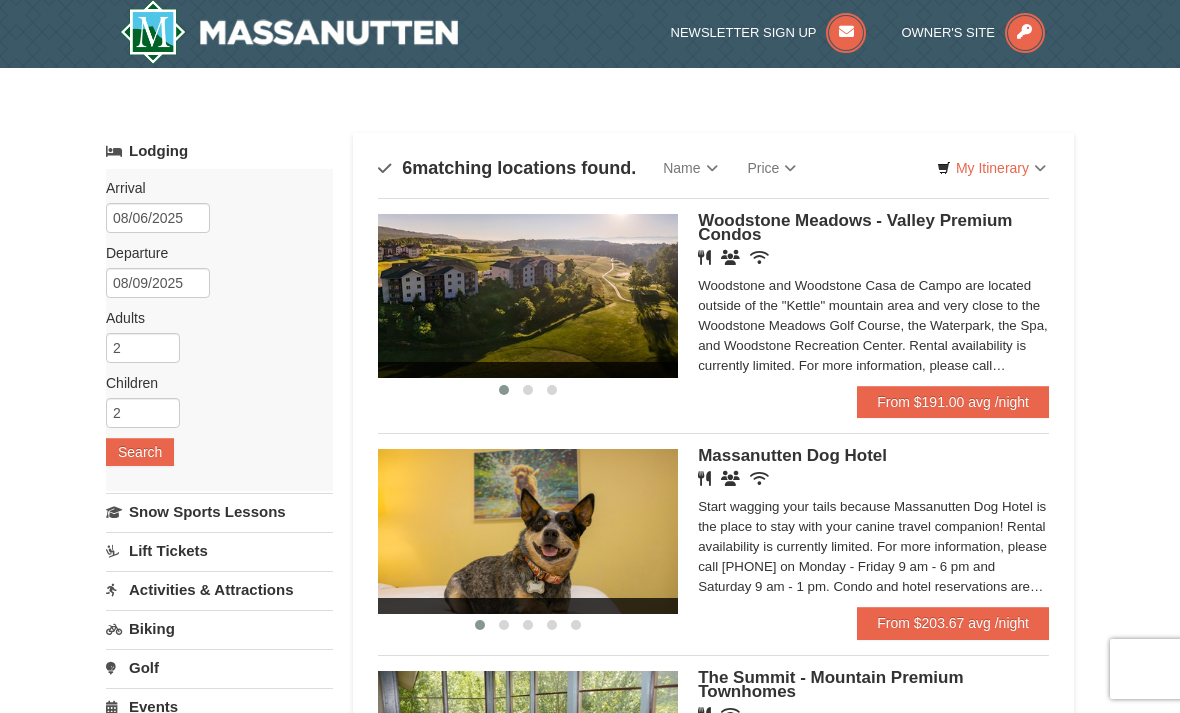 scroll, scrollTop: 0, scrollLeft: 0, axis: both 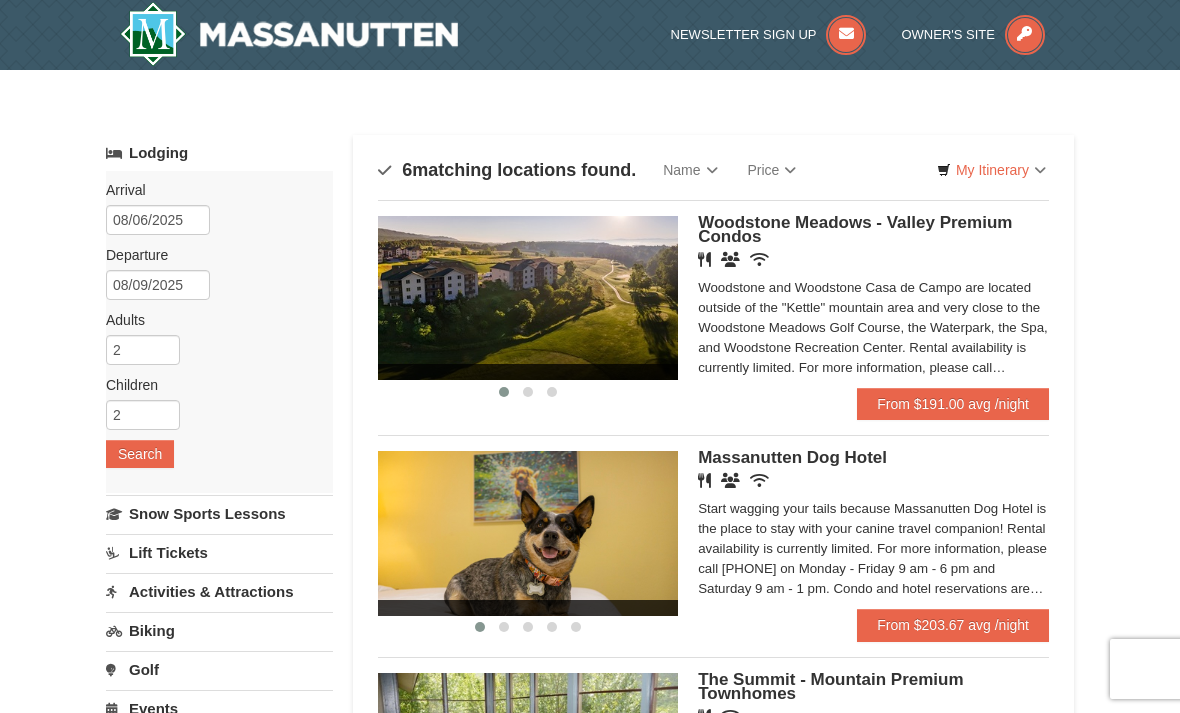 click on "Restaurant Banquet Facilities Wireless Internet (free)" at bounding box center (873, 260) 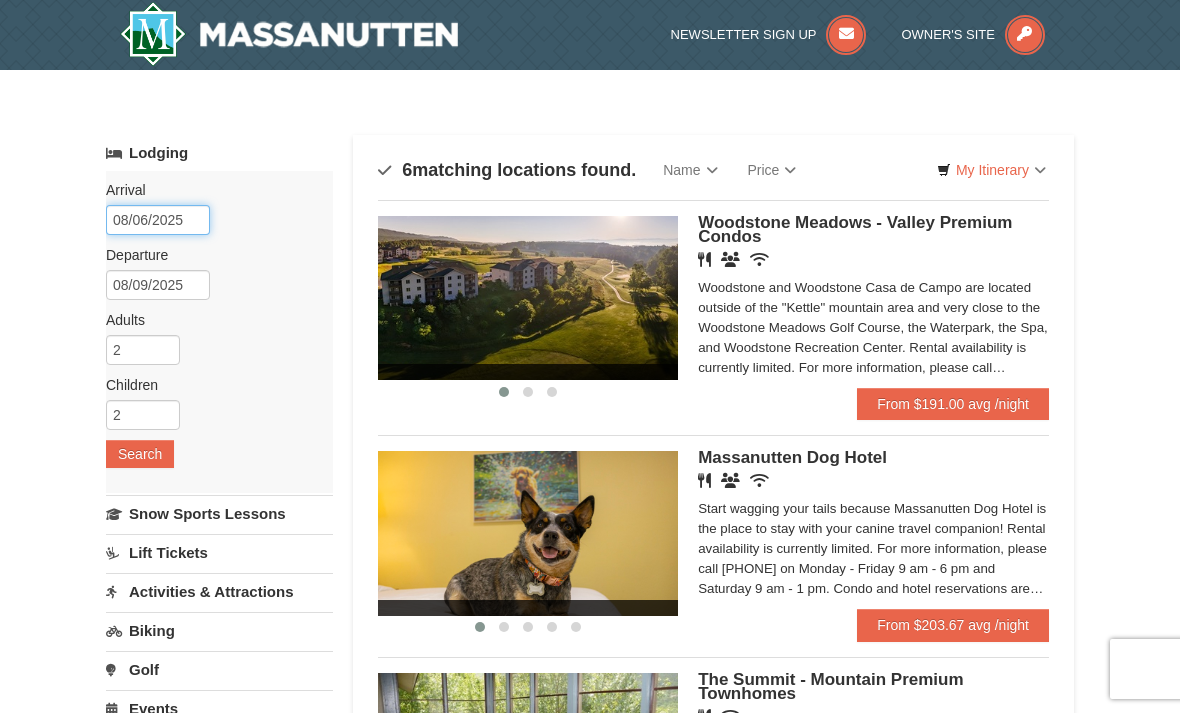 click on "08/06/2025" at bounding box center (158, 220) 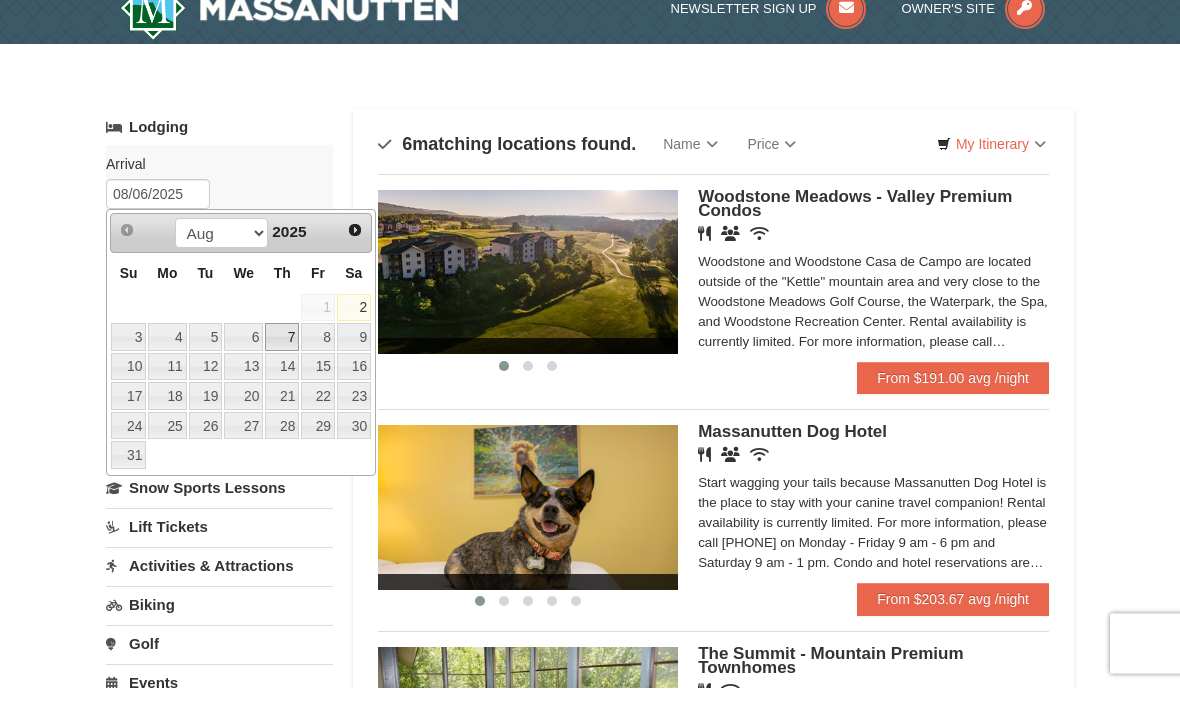 click on "7" at bounding box center [282, 363] 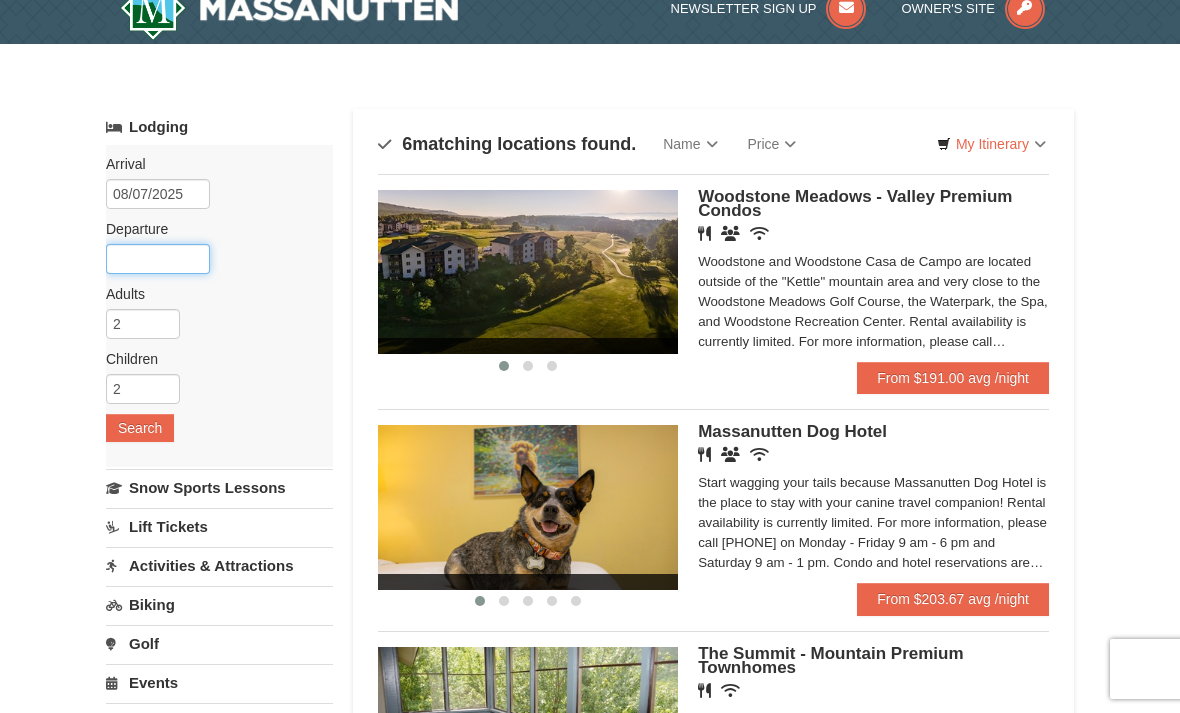 click at bounding box center [158, 259] 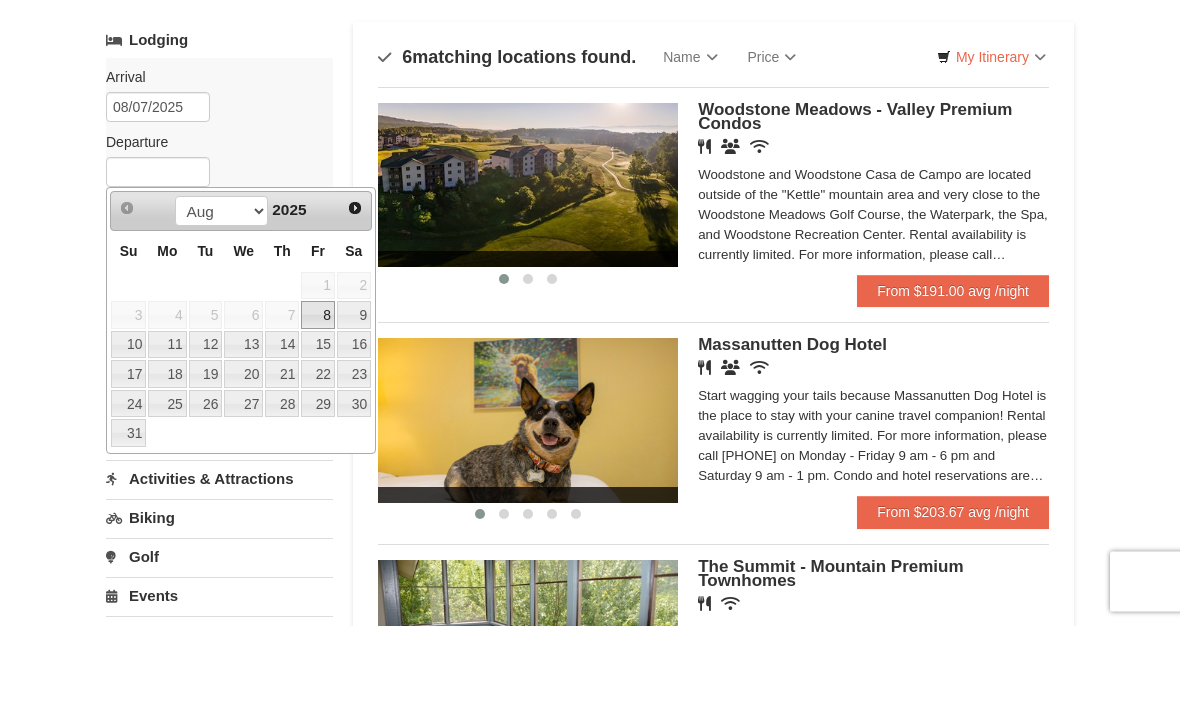 click on "9" at bounding box center [354, 403] 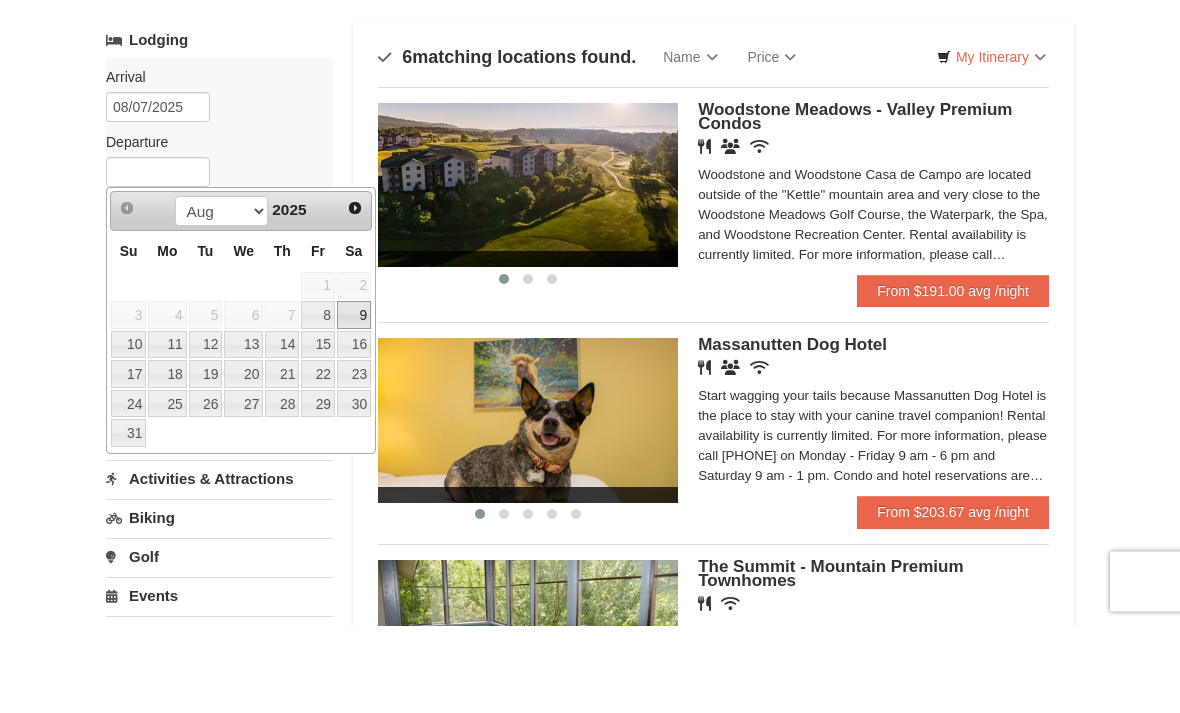 type on "08/09/2025" 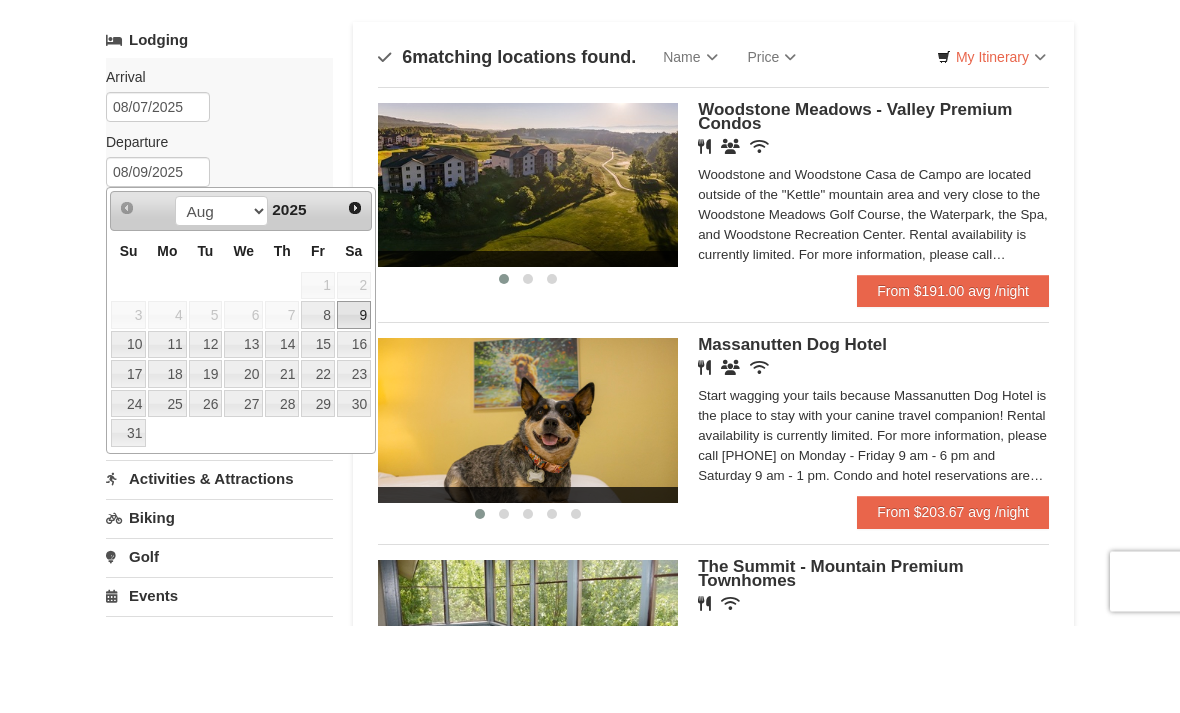 scroll, scrollTop: 113, scrollLeft: 0, axis: vertical 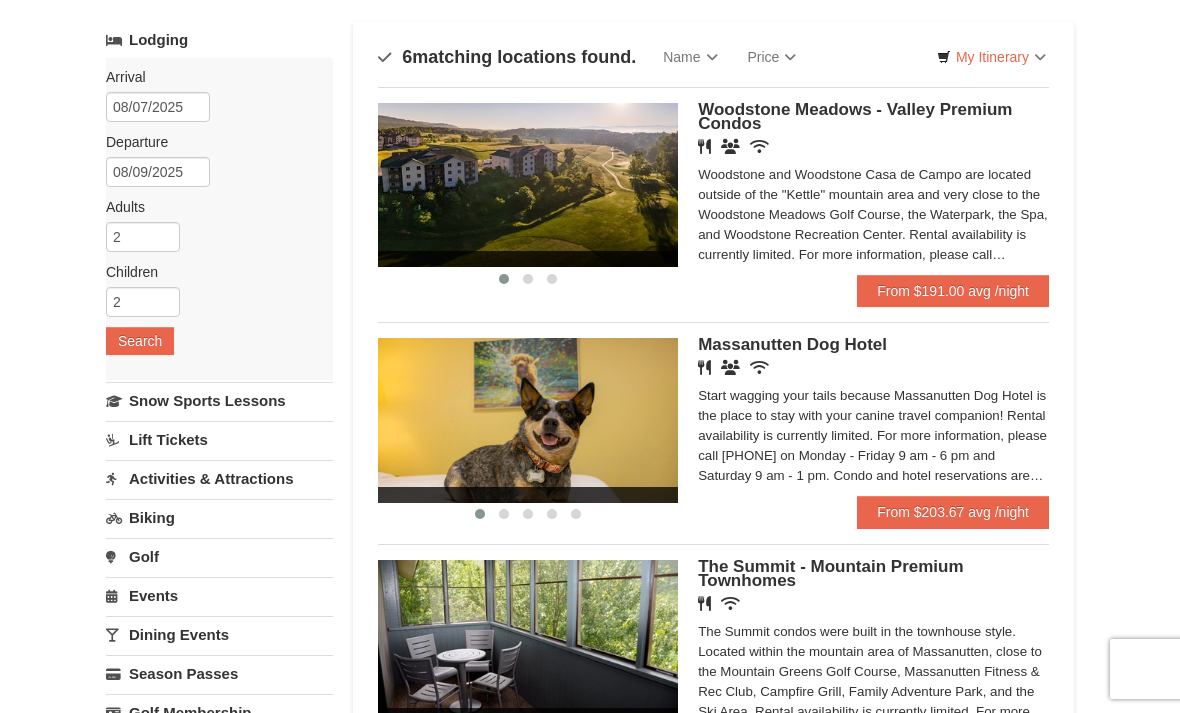 click on "Search" at bounding box center [140, 341] 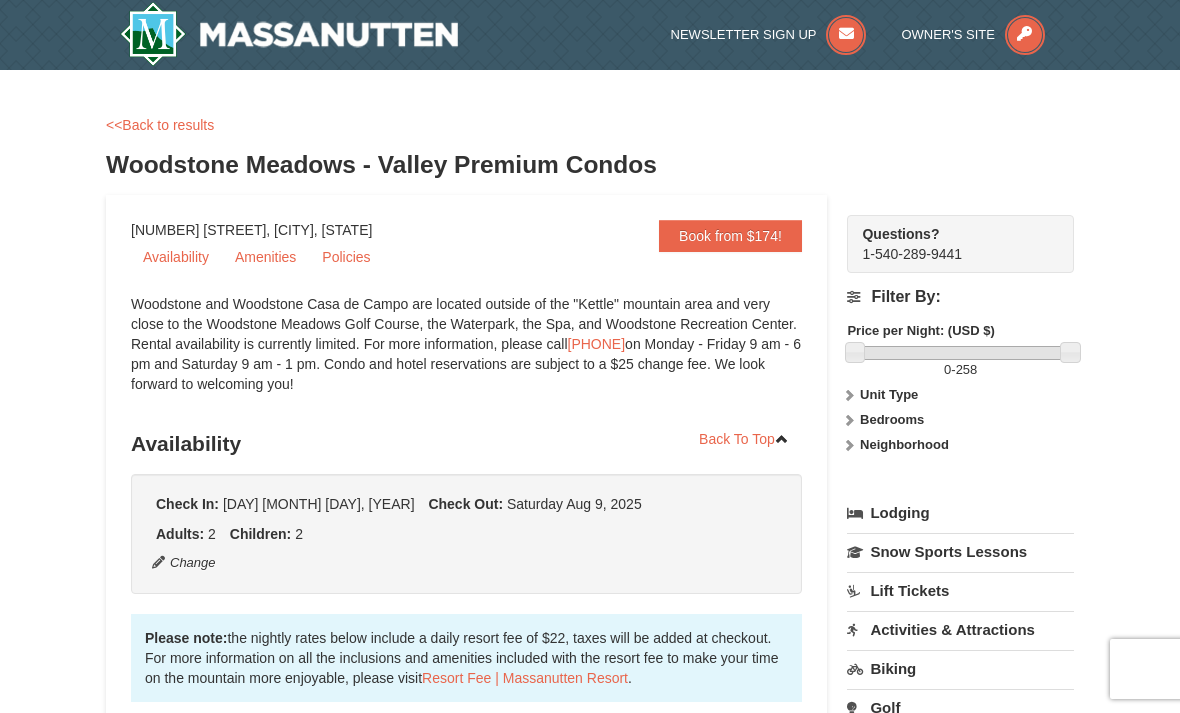 scroll, scrollTop: 0, scrollLeft: 0, axis: both 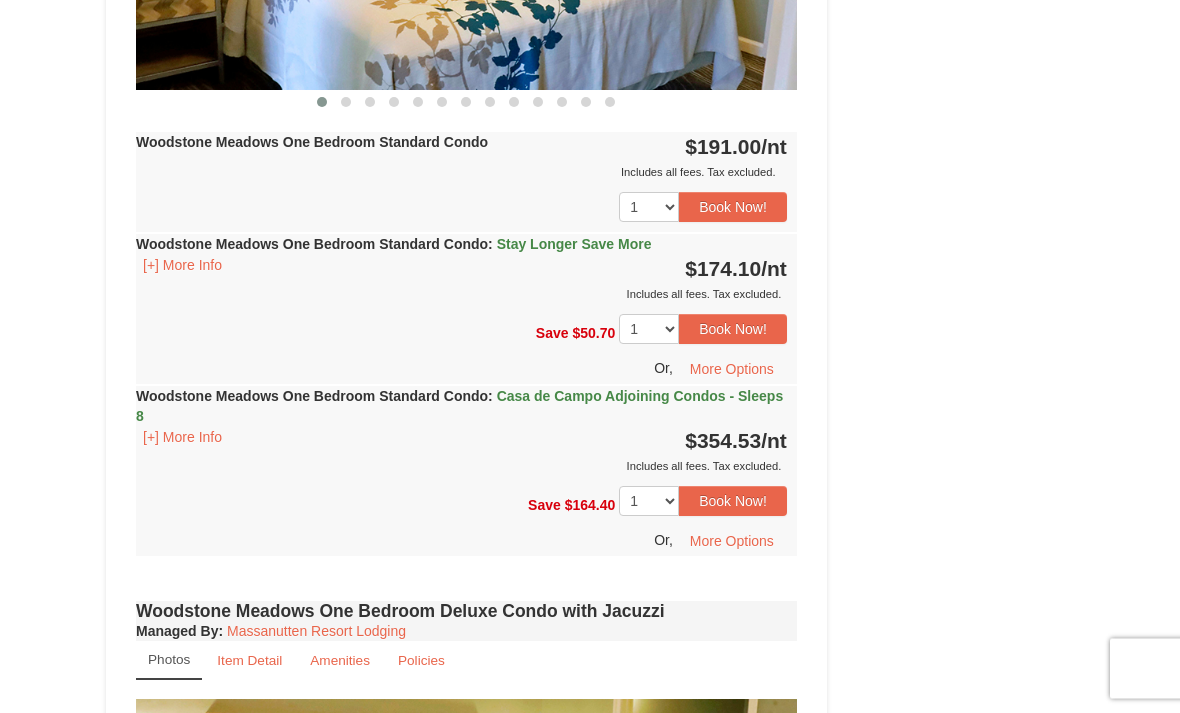 click on "Woodstone Meadows One Bedroom Standard Condo  :
Stay Longer Save More" at bounding box center (393, 245) 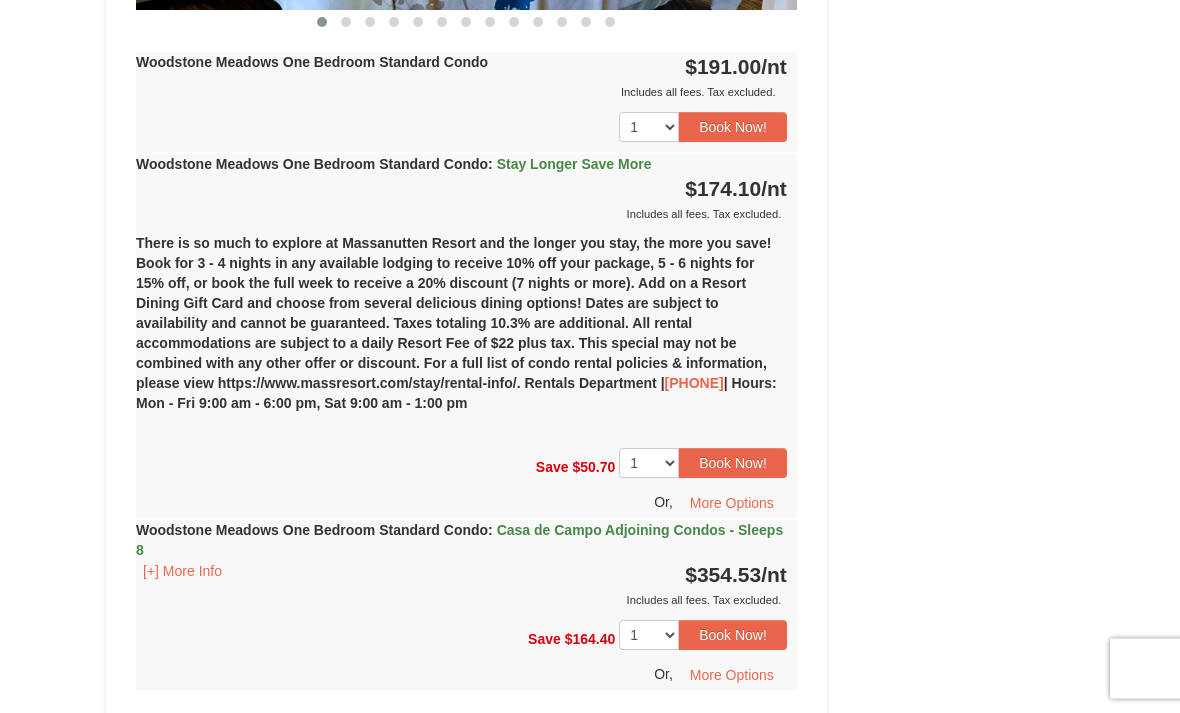 scroll, scrollTop: 1171, scrollLeft: 0, axis: vertical 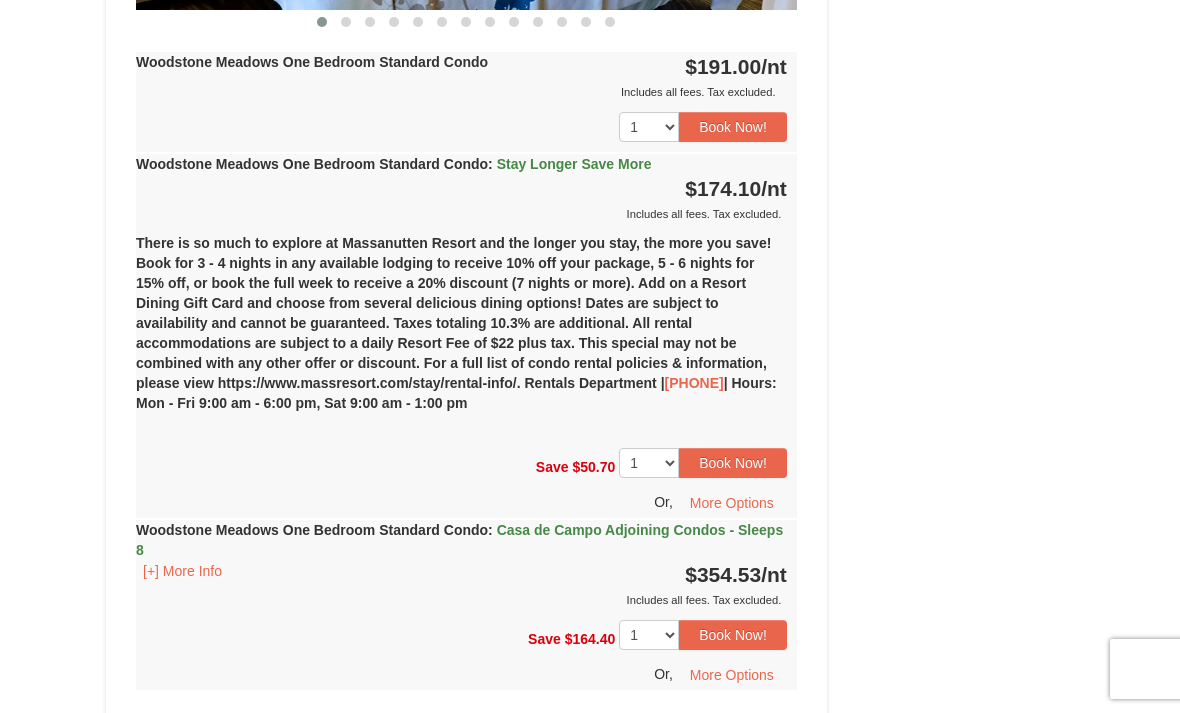 click on "More Options" at bounding box center [732, 503] 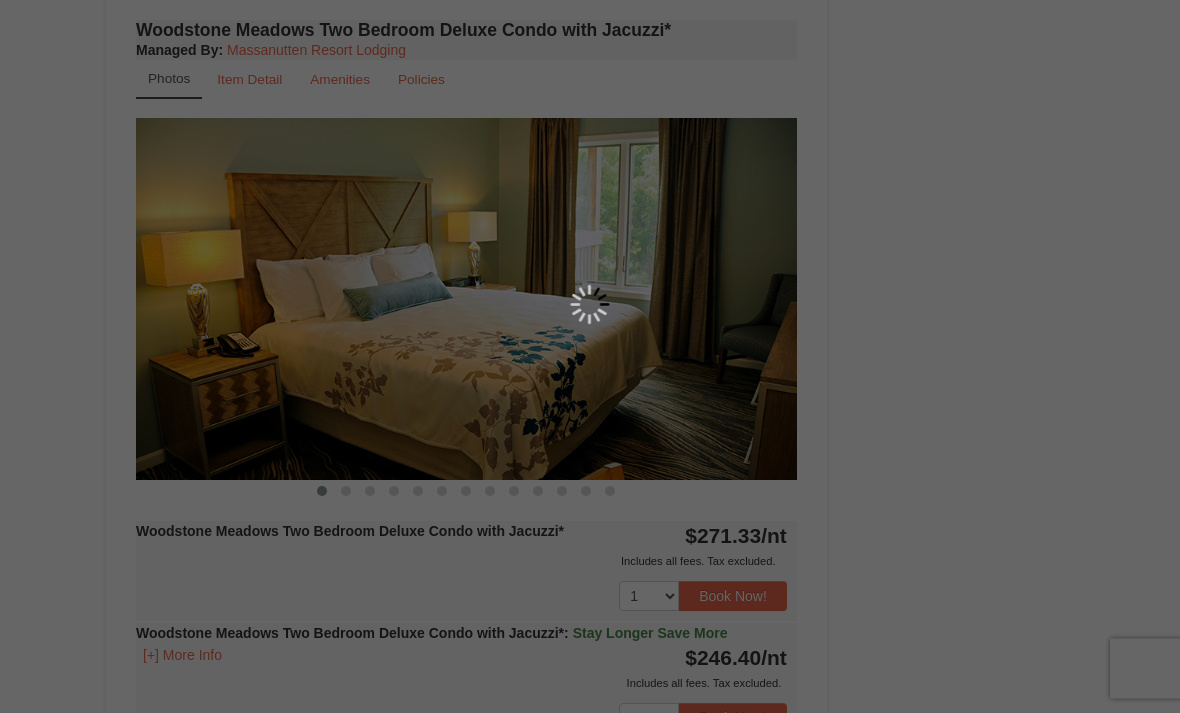 scroll, scrollTop: 3805, scrollLeft: 0, axis: vertical 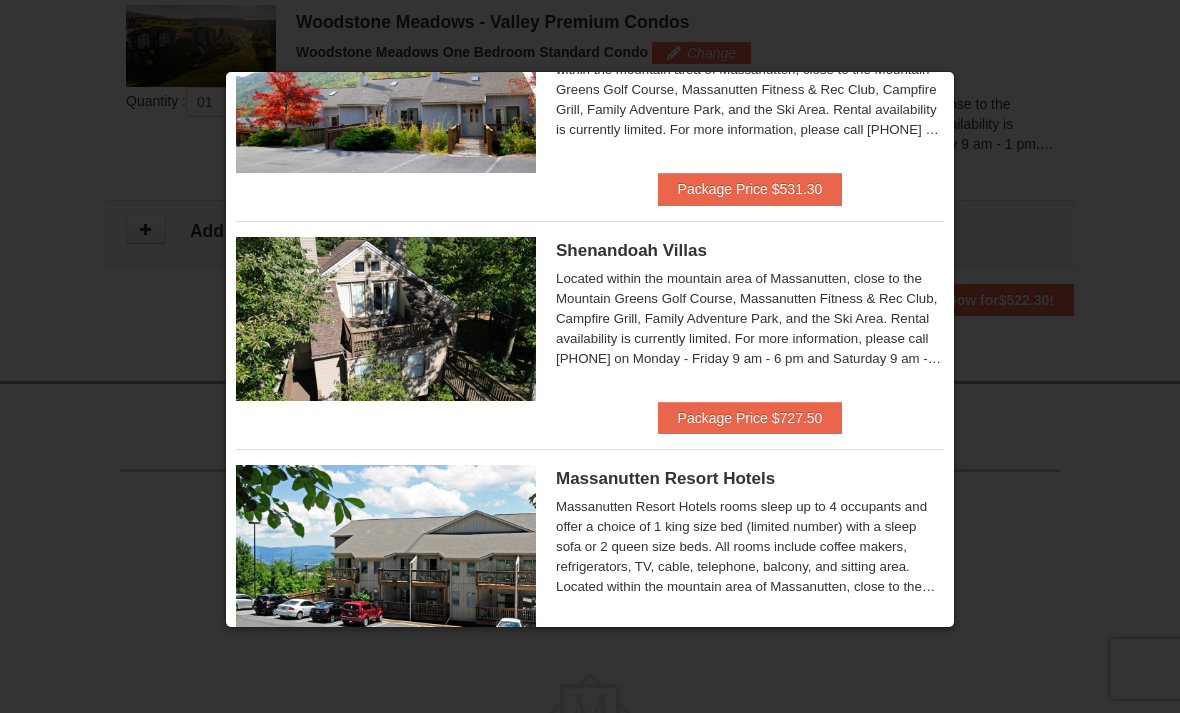 click on "Package Price $531.30" at bounding box center [750, 189] 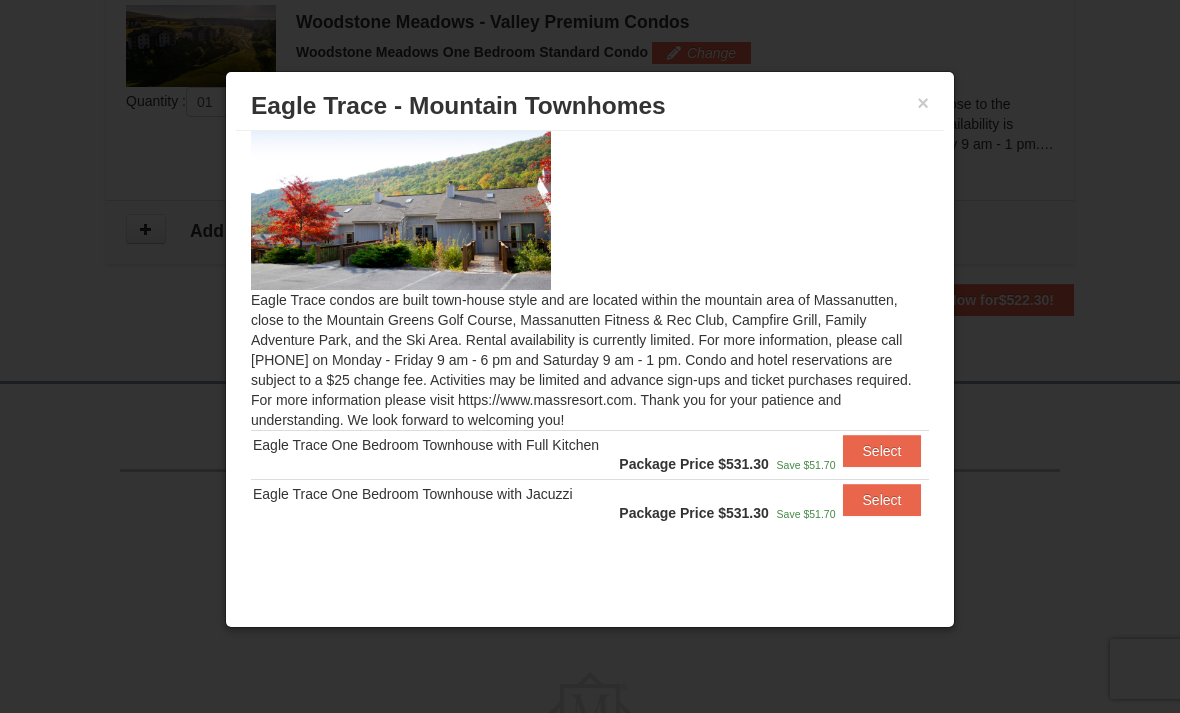 scroll, scrollTop: 21, scrollLeft: 0, axis: vertical 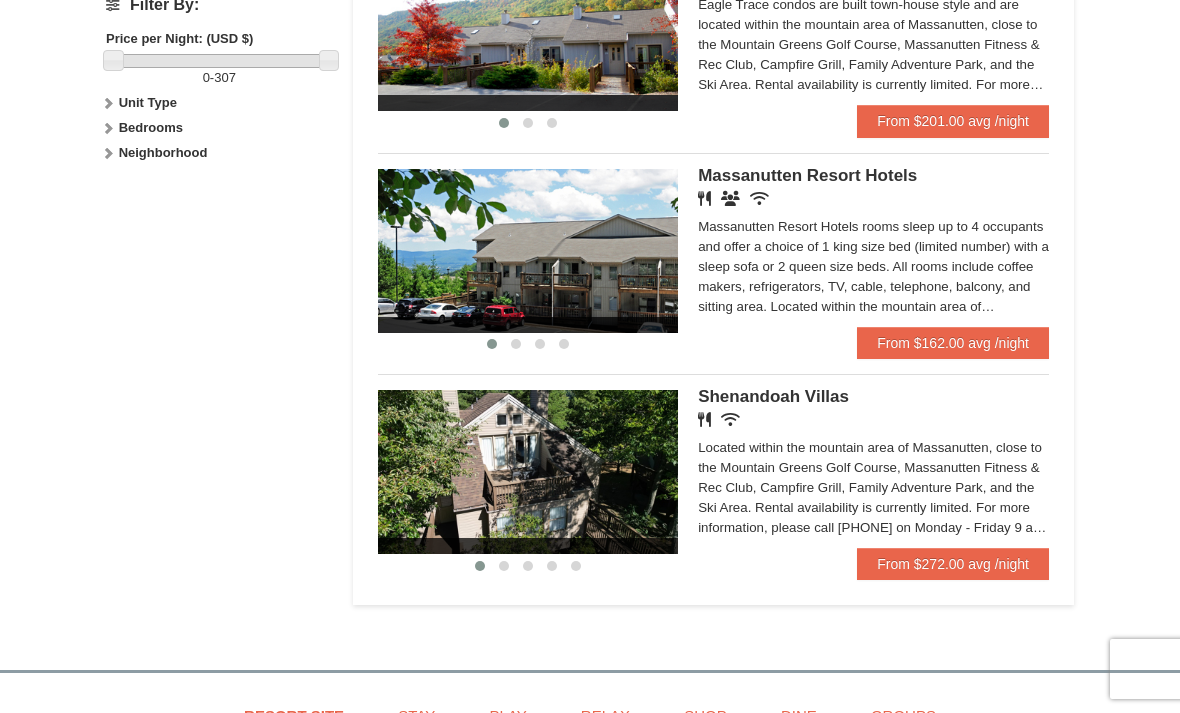 click at bounding box center [528, 251] 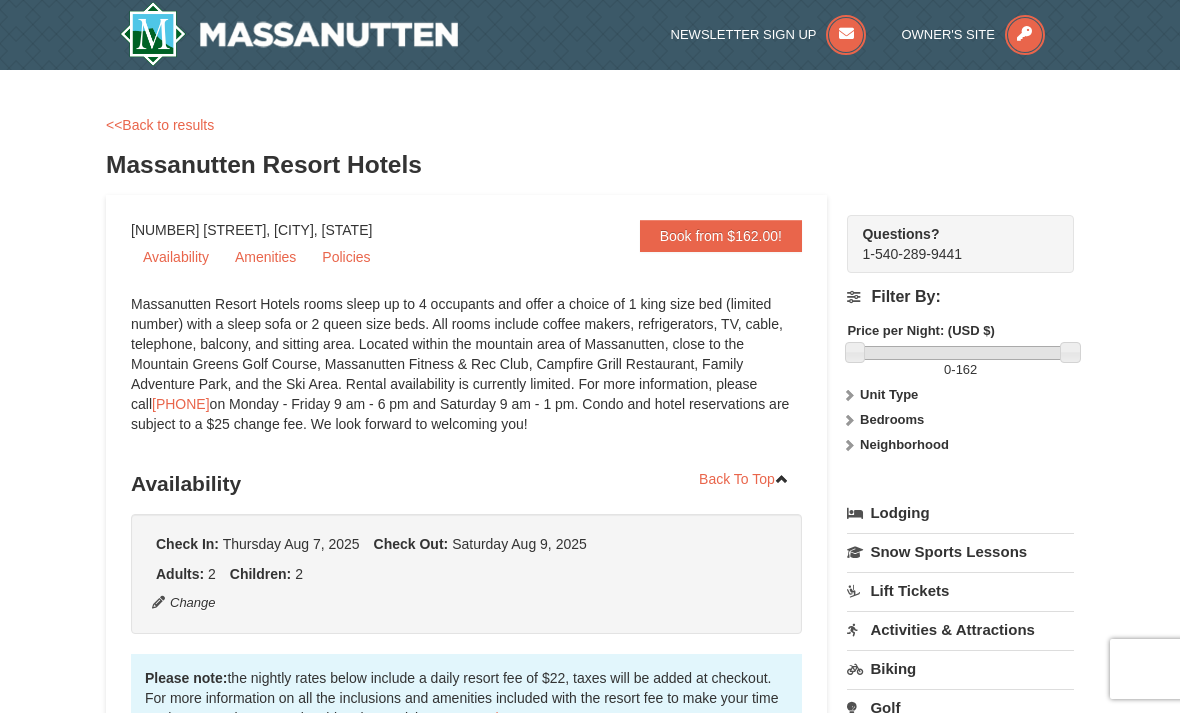 scroll, scrollTop: 0, scrollLeft: 0, axis: both 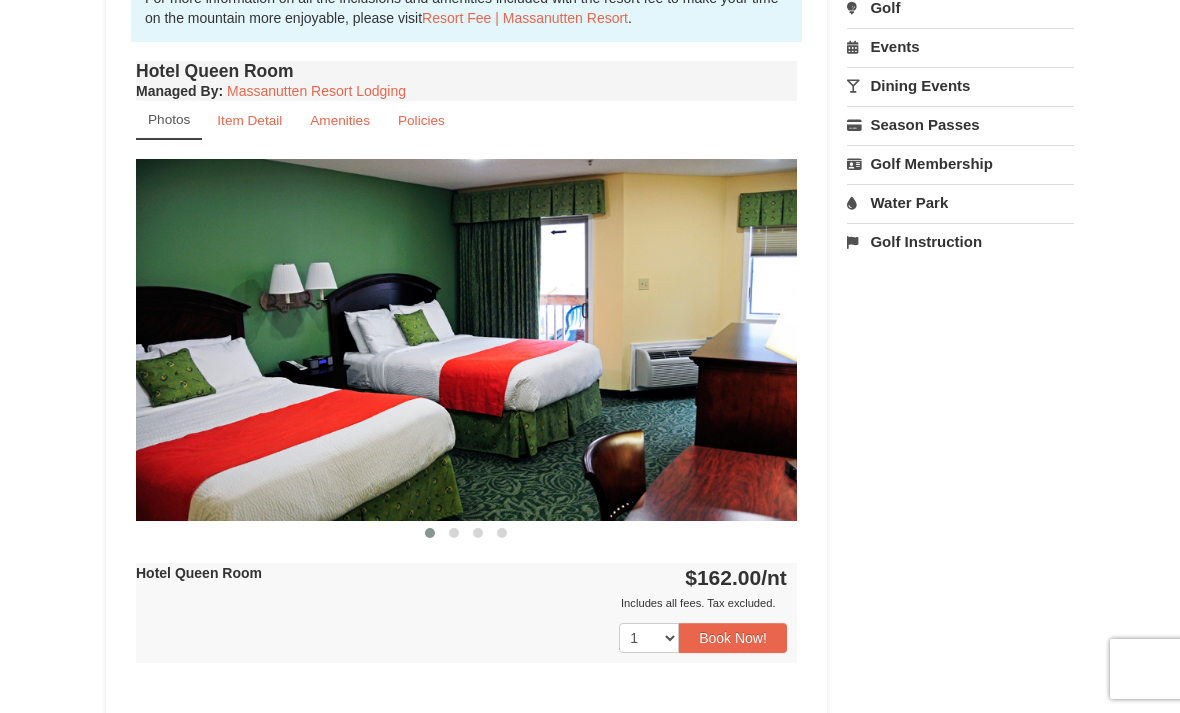 click on "Water Park" at bounding box center (960, 202) 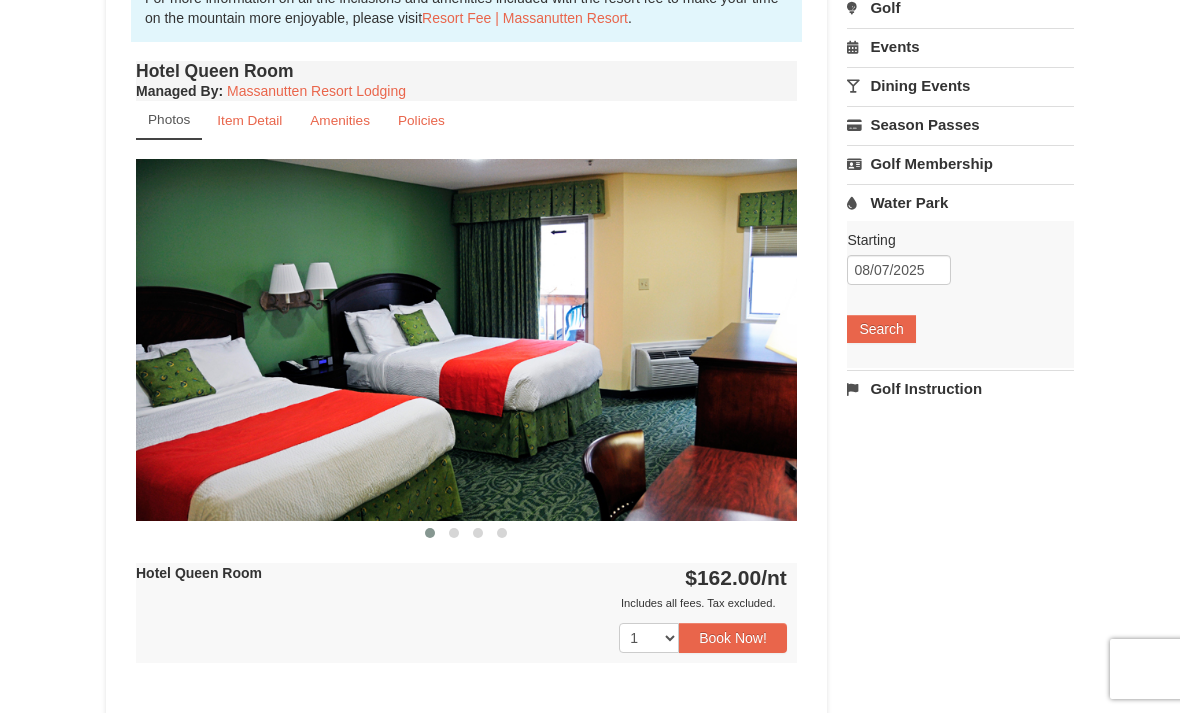 click on "Search" at bounding box center [881, 329] 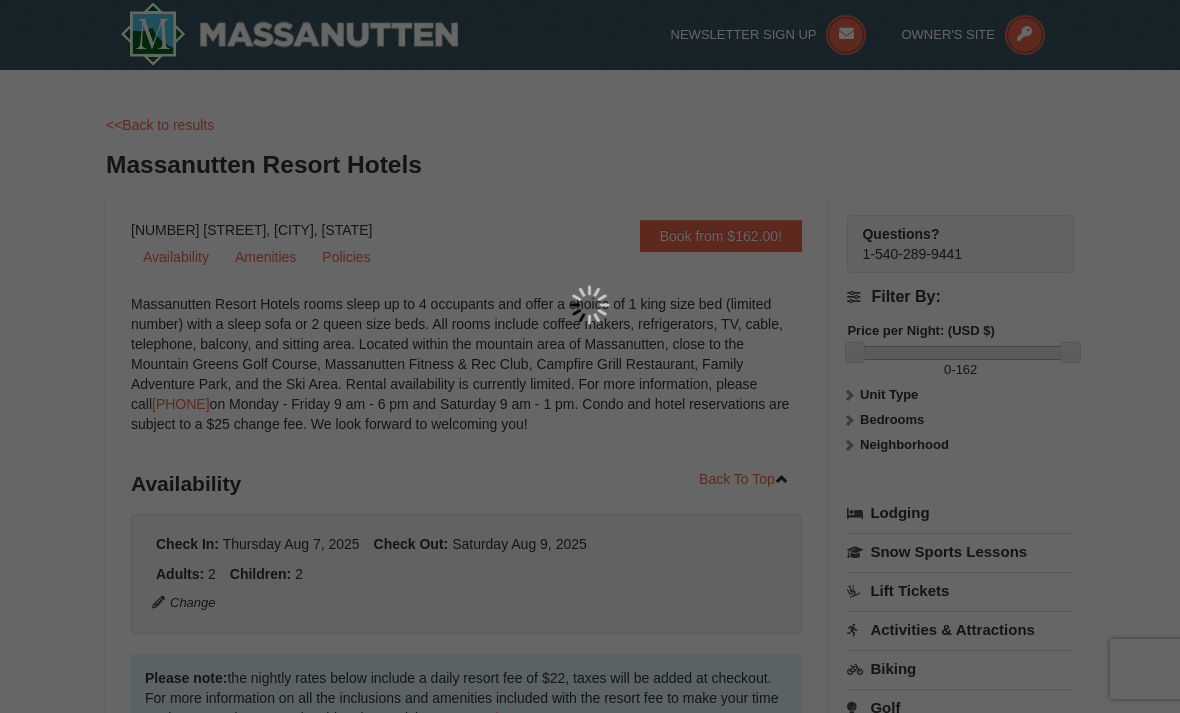 scroll, scrollTop: 764, scrollLeft: 0, axis: vertical 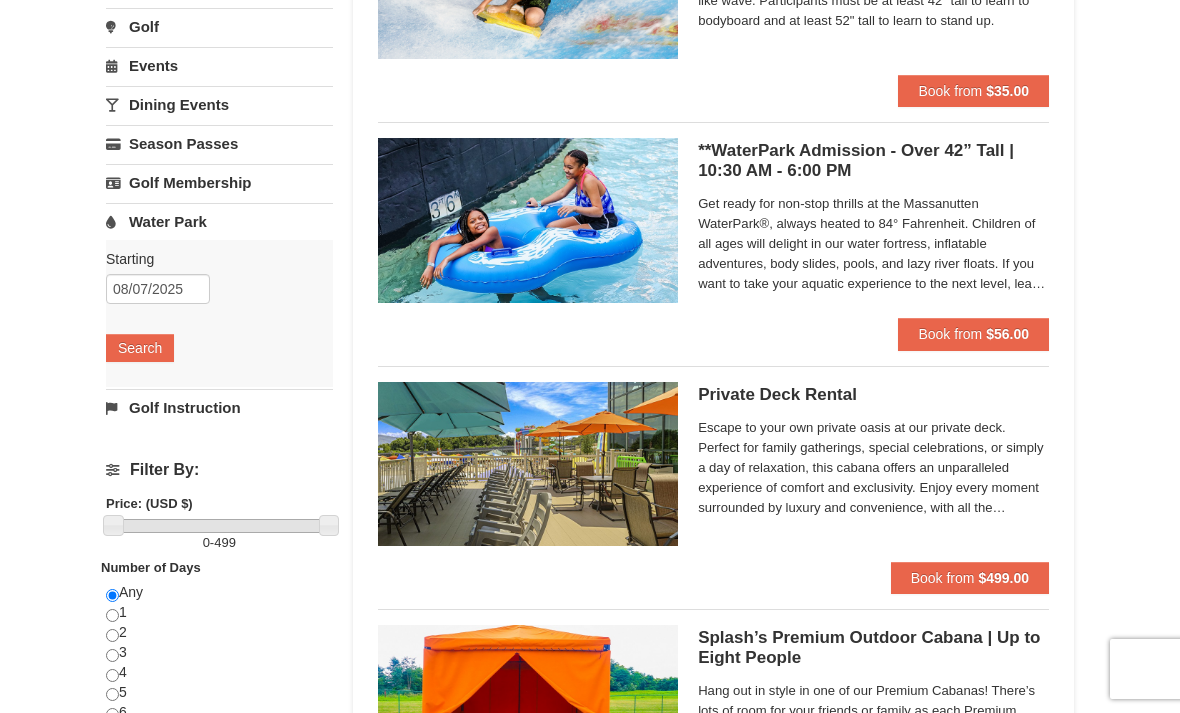 click on "Book from" at bounding box center [950, 334] 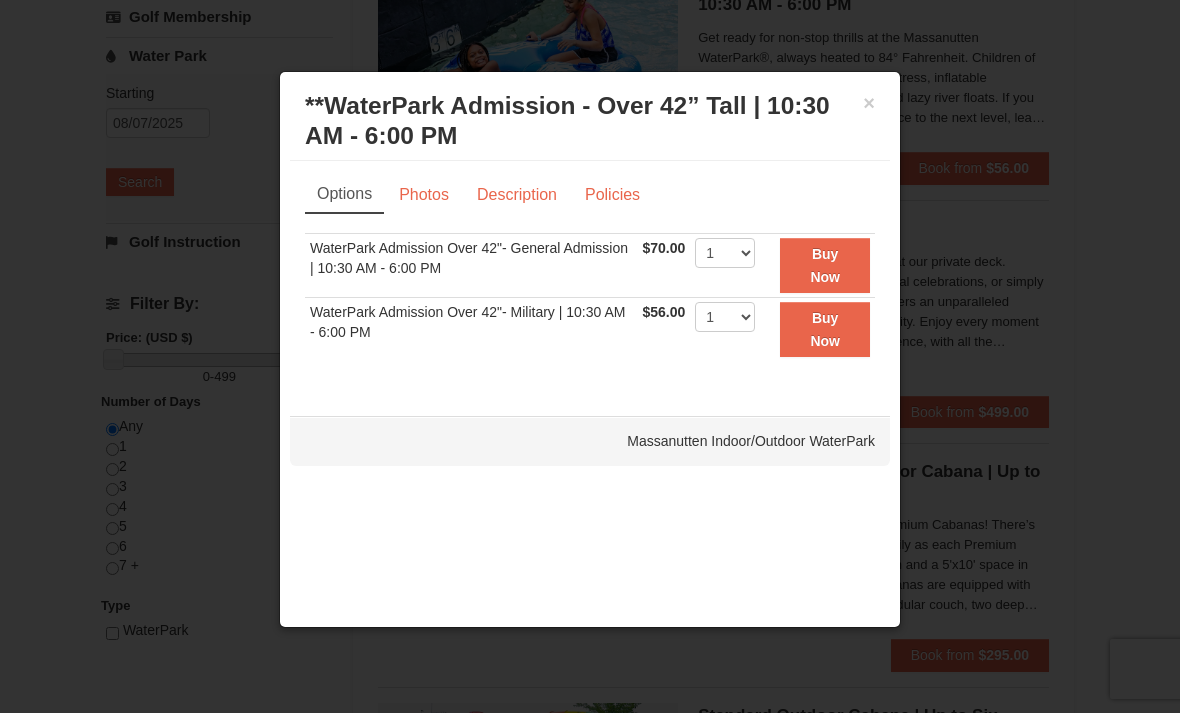scroll, scrollTop: 479, scrollLeft: 0, axis: vertical 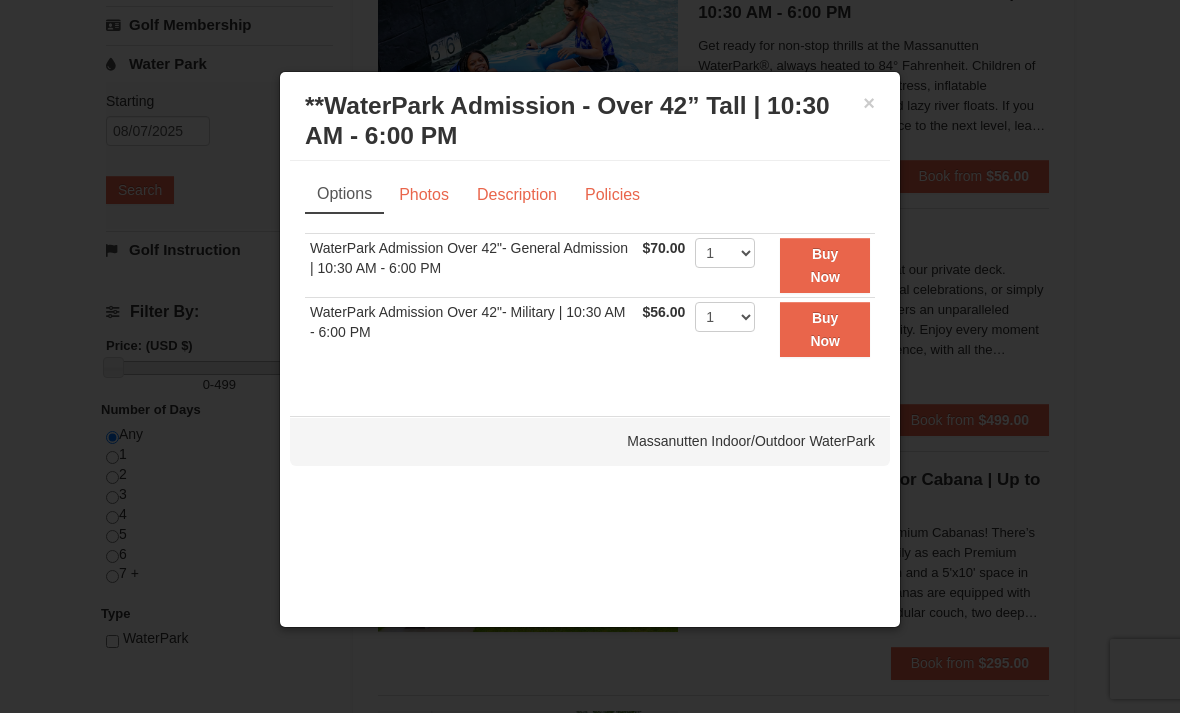 click on "×" at bounding box center [869, 103] 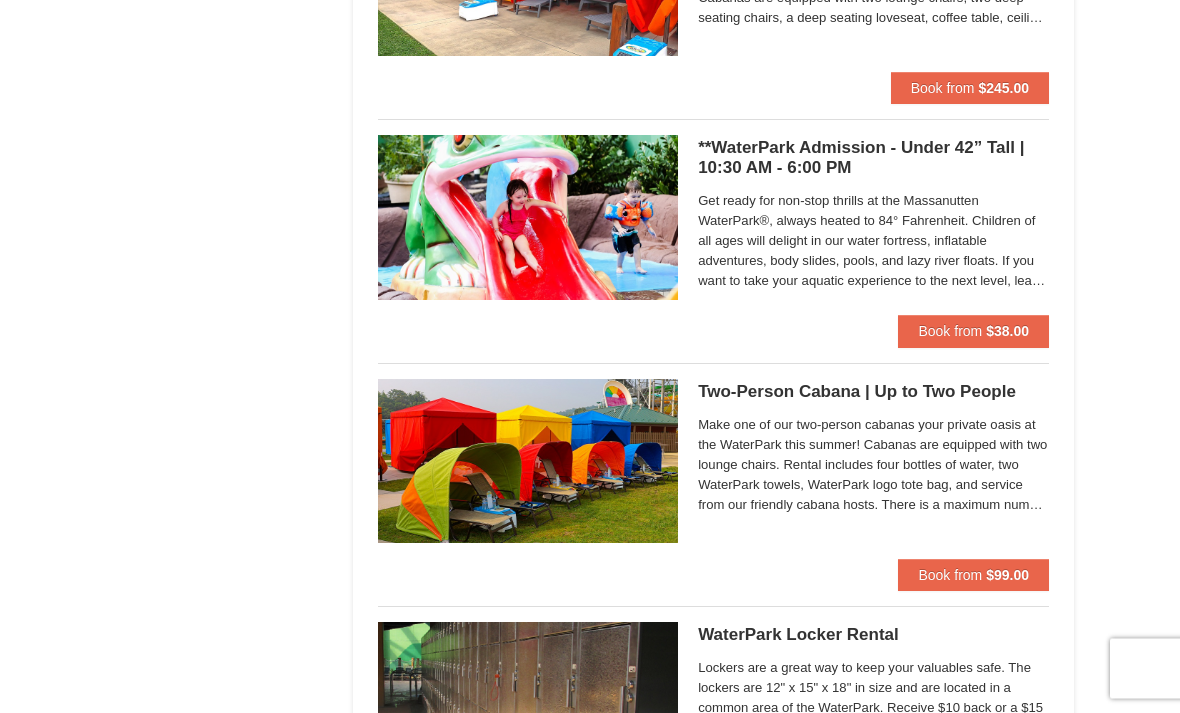 scroll, scrollTop: 1541, scrollLeft: 0, axis: vertical 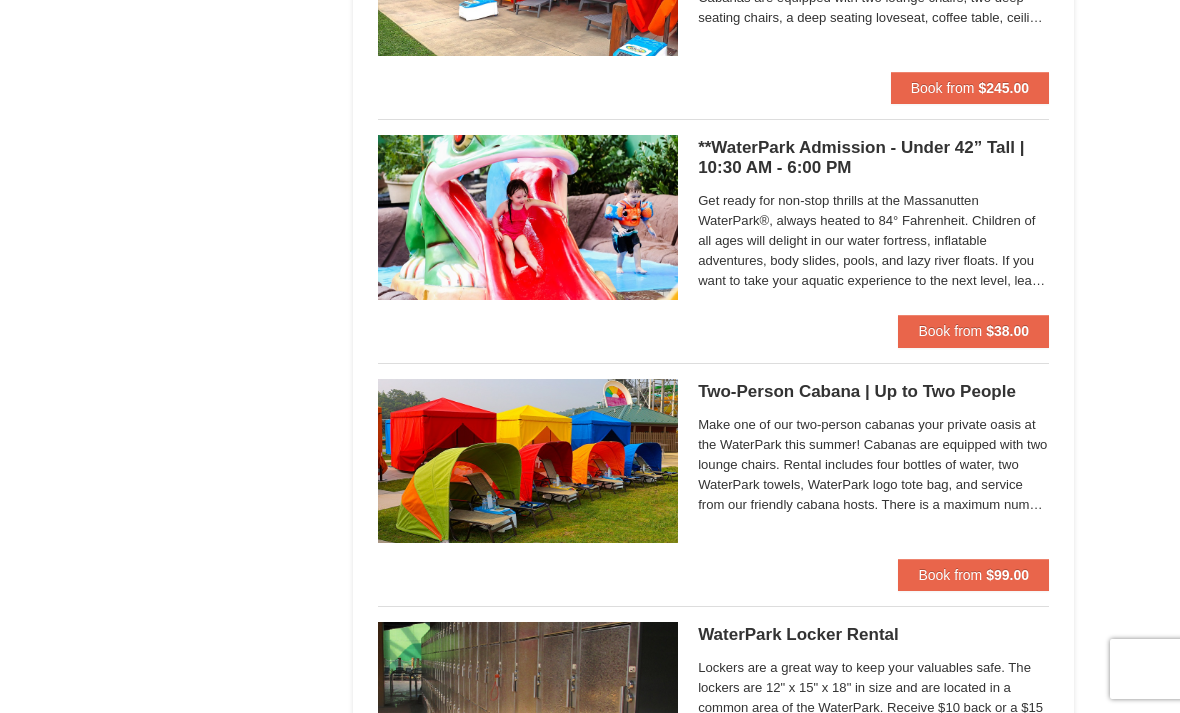 click on "Book from" at bounding box center [950, 331] 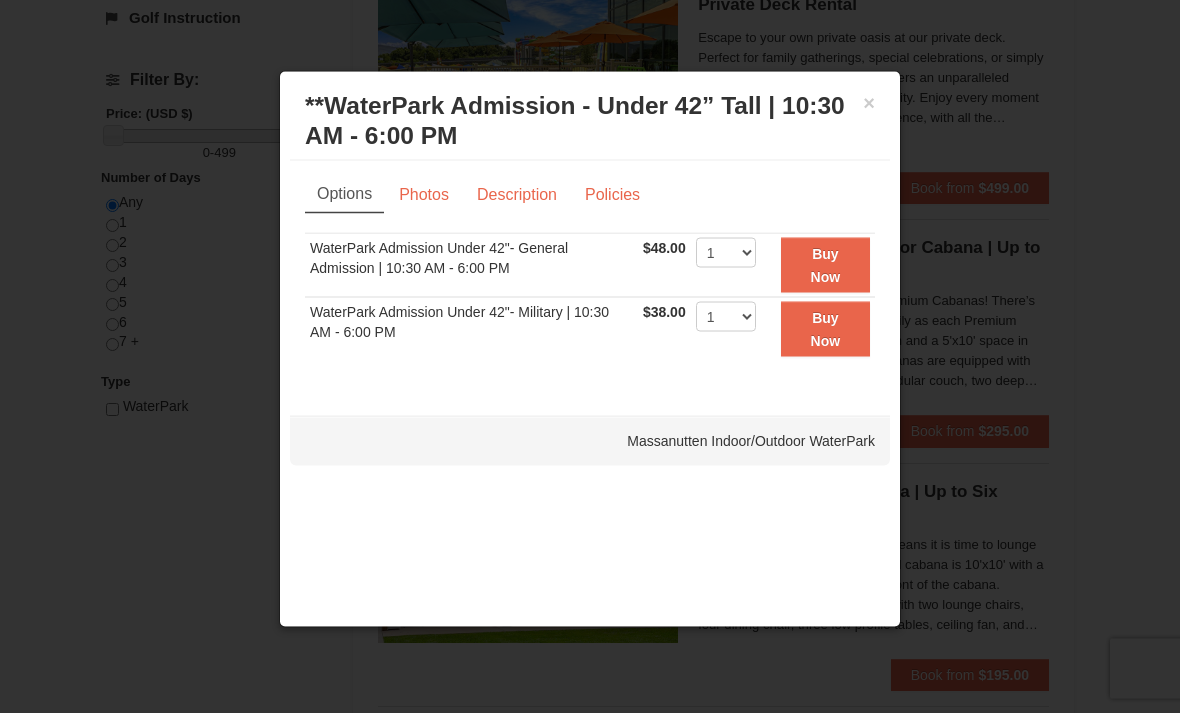 scroll, scrollTop: 691, scrollLeft: 0, axis: vertical 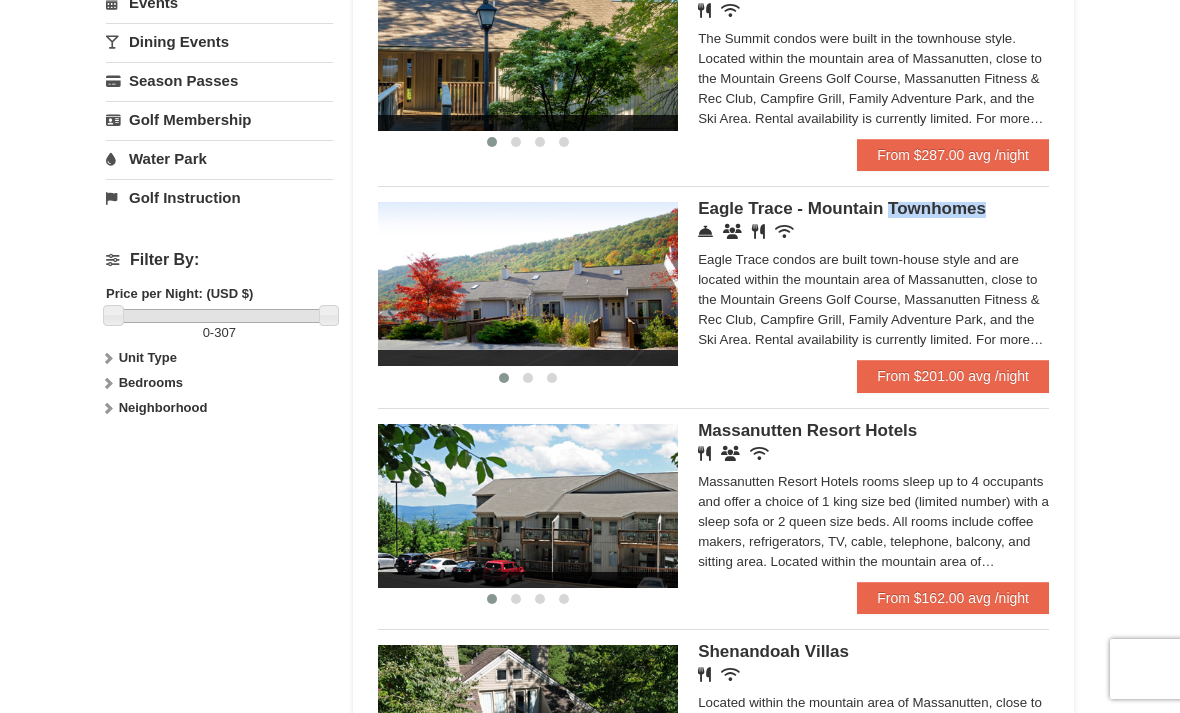 click on "Concierge Desk Conference Facilities Restaurant Wireless Internet (free)" at bounding box center (873, 232) 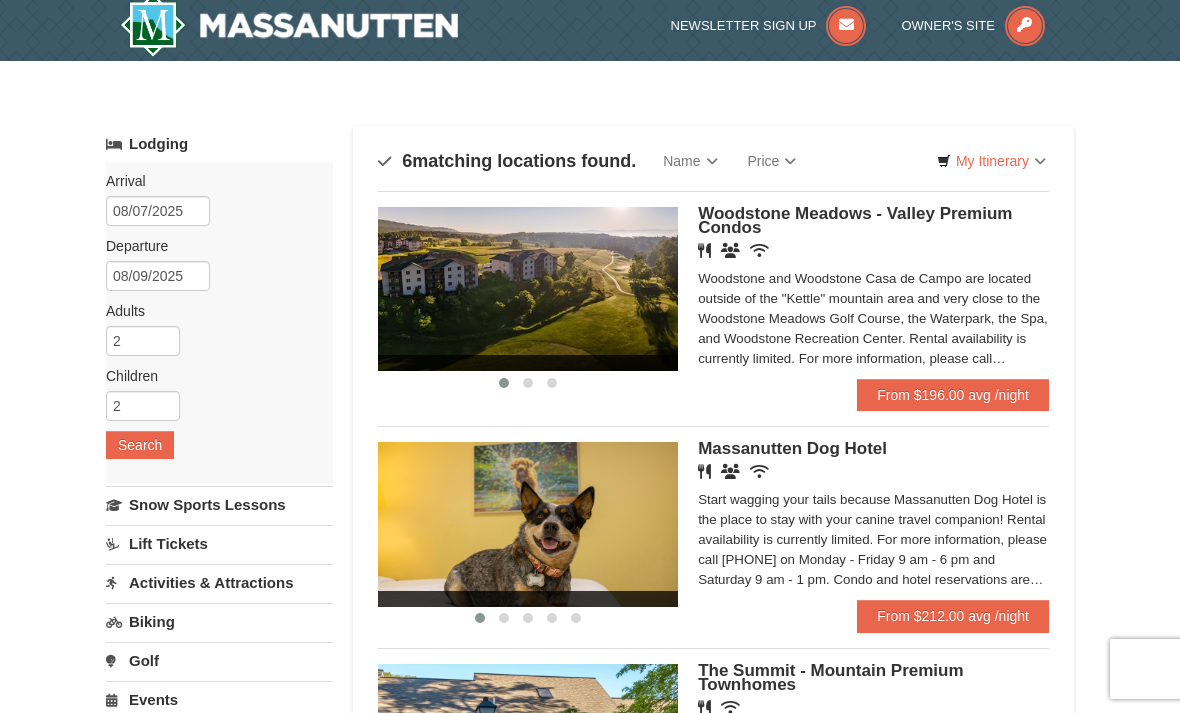 scroll, scrollTop: 0, scrollLeft: 0, axis: both 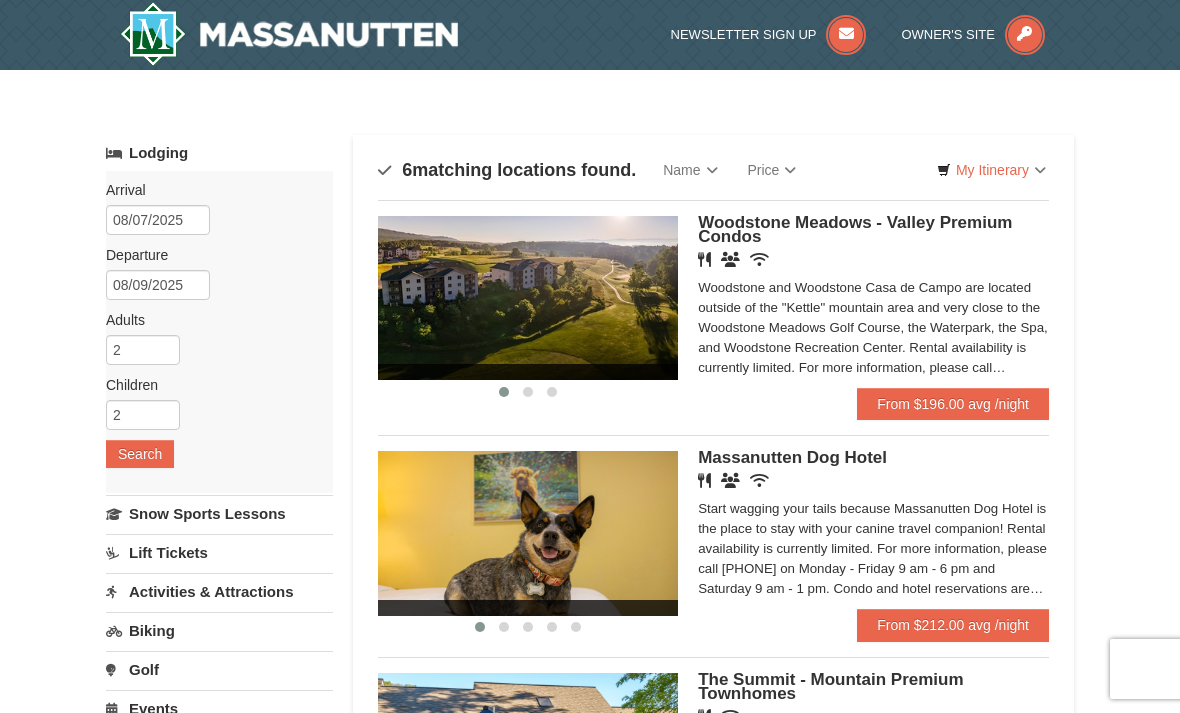 click on "Woodstone and Woodstone Casa de Campo are located outside of the "Kettle" mountain area and very close to the Woodstone Meadows Golf Course, the Waterpark, the Spa, and Woodstone Recreation Center.
Rental availability is currently limited. For more information, please call 540.289.4952 on Monday - Friday 9 am - 6 pm and Saturday 9 am - 1 pm. Condo and hotel reservations are subject to a $25 change fee.
We look forward to welcoming you!" at bounding box center [873, 328] 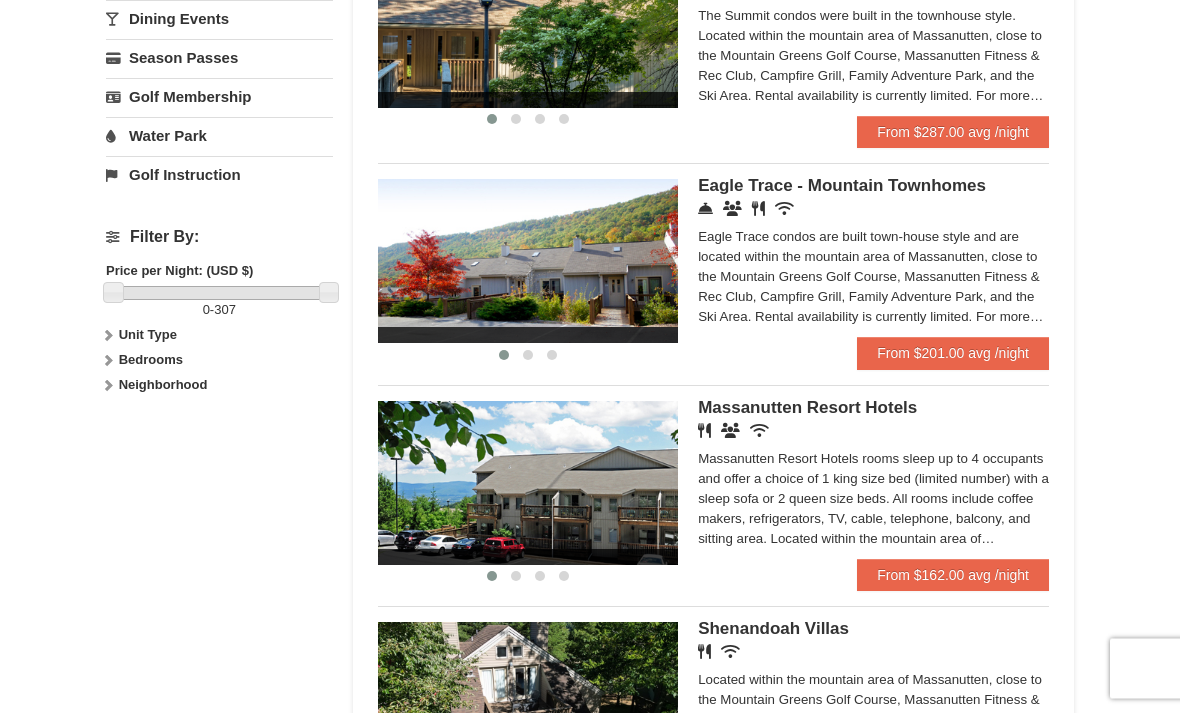 scroll, scrollTop: 726, scrollLeft: 0, axis: vertical 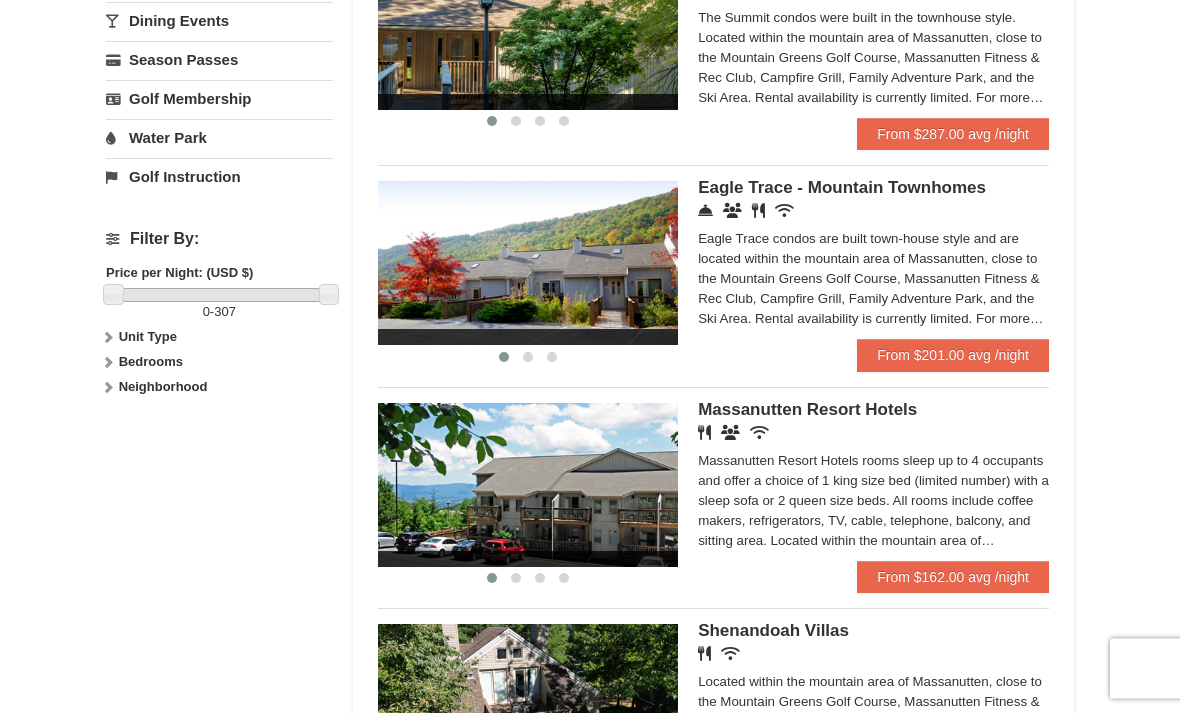 click on "Massanutten Resort Hotels rooms sleep up to 4 occupants and offer a choice of 1 king size bed (limited number) with a sleep sofa or 2 queen size beds. All rooms include coffee makers, refrigerators, TV, cable, telephone, balcony, and sitting area. Located within the mountain area of Massanutten, close to the Mountain Greens Golf Course, Massanutten Fitness & Rec Club, Campfire Grill Restaurant, Family Adventure Park, and the Ski Area.
Rental availability is currently limited. For more information, please call [PHONE] on Monday - Friday 9 am - 6 pm and Saturday 9 am - 1 pm. Condo and hotel reservations are subject to a $25 change fee.
We look forward to welcoming you!" at bounding box center [873, 502] 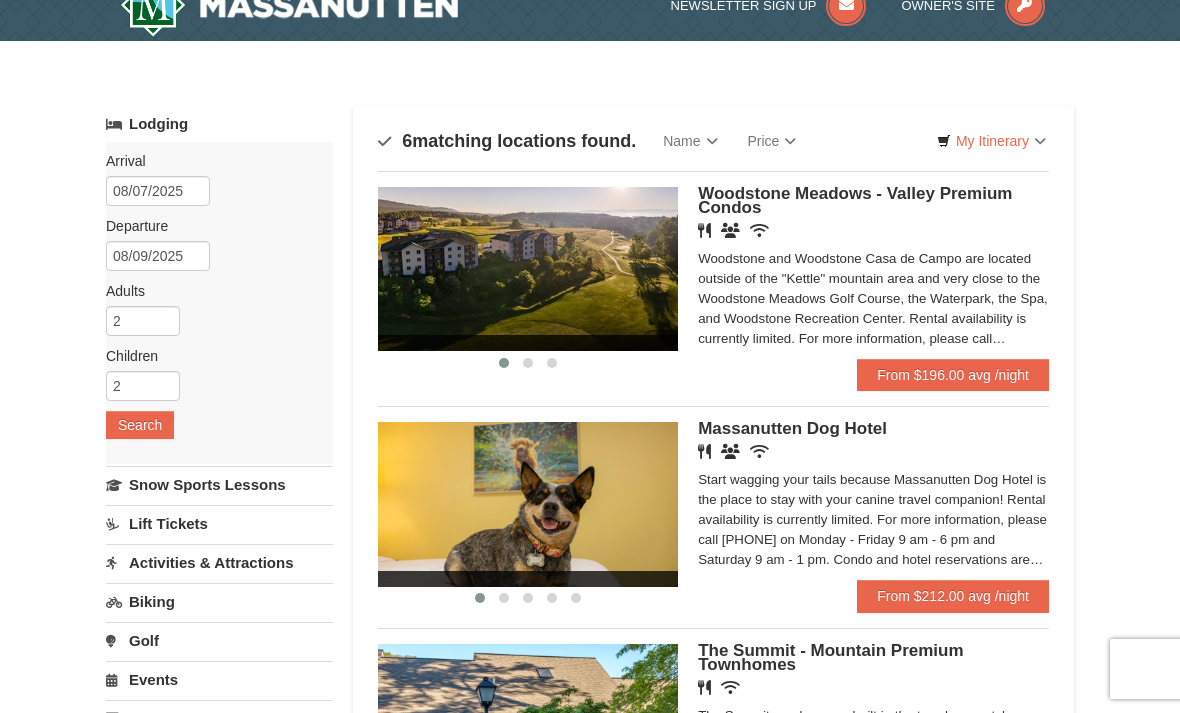 scroll, scrollTop: 27, scrollLeft: 0, axis: vertical 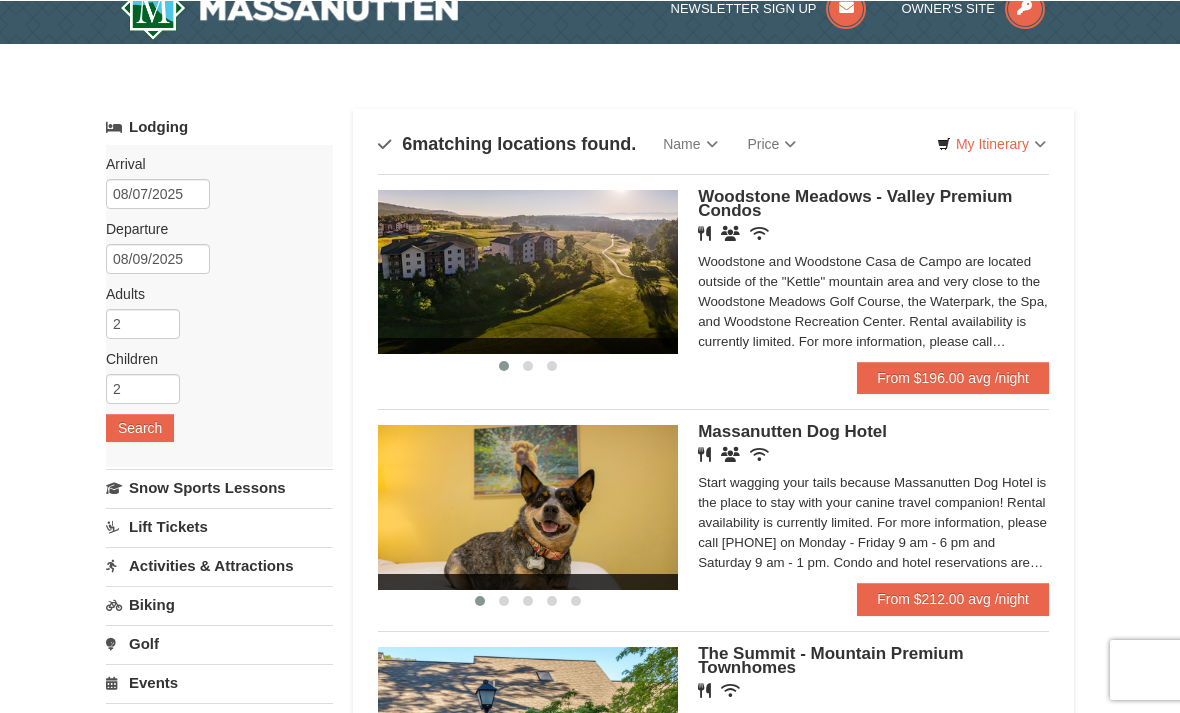 click at bounding box center (528, 271) 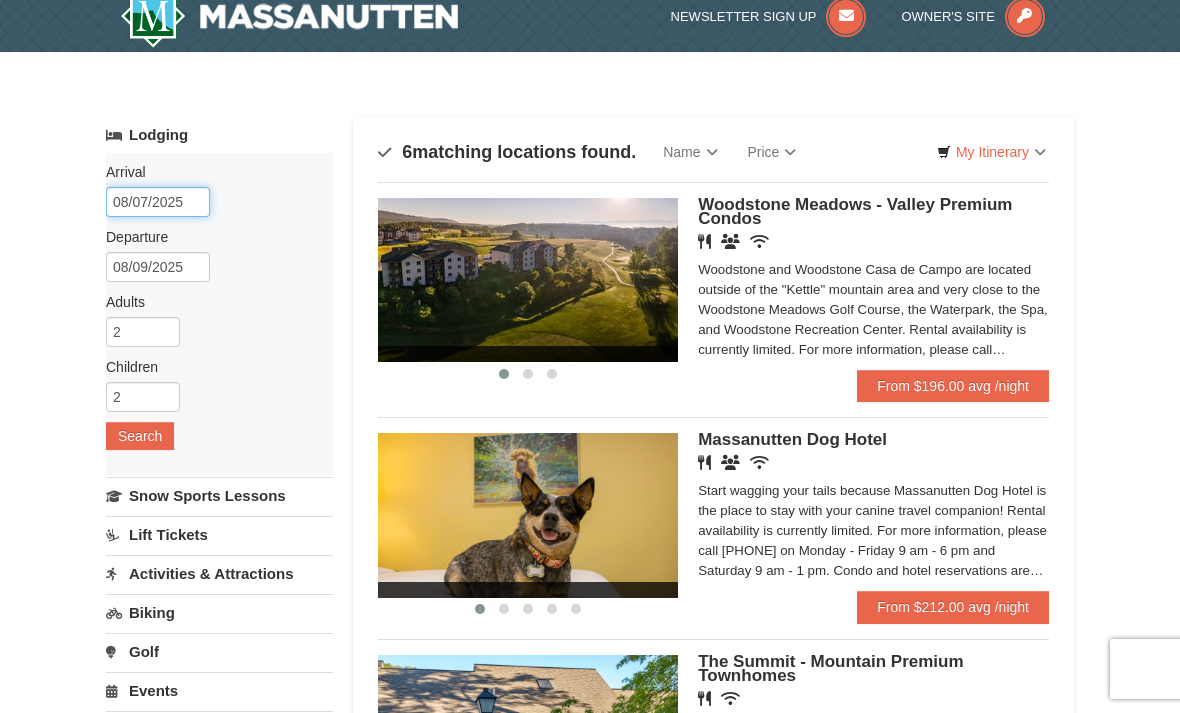 click on "08/07/2025" at bounding box center (158, 202) 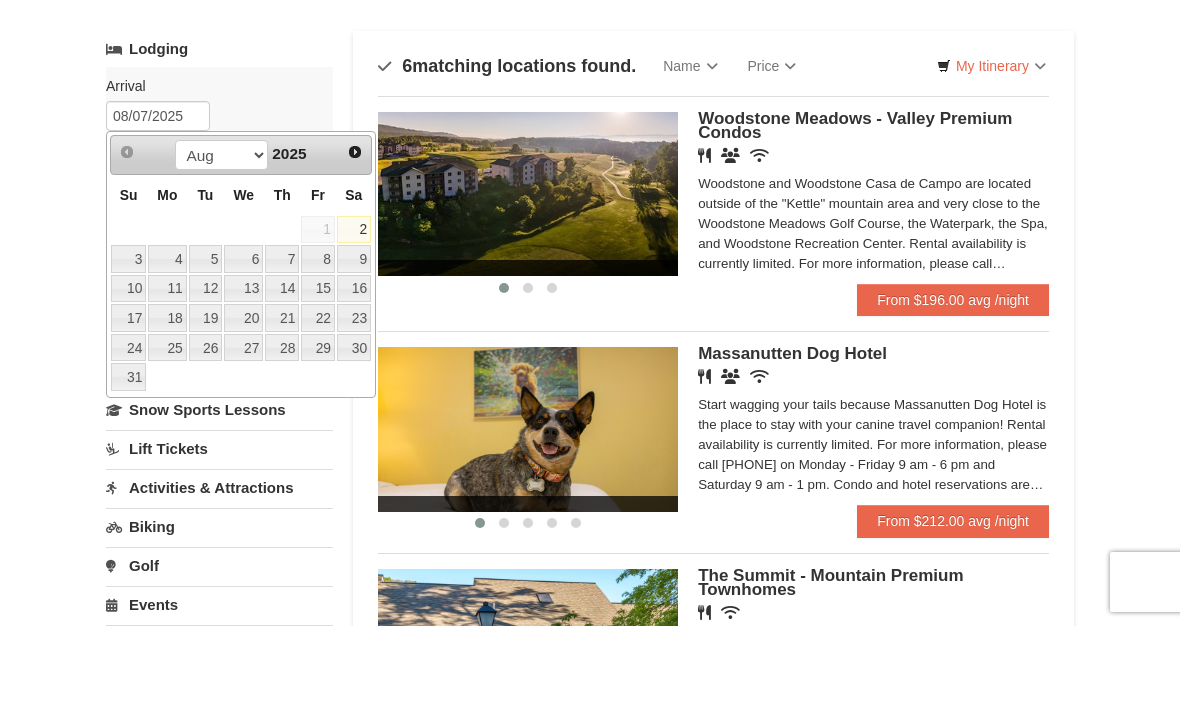 click at bounding box center (243, 317) 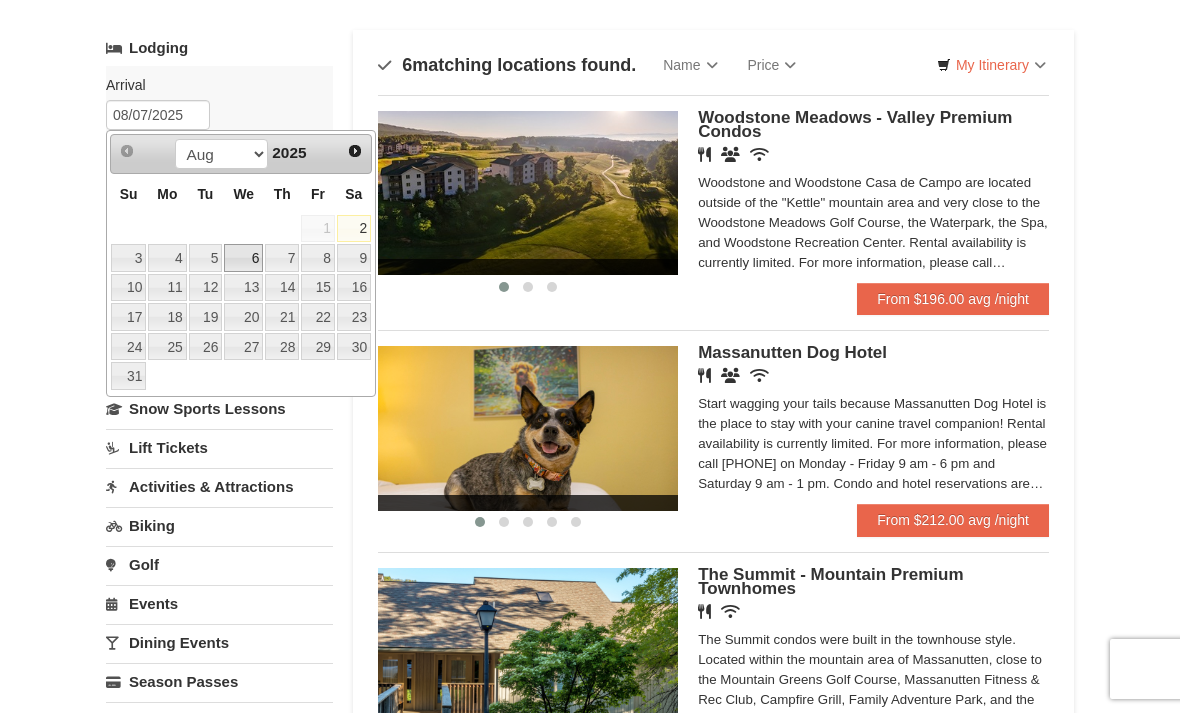 click on "6" at bounding box center (243, 258) 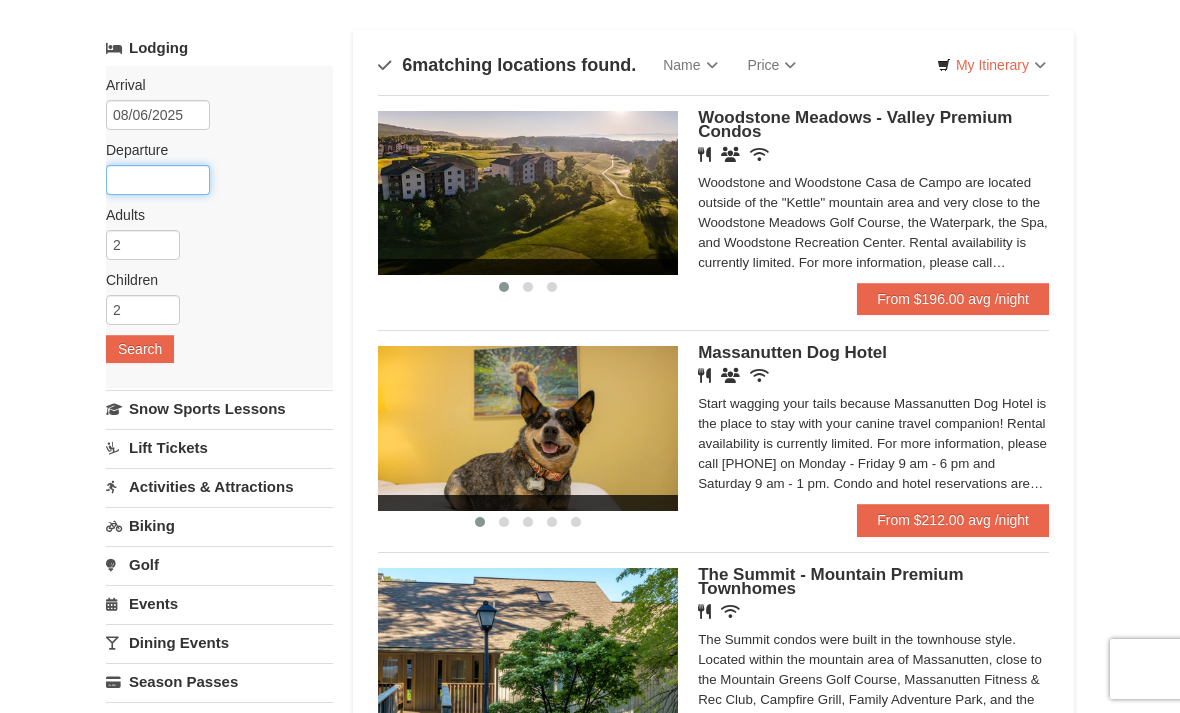 click at bounding box center [158, 180] 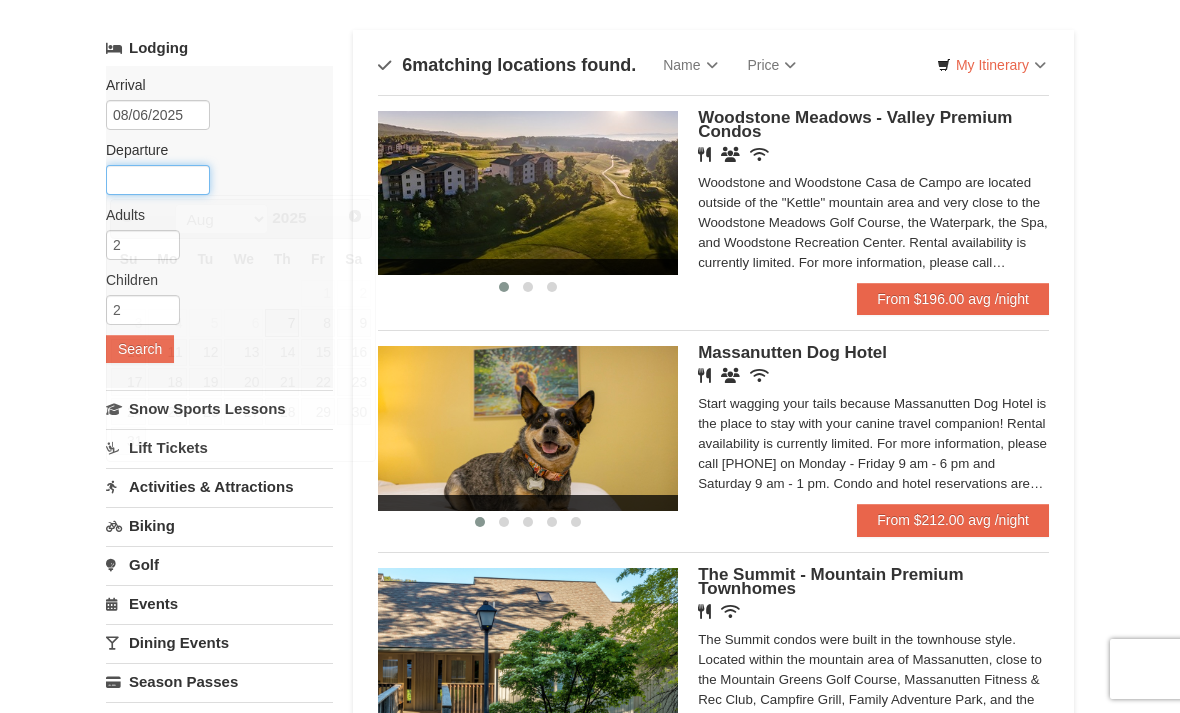 scroll, scrollTop: 104, scrollLeft: 0, axis: vertical 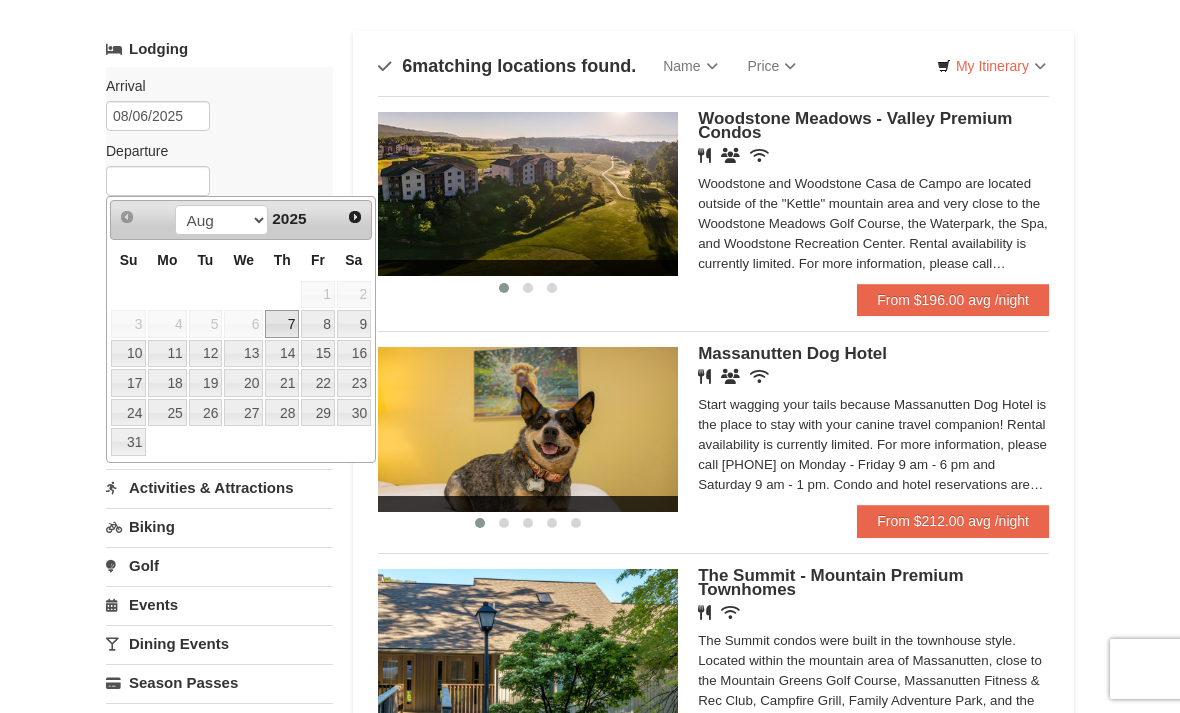 click on "9" at bounding box center (354, 324) 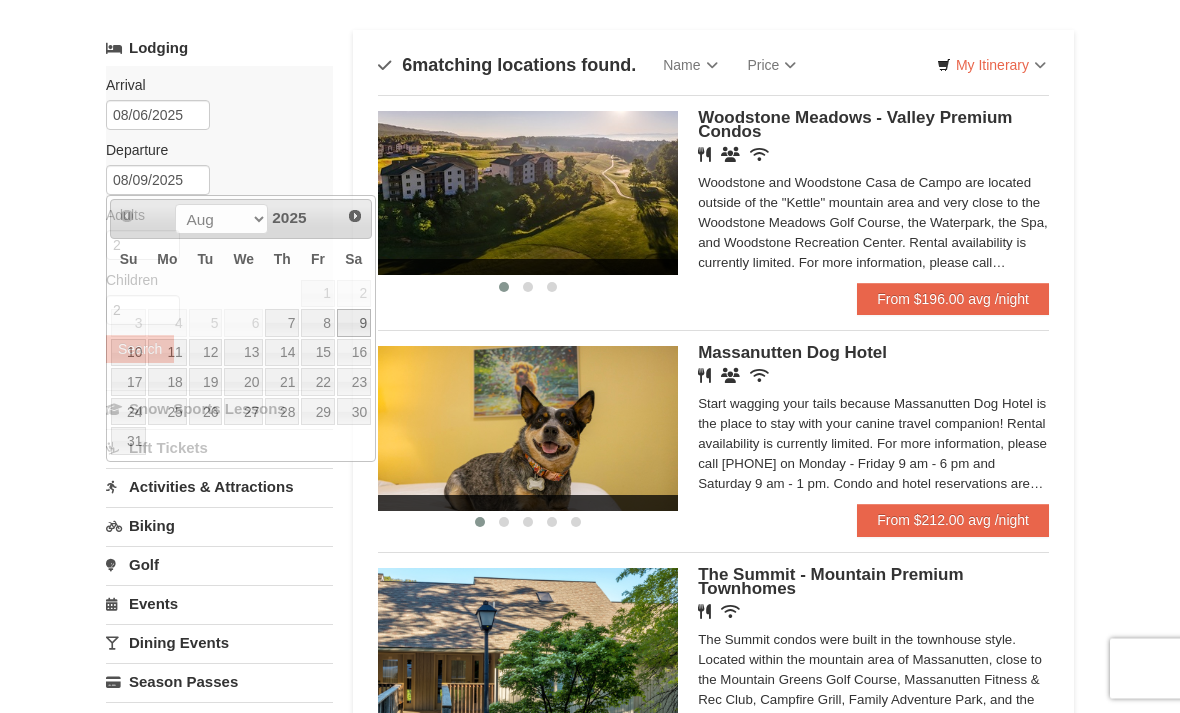 scroll, scrollTop: 105, scrollLeft: 0, axis: vertical 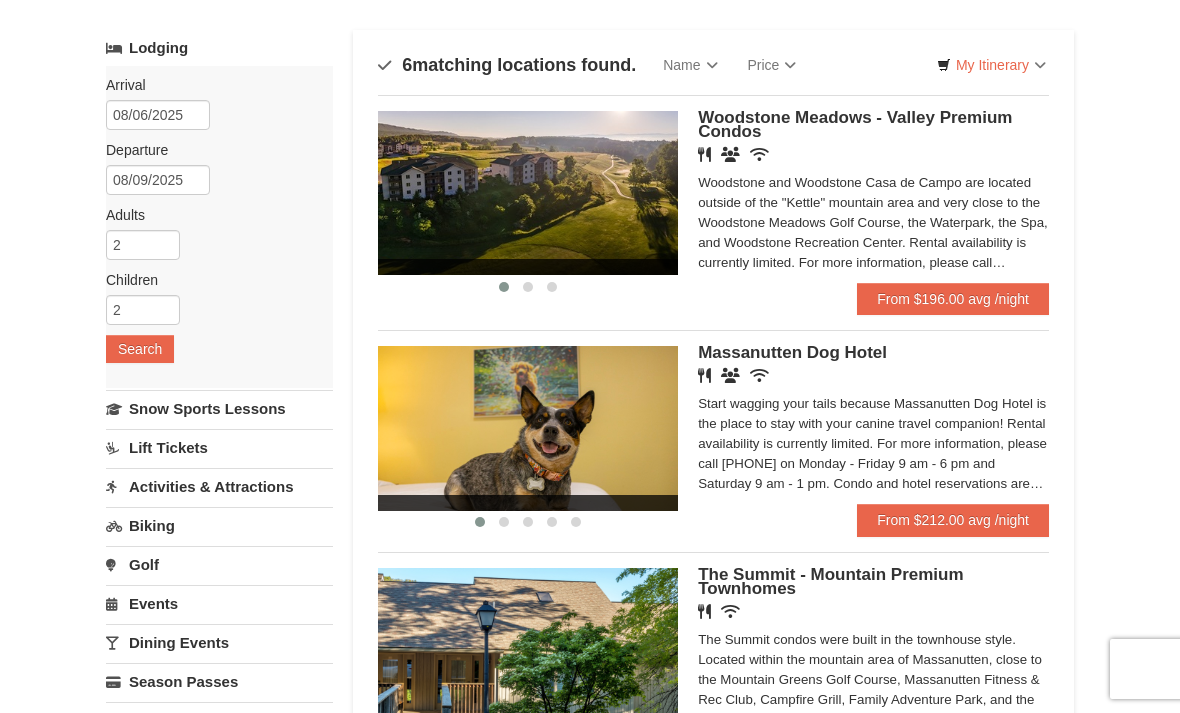 click on "Search" at bounding box center (140, 349) 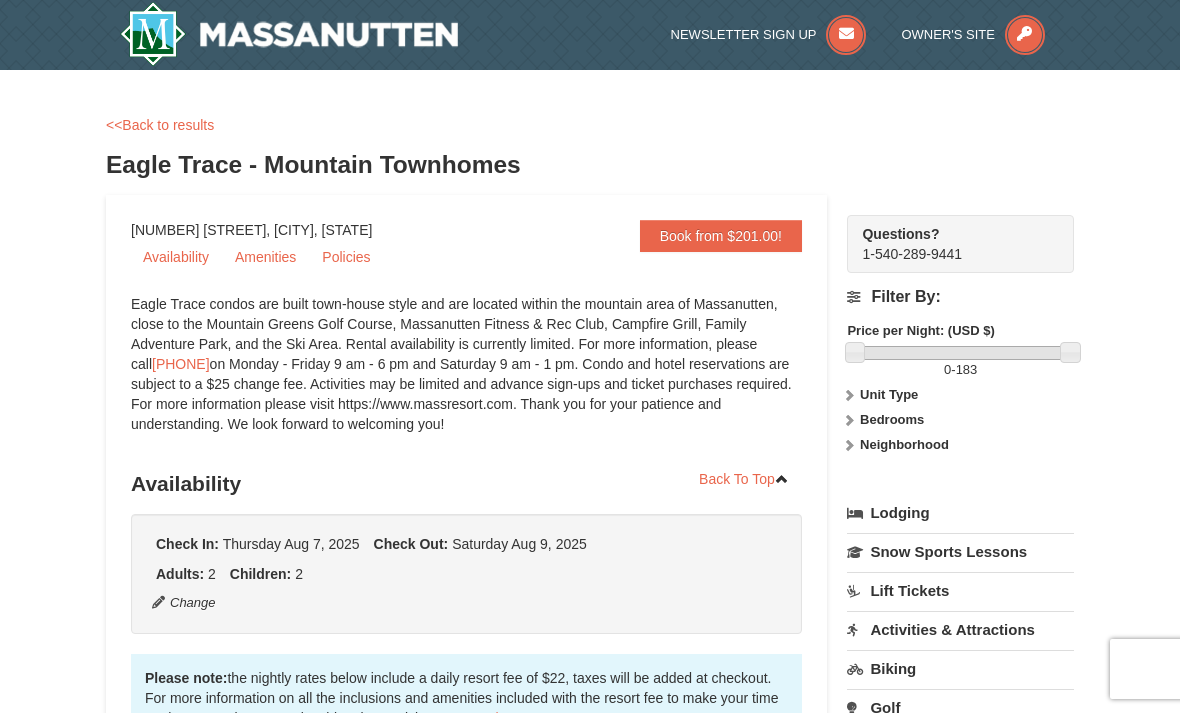 scroll, scrollTop: 0, scrollLeft: 0, axis: both 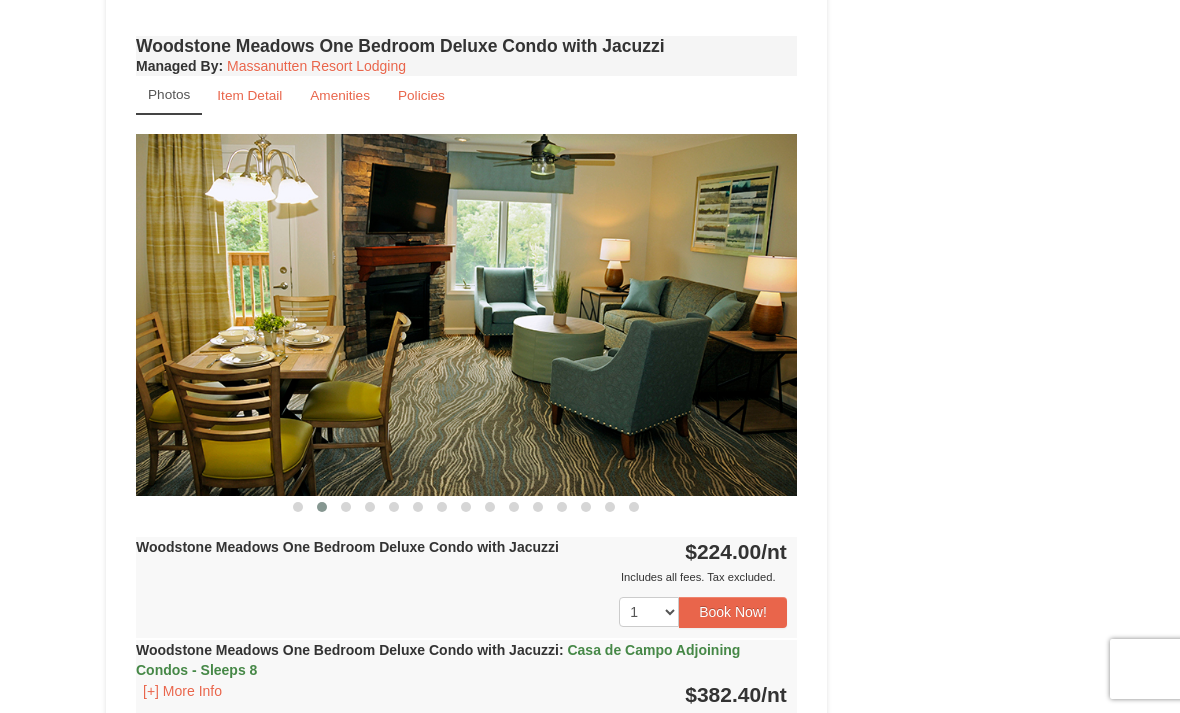 click at bounding box center (466, 315) 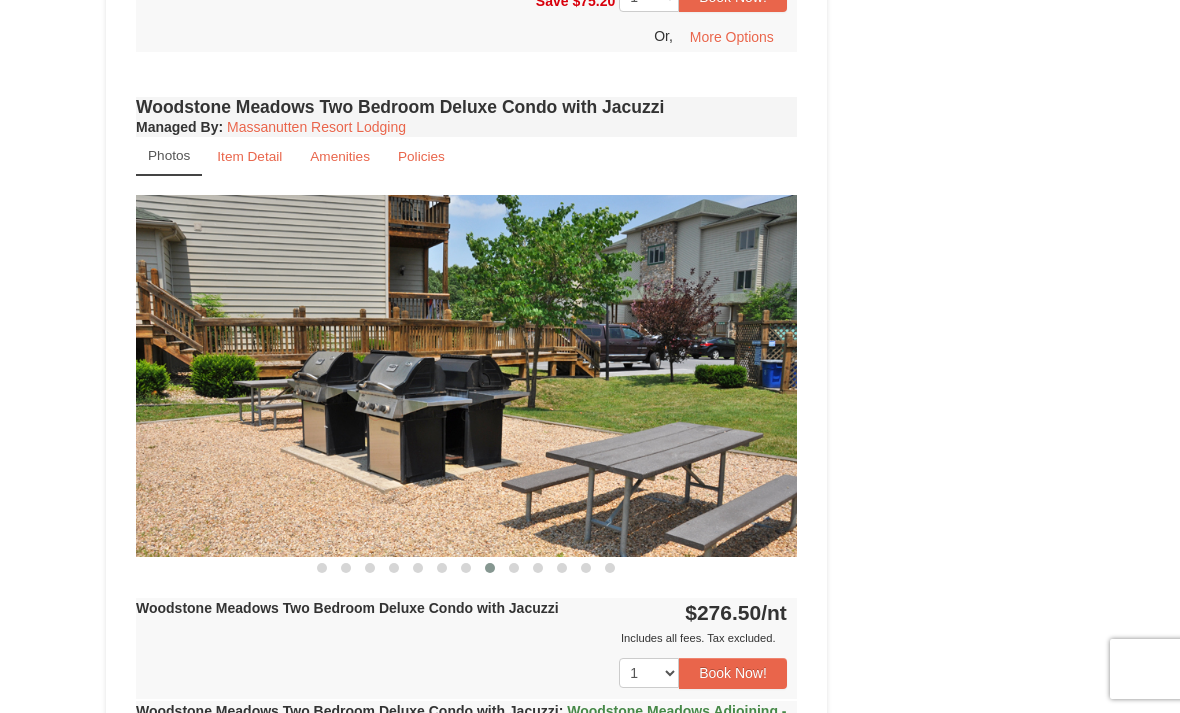 scroll, scrollTop: 2221, scrollLeft: 0, axis: vertical 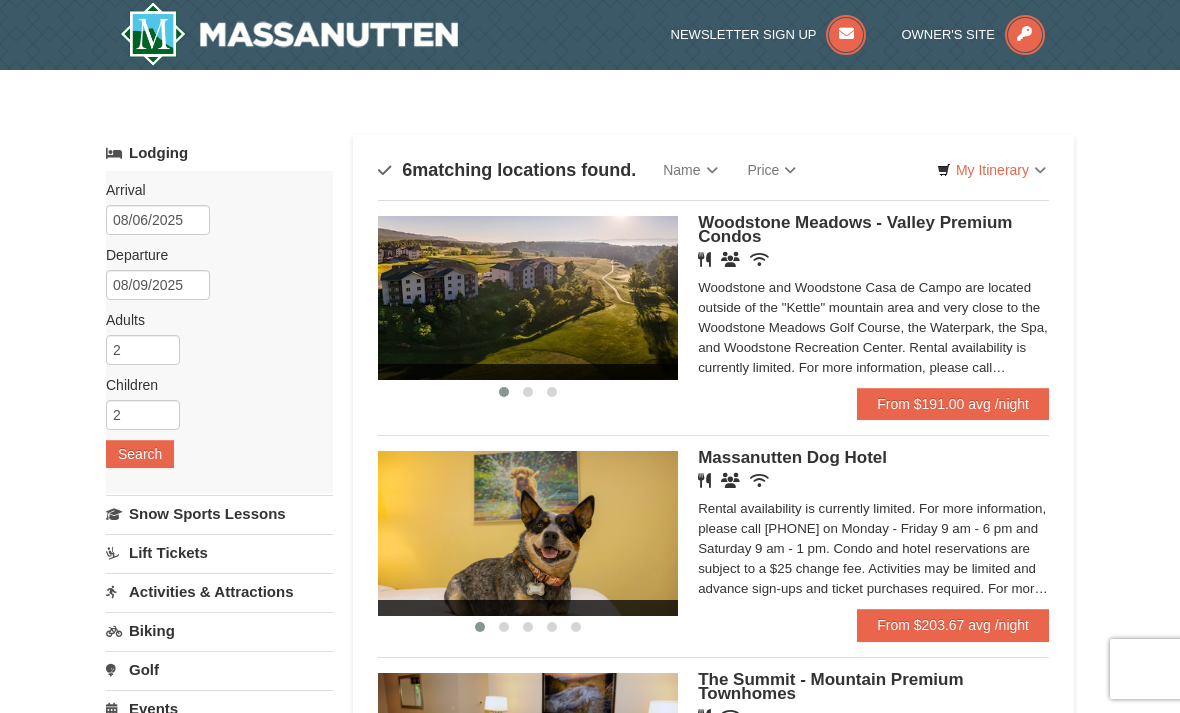 click on "Woodstone Meadows - Valley Premium Condos
Restaurant Banquet Facilities Wireless Internet (free)
Woodstone and Woodstone Casa de Campo are located outside of the "Kettle" mountain area and very close to the Woodstone Meadows Golf Course, the Waterpark, the Spa, and Woodstone Recreation Center.
Rental availability is currently limited. For more information, please call [PHONE] on Monday - Friday 9 am - 6 pm and Saturday 9 am - 1 pm. Condo and hotel reservations are subject to a $25 change fee.
We look forward to welcoming you!" at bounding box center (873, 302) 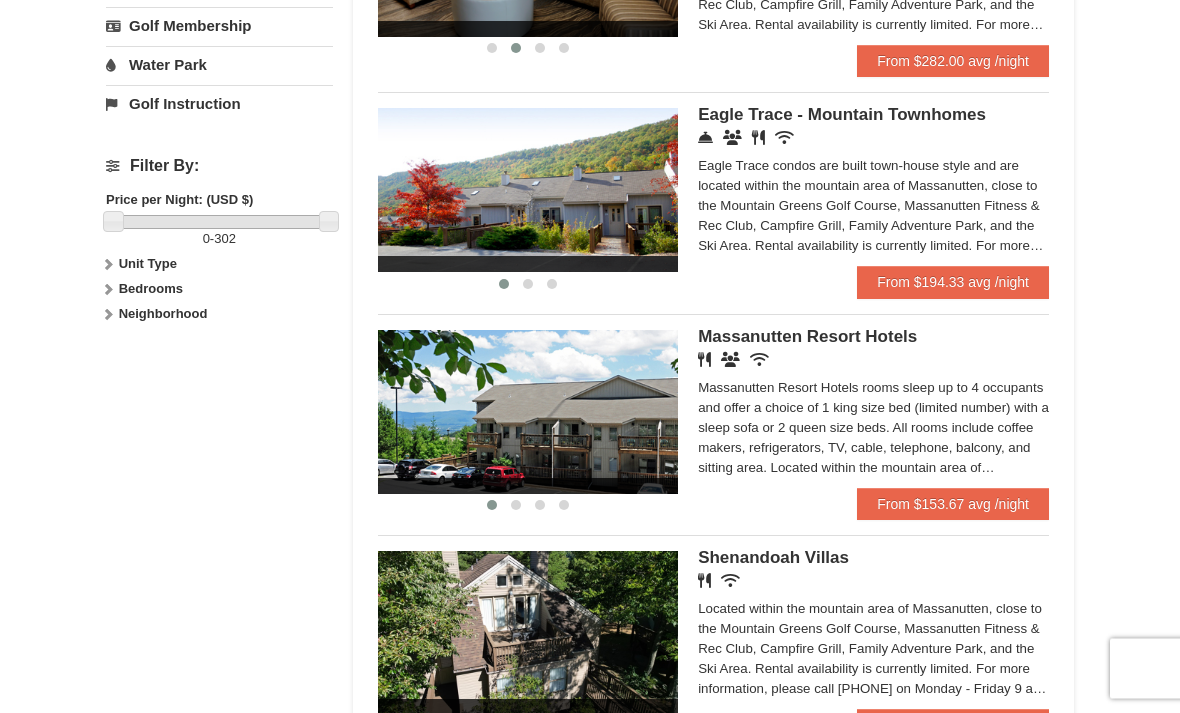 scroll, scrollTop: 814, scrollLeft: 0, axis: vertical 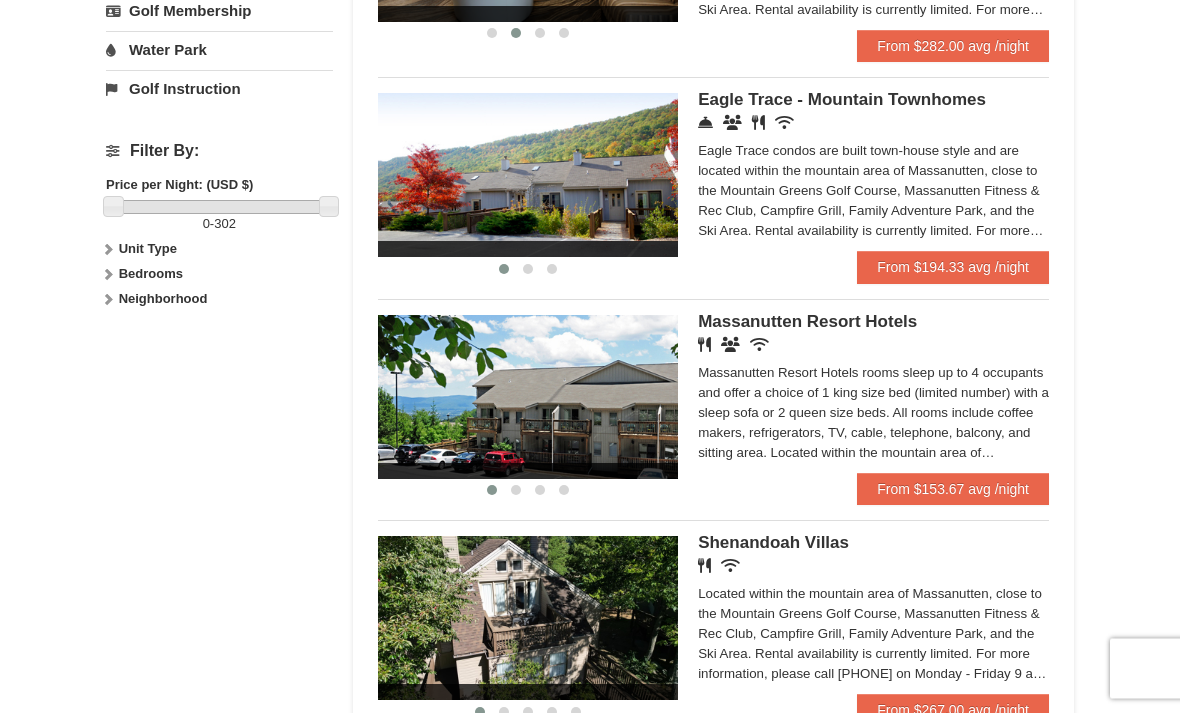 click at bounding box center (528, 398) 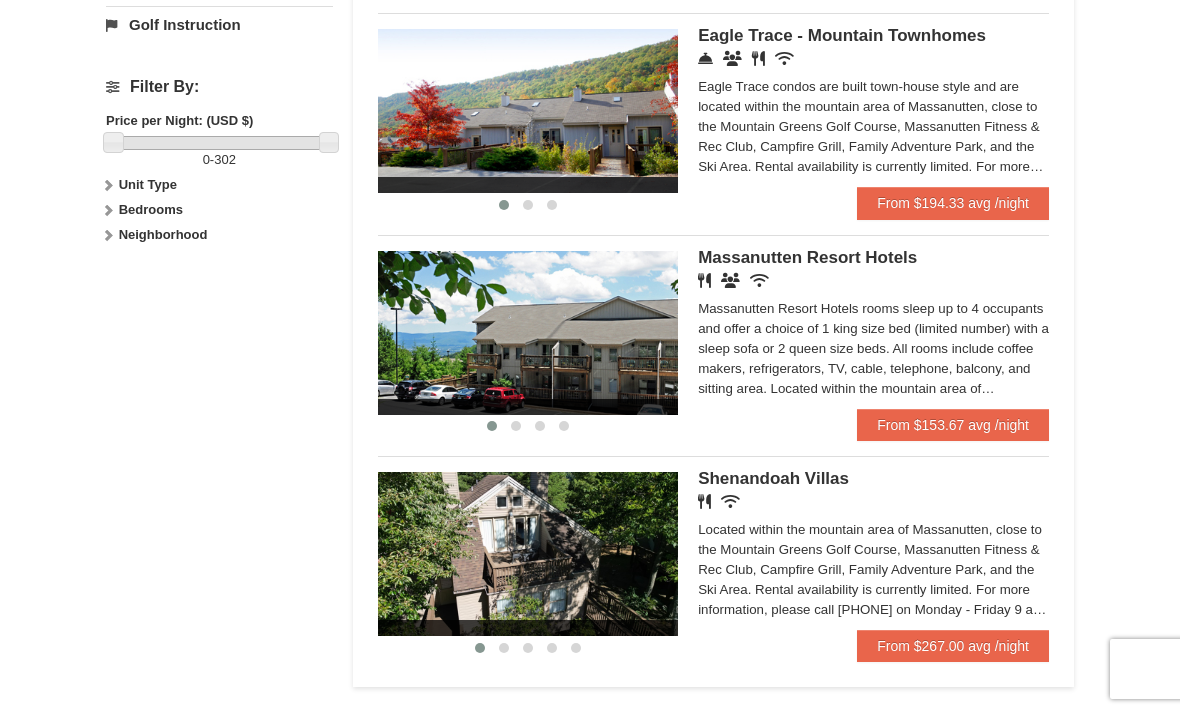 click on "Bedrooms" at bounding box center [151, 209] 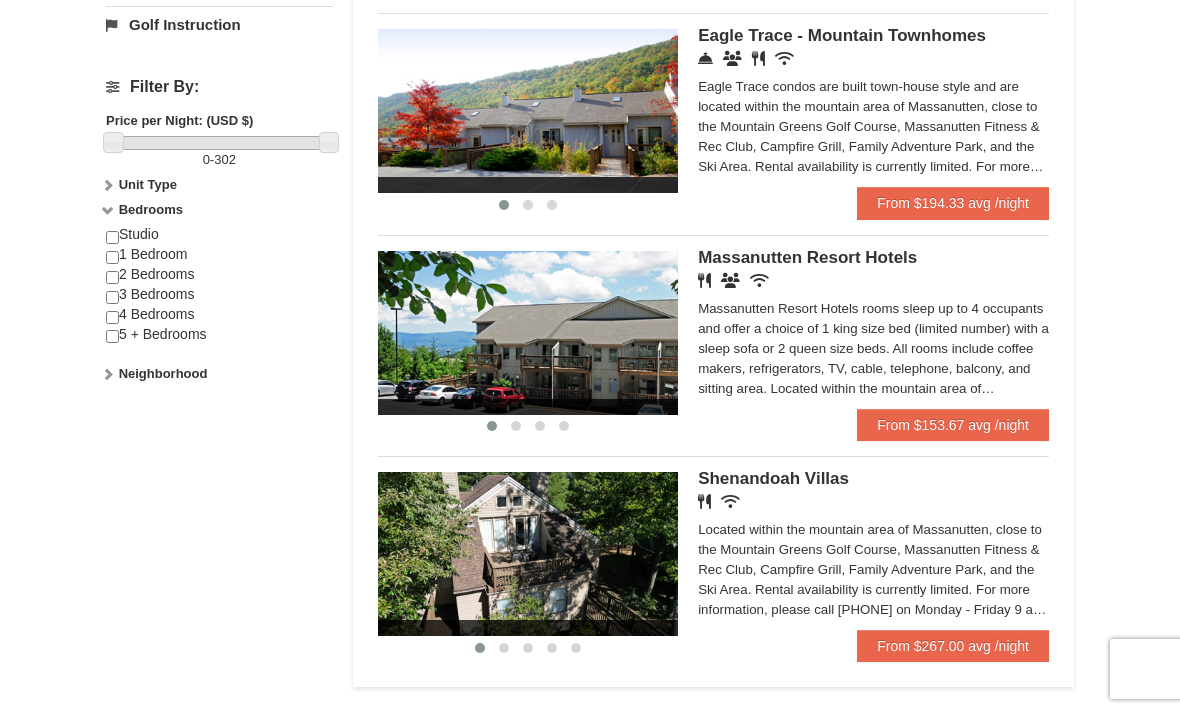 click at bounding box center (112, 297) 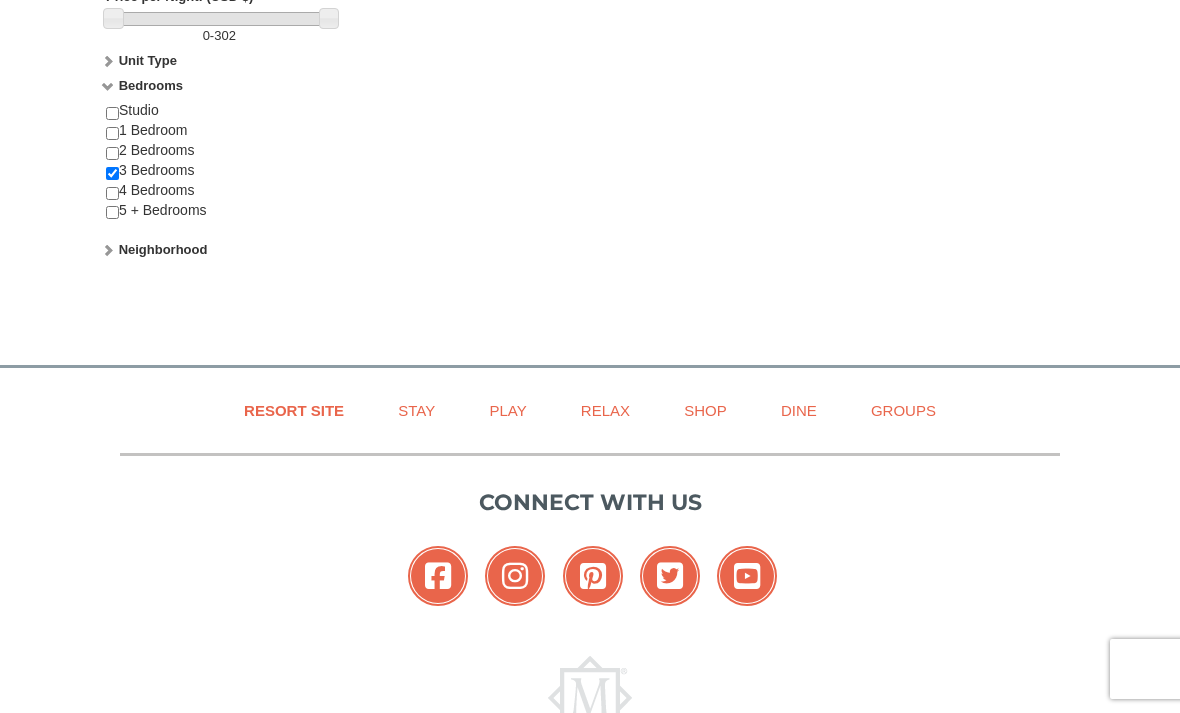 scroll, scrollTop: 1074, scrollLeft: 0, axis: vertical 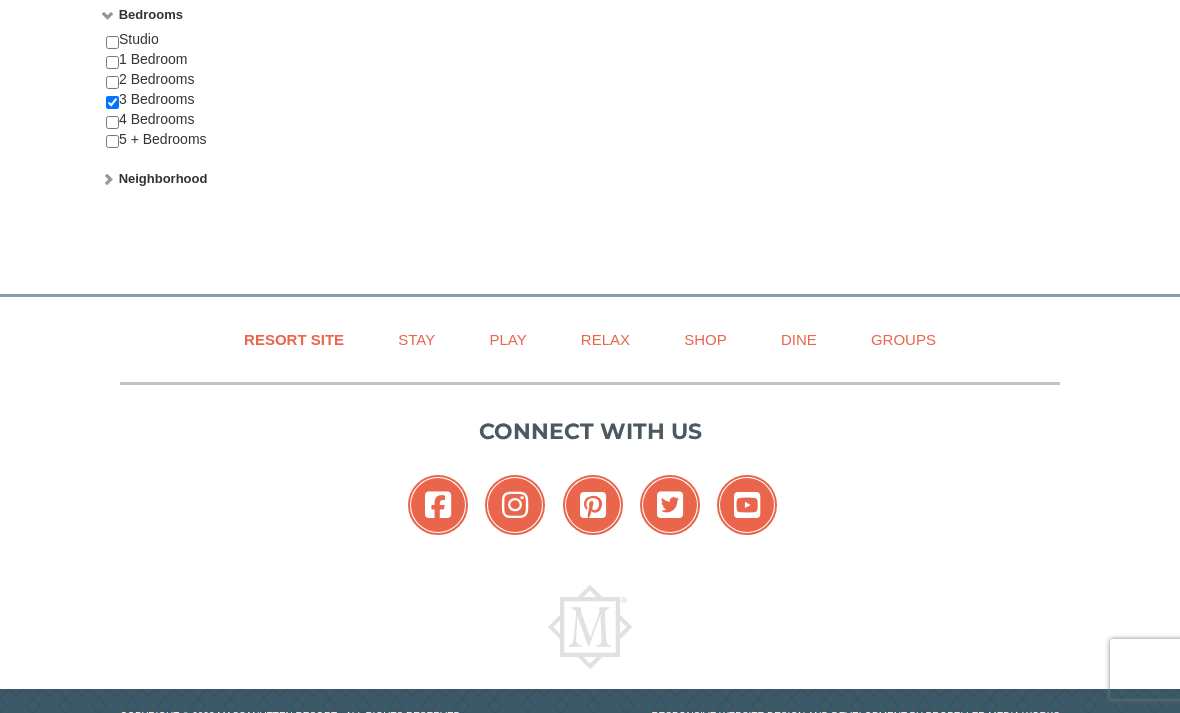 click on "Neighborhood" at bounding box center (163, 178) 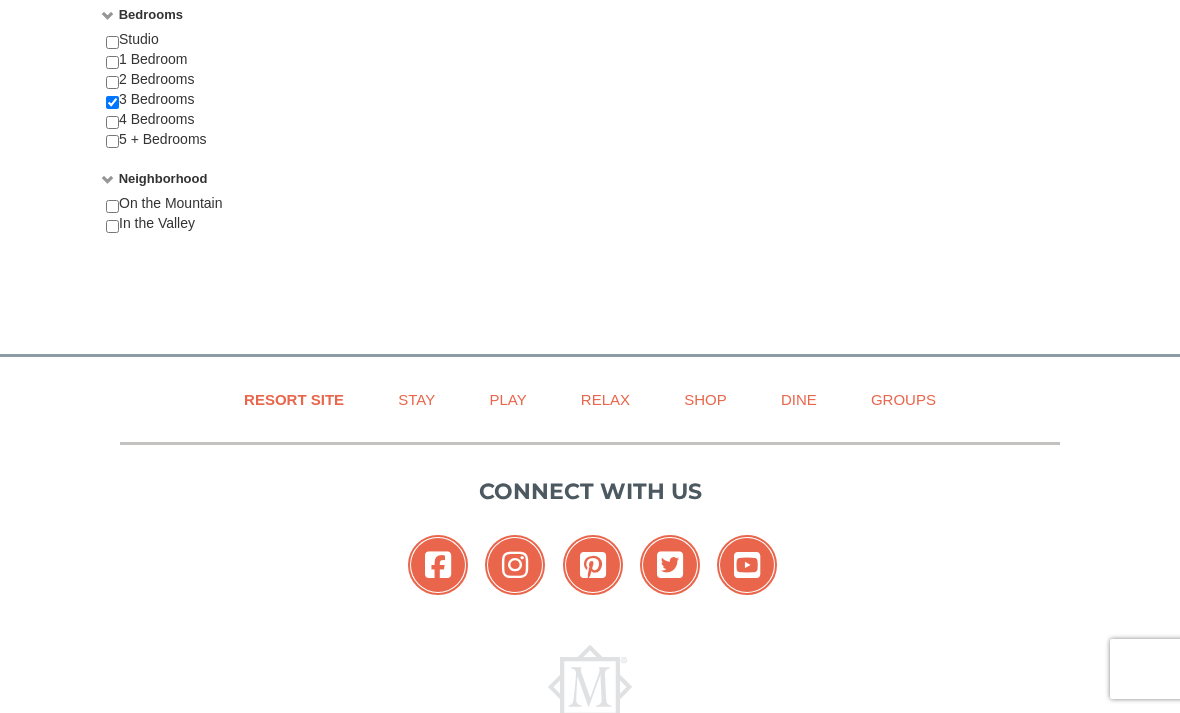 click on "On the Mountain
In the Valley" at bounding box center [219, 224] 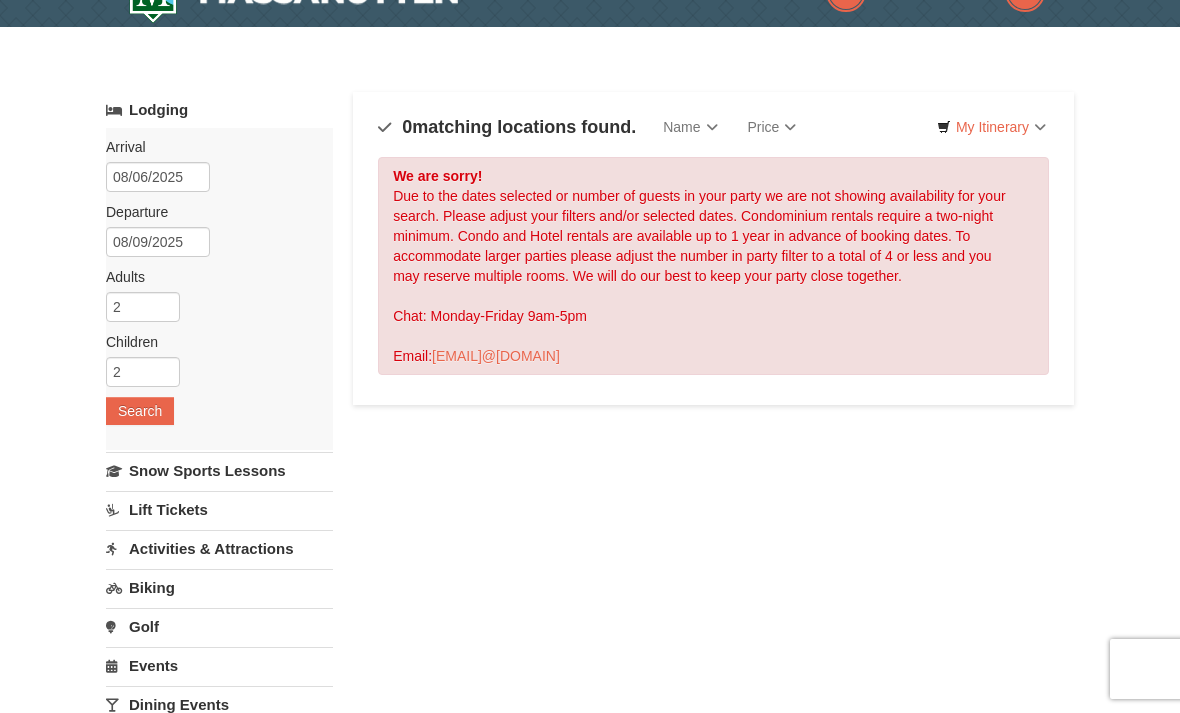 scroll, scrollTop: 11, scrollLeft: 0, axis: vertical 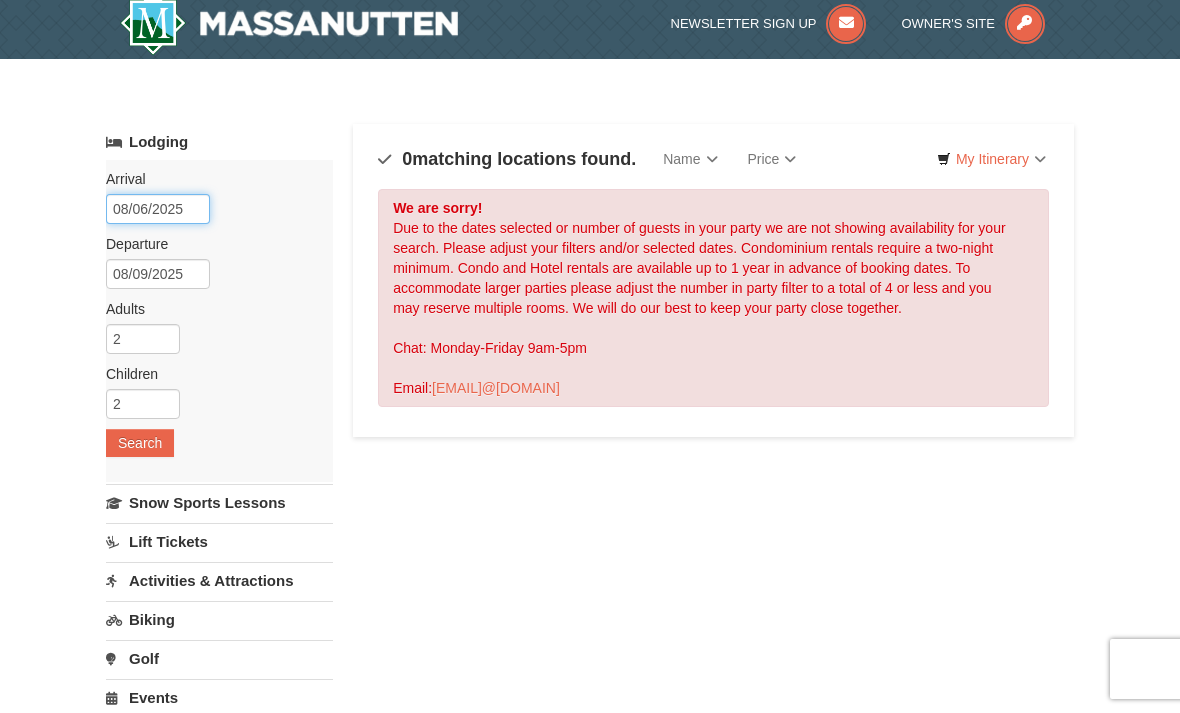 click on "08/06/2025" at bounding box center (158, 209) 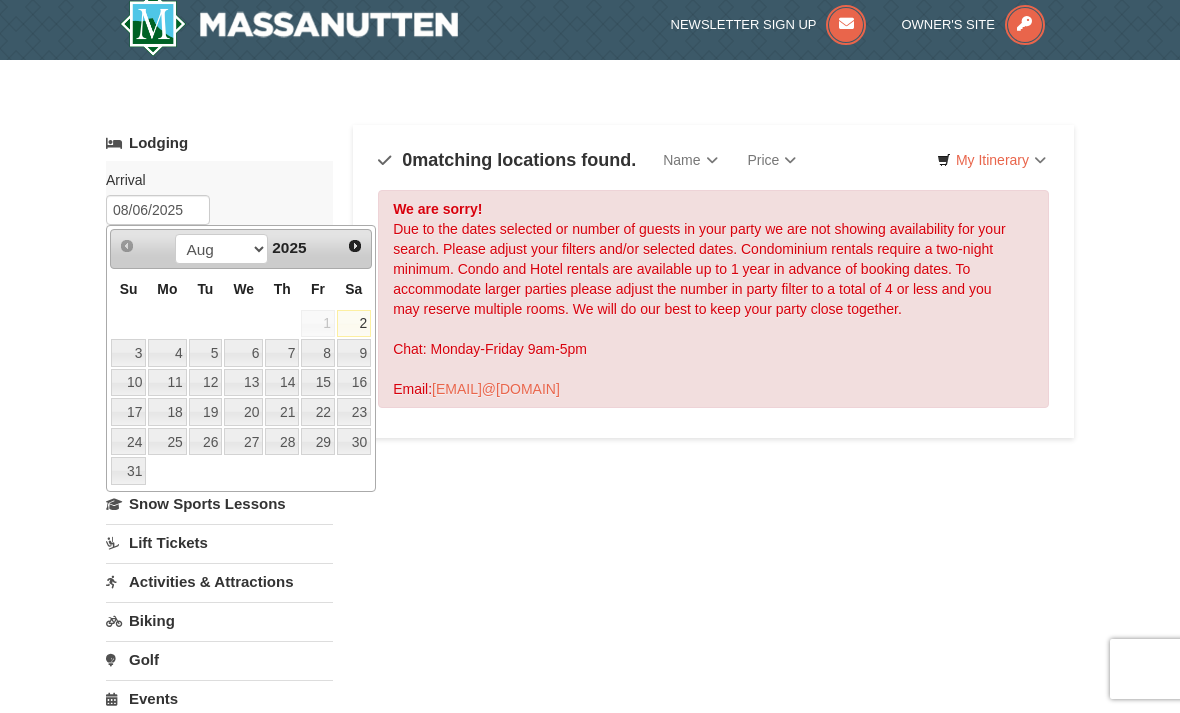 click on "6" at bounding box center [243, 353] 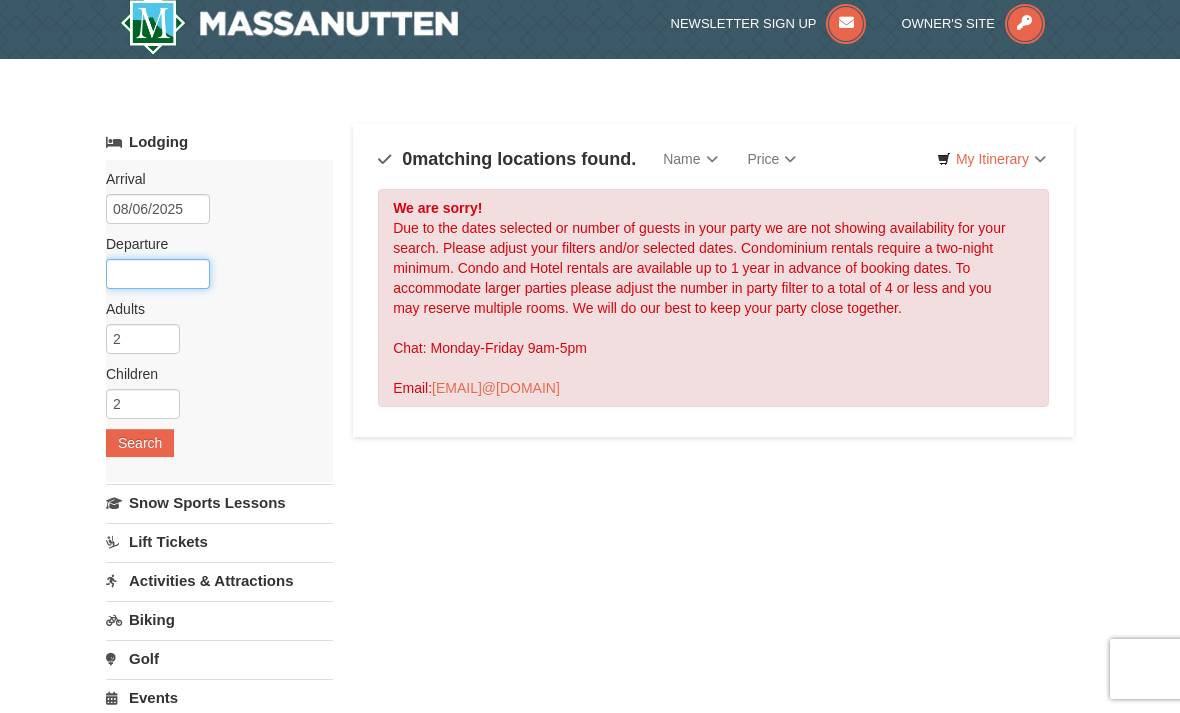 click at bounding box center (158, 274) 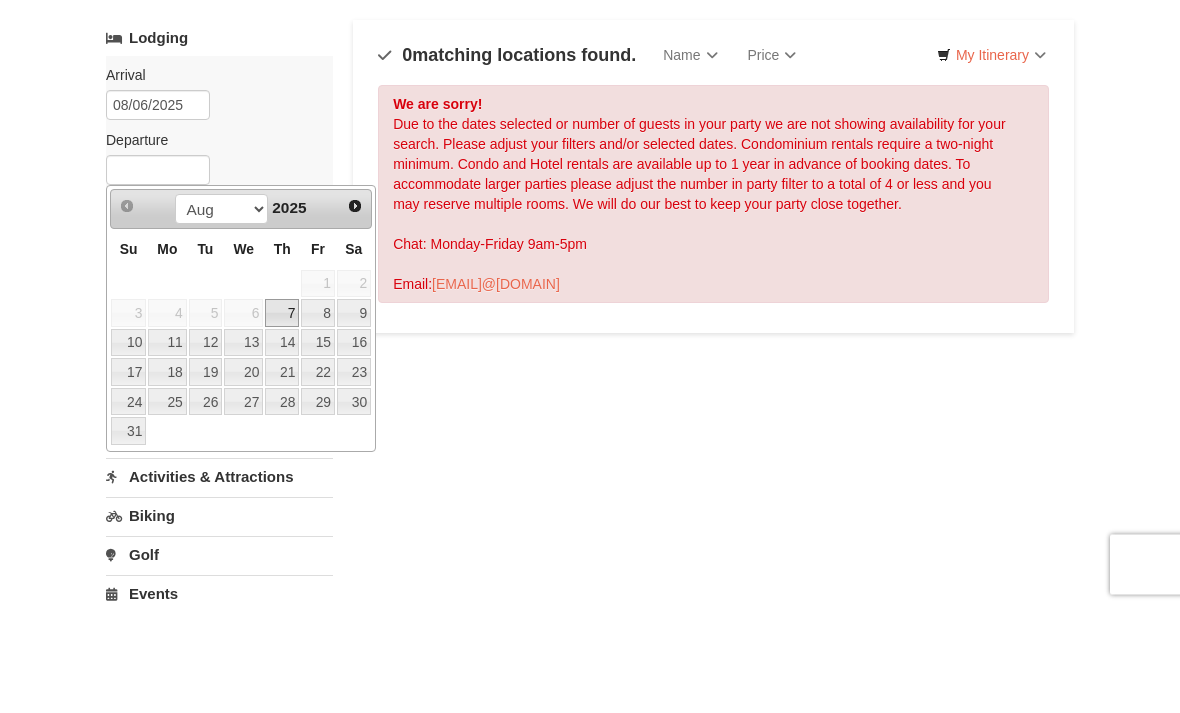 click on "9" at bounding box center [354, 418] 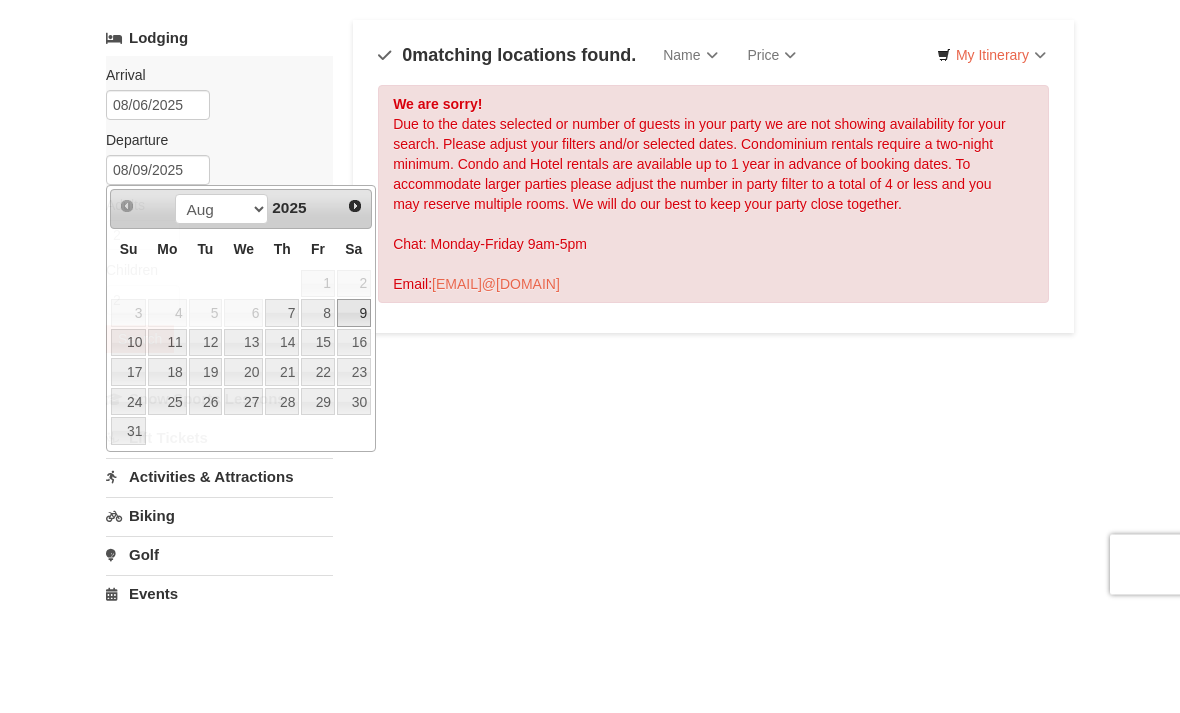 scroll, scrollTop: 115, scrollLeft: 0, axis: vertical 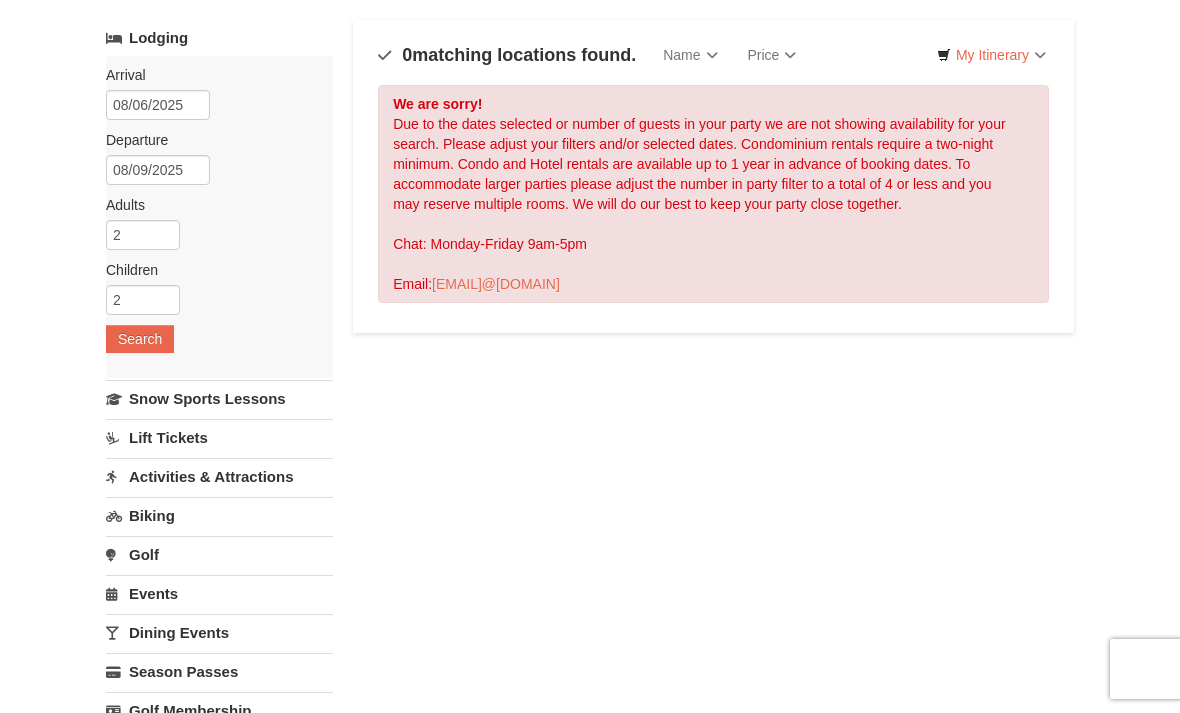 click on "Search" at bounding box center (140, 339) 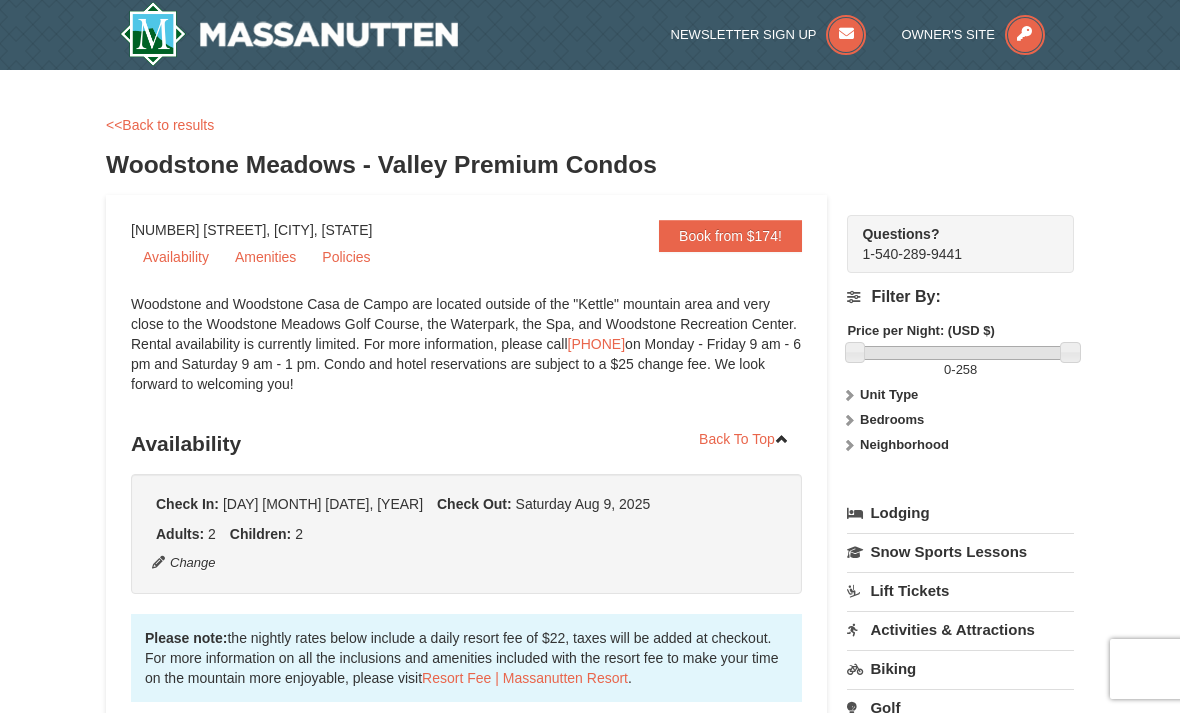 scroll, scrollTop: 0, scrollLeft: 0, axis: both 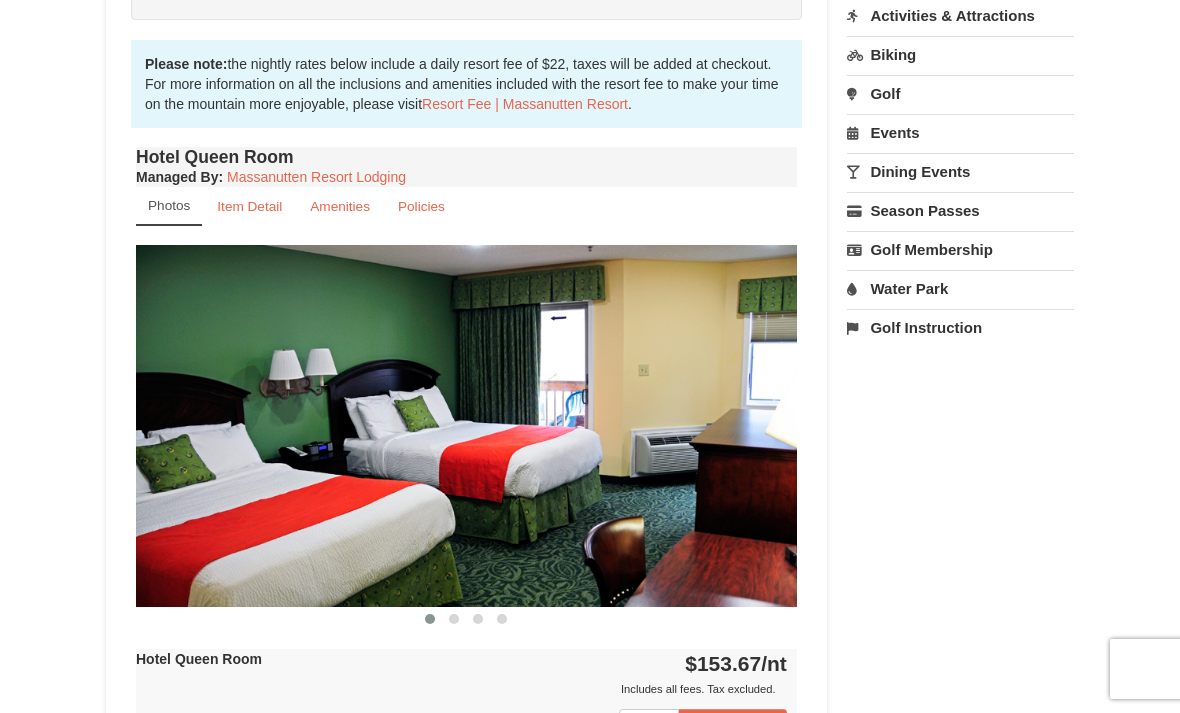 click on "Item Detail" at bounding box center [249, 206] 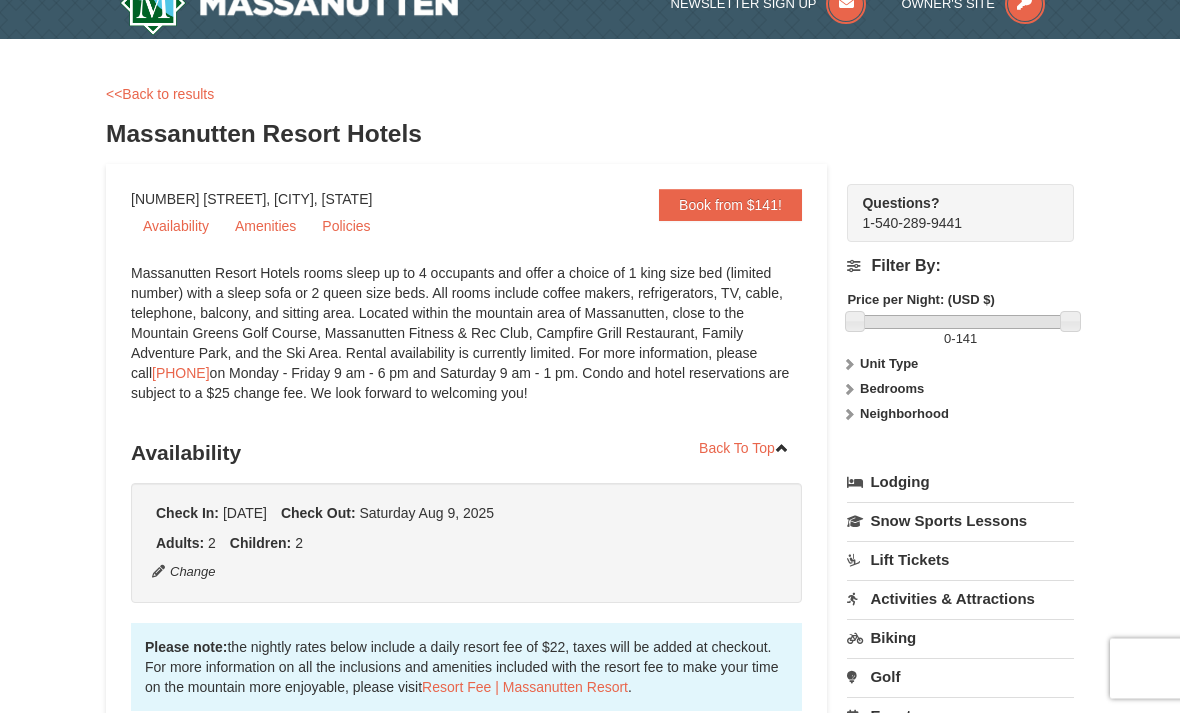 scroll, scrollTop: 32, scrollLeft: 0, axis: vertical 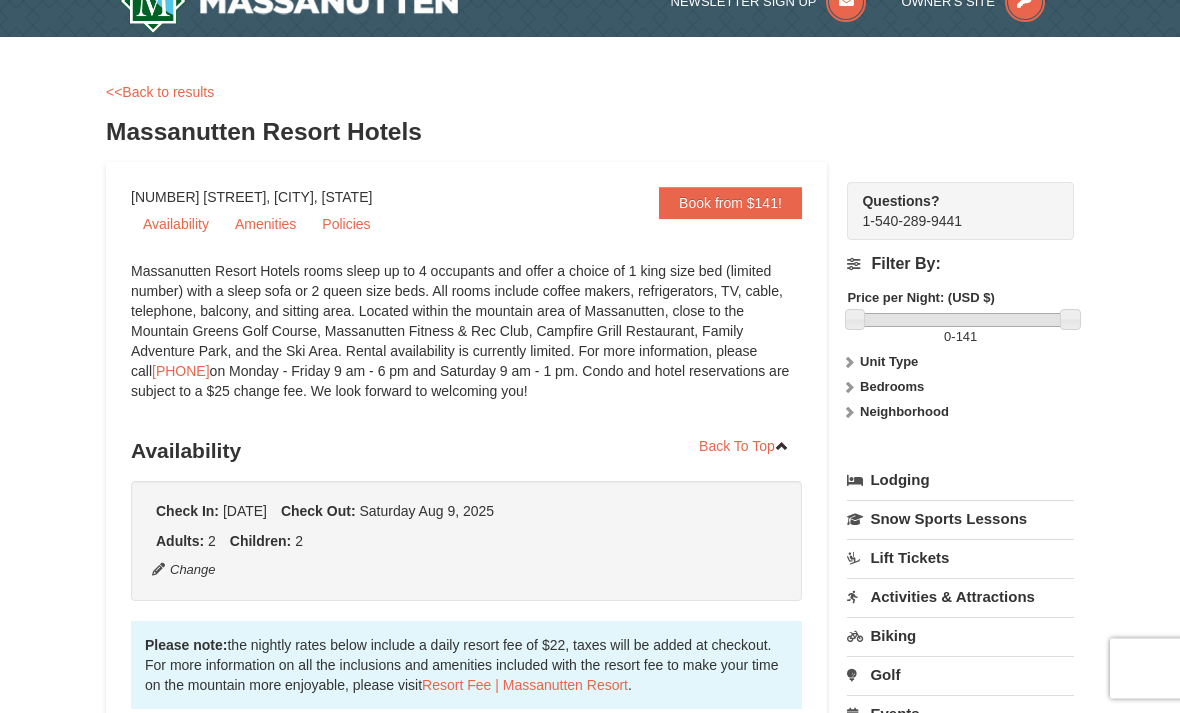 click on "Bedrooms" at bounding box center [892, 387] 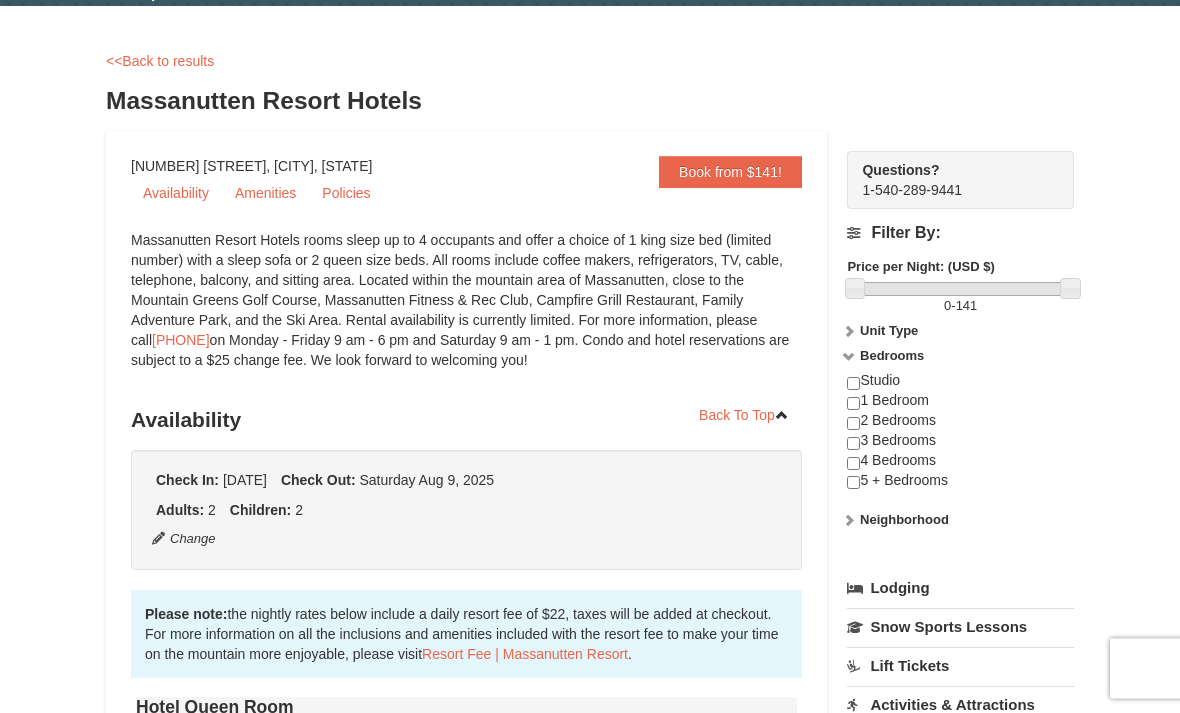 scroll, scrollTop: 66, scrollLeft: 0, axis: vertical 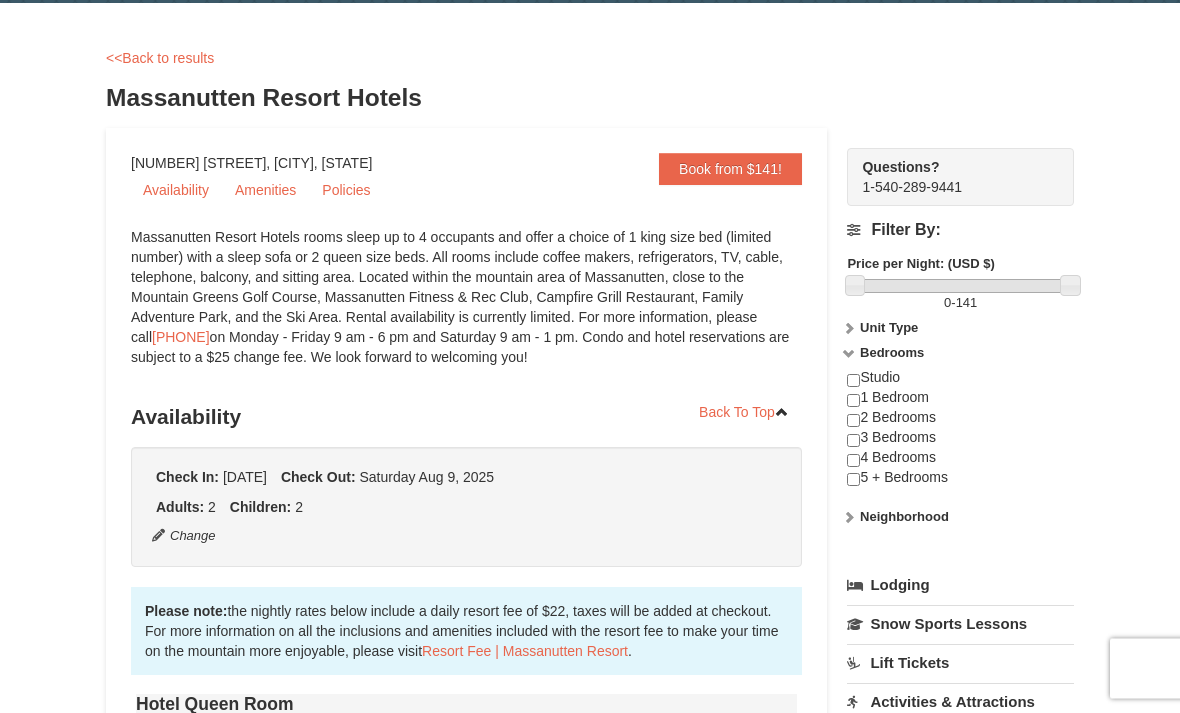 click at bounding box center (853, 441) 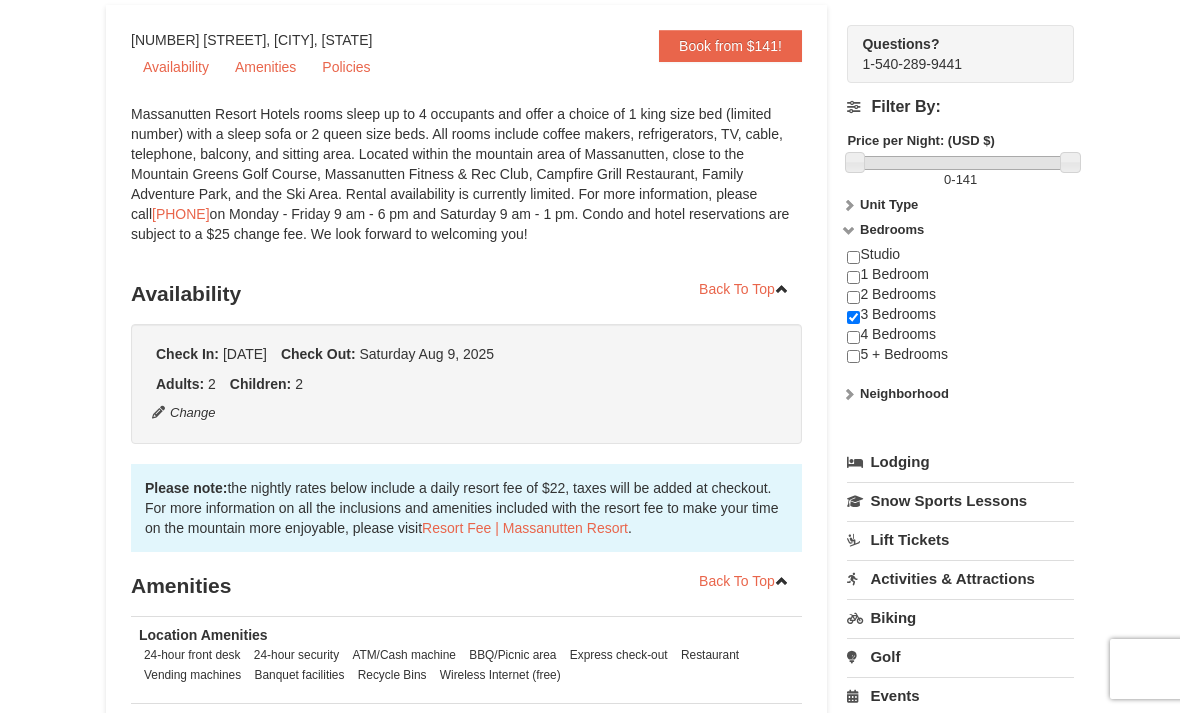 scroll, scrollTop: 0, scrollLeft: 0, axis: both 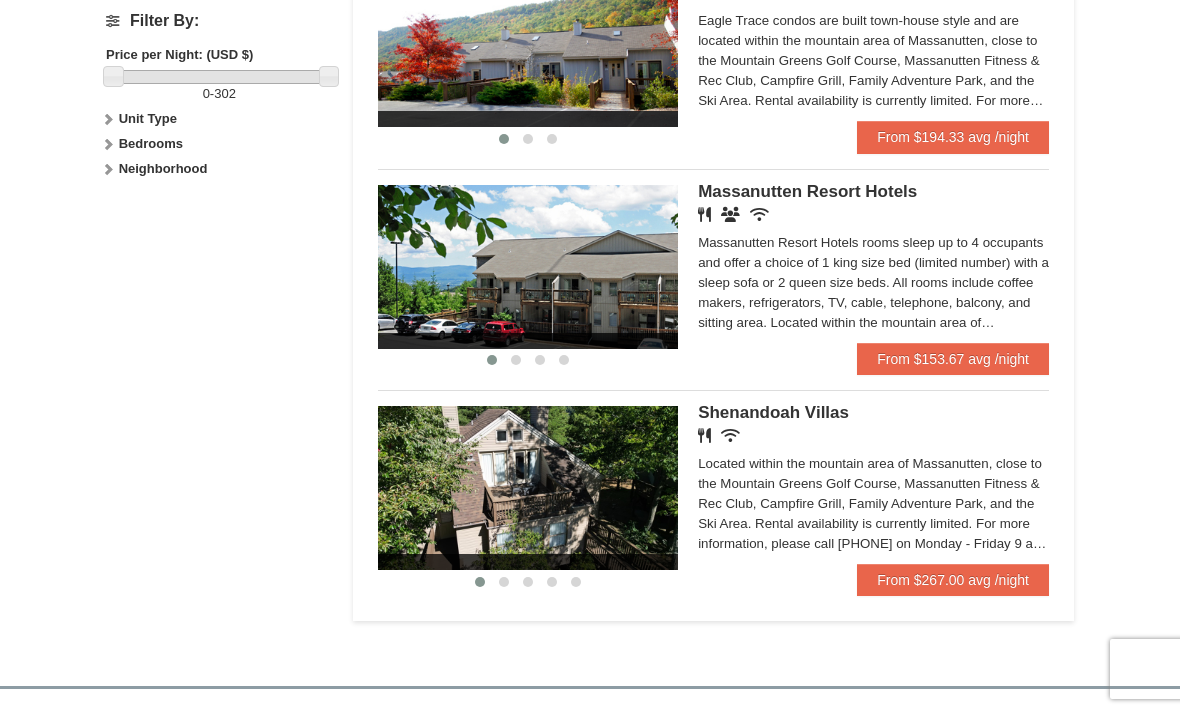 click on "Located within the mountain area of Massanutten, close to the Mountain Greens Golf Course, Massanutten Fitness & Rec Club, Campfire Grill, Family Adventure Park, and the Ski Area.
Rental availability is currently limited. For more information, please call [PHONE] on Monday - Friday 9 am - 6 pm and Saturday 9 am - 1 pm. Condo and hotel reservations are subject to a $25 change fee.
We look forward to welcoming you!" at bounding box center [873, 504] 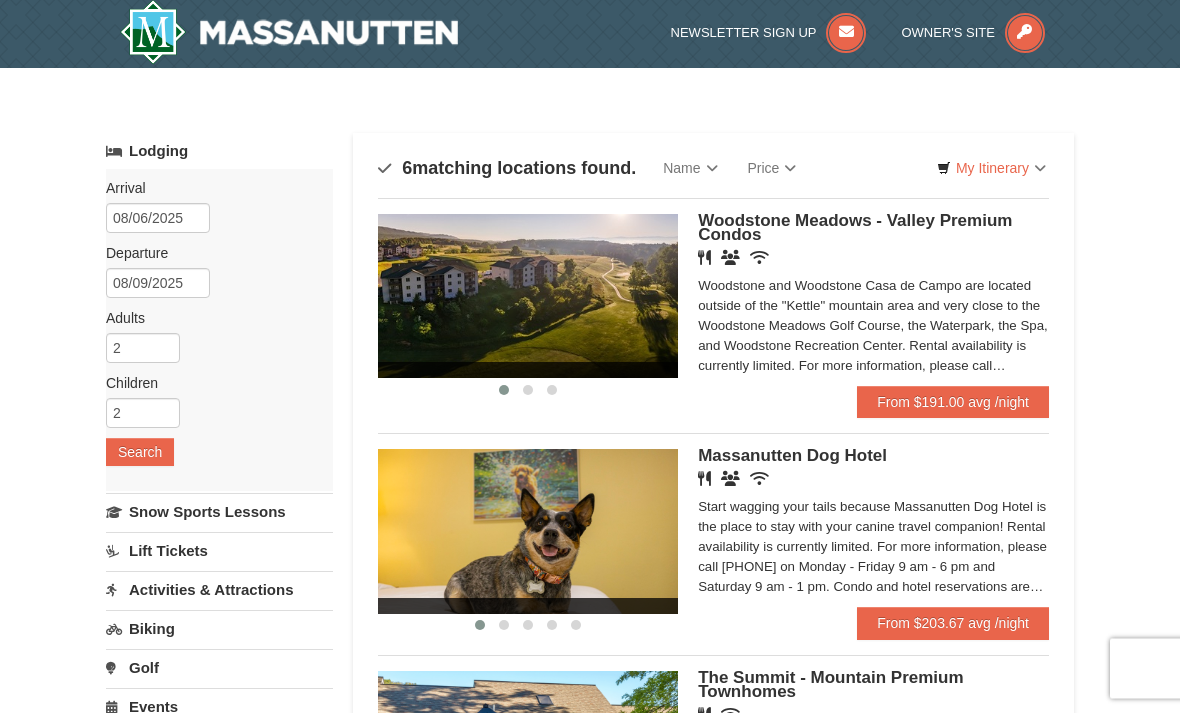 scroll, scrollTop: 0, scrollLeft: 0, axis: both 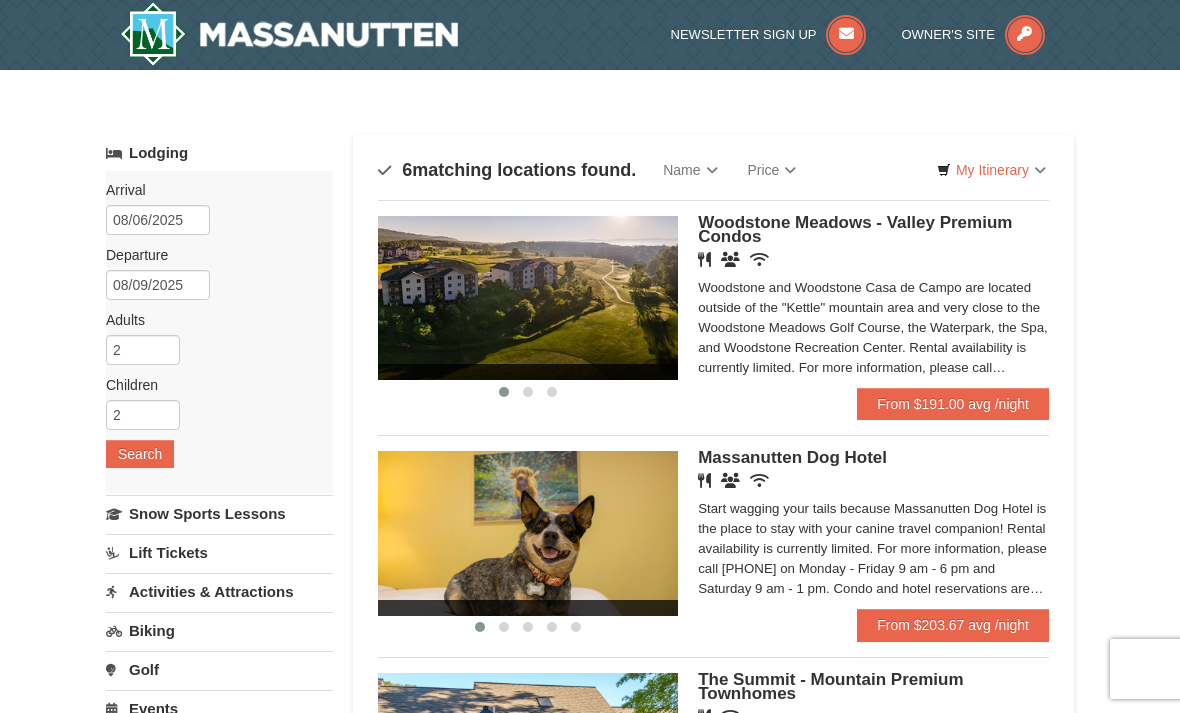 click on "Woodstone and Woodstone Casa de Campo are located outside of the "Kettle" mountain area and very close to the Woodstone Meadows Golf Course, the Waterpark, the Spa, and Woodstone Recreation Center.
Rental availability is currently limited. For more information, please call [PHONE] on Monday - Friday 9 am - 6 pm and Saturday 9 am - 1 pm. Condo and hotel reservations are subject to a $25 change fee.
We look forward to welcoming you!" at bounding box center (873, 328) 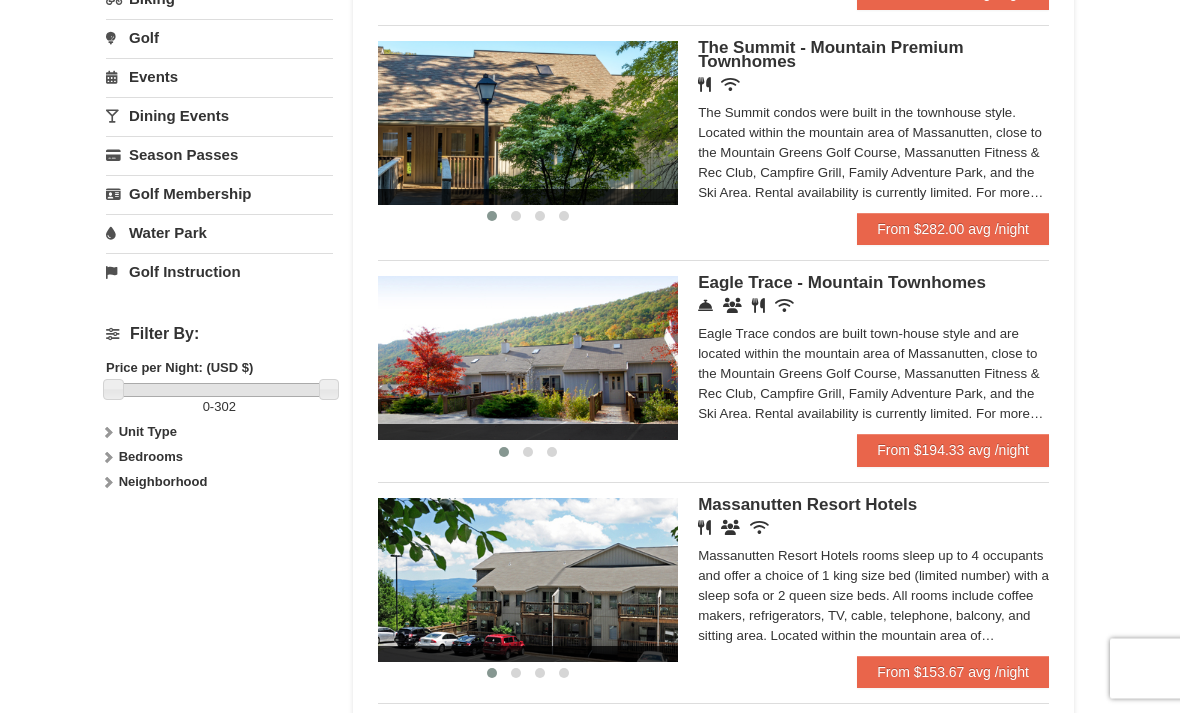 scroll, scrollTop: 632, scrollLeft: 0, axis: vertical 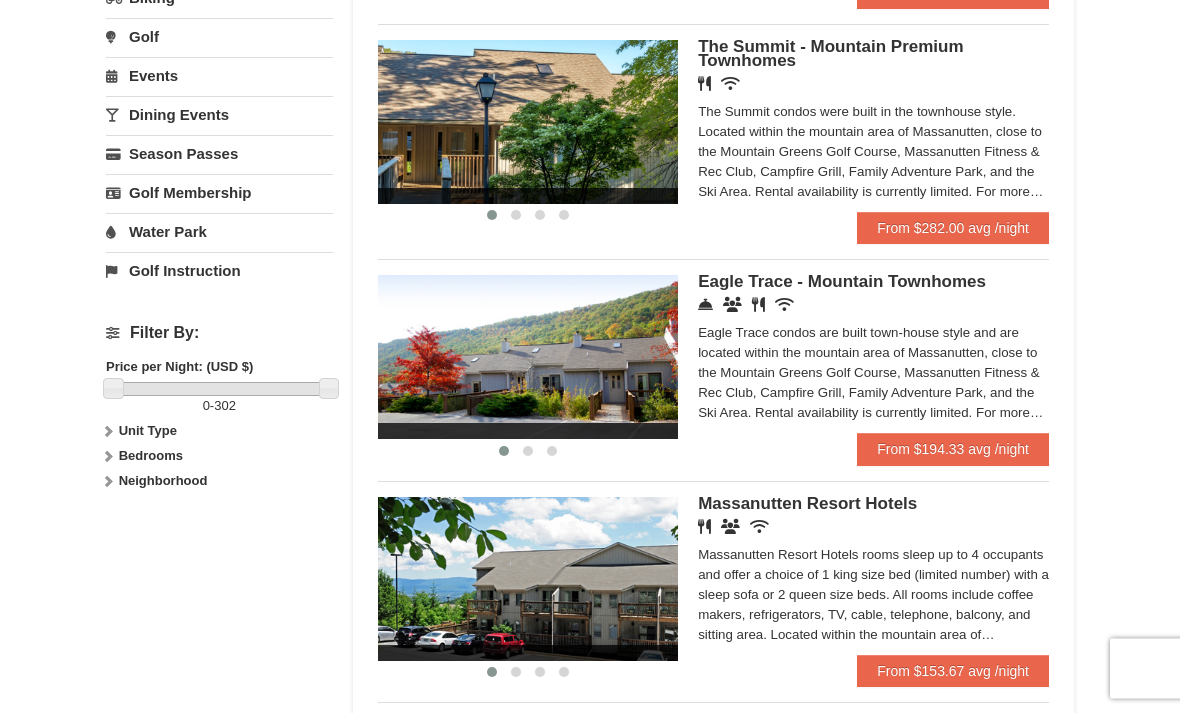 click on "Eagle Trace condos are built town-house style and are located within the mountain area of Massanutten, close to the Mountain Greens Golf Course, Massanutten Fitness & Rec Club, Campfire Grill, Family Adventure Park, and the Ski Area.
Rental availability is currently limited. For more information, please call 540.289.4952 on Monday - Friday 9 am - 6 pm and Saturday 9 am - 1 pm. Condo and hotel reservations are subject to a $25 change fee.
Activities may be limited and advance sign-ups and ticket purchases required. For more information please visit https://www.massresort.com. Thank you for your patience and understanding. We look forward to welcoming you!" at bounding box center (873, 374) 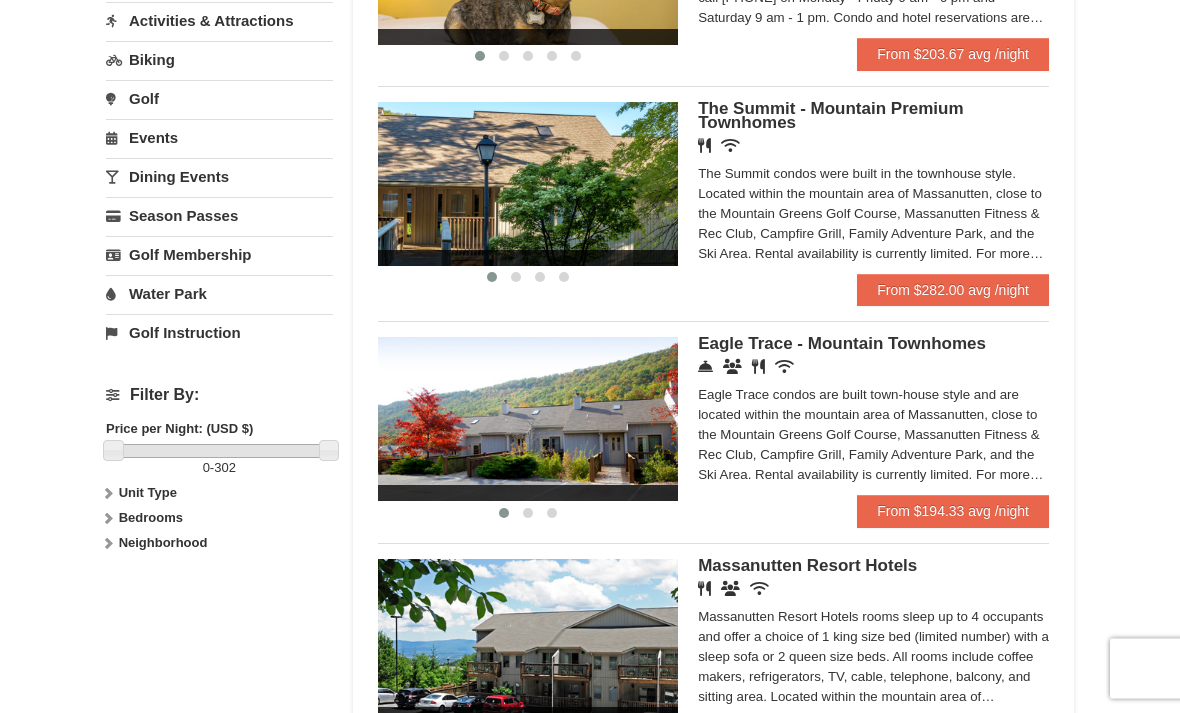 scroll, scrollTop: 571, scrollLeft: 0, axis: vertical 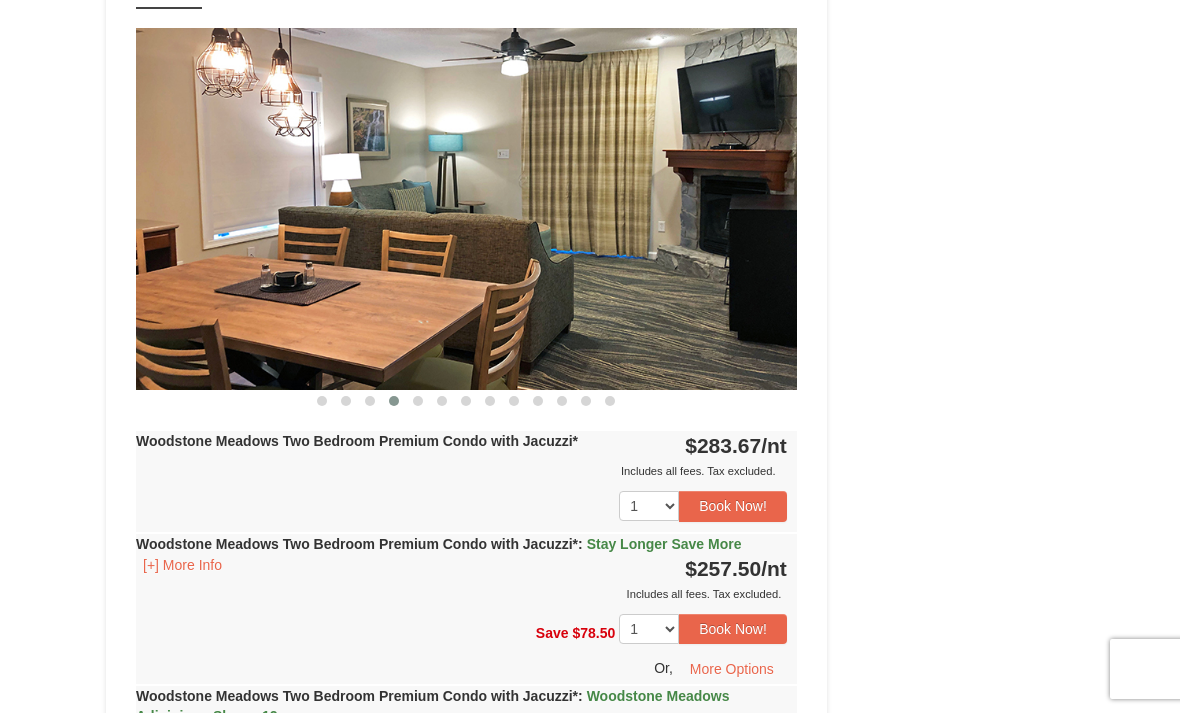 click at bounding box center (466, 209) 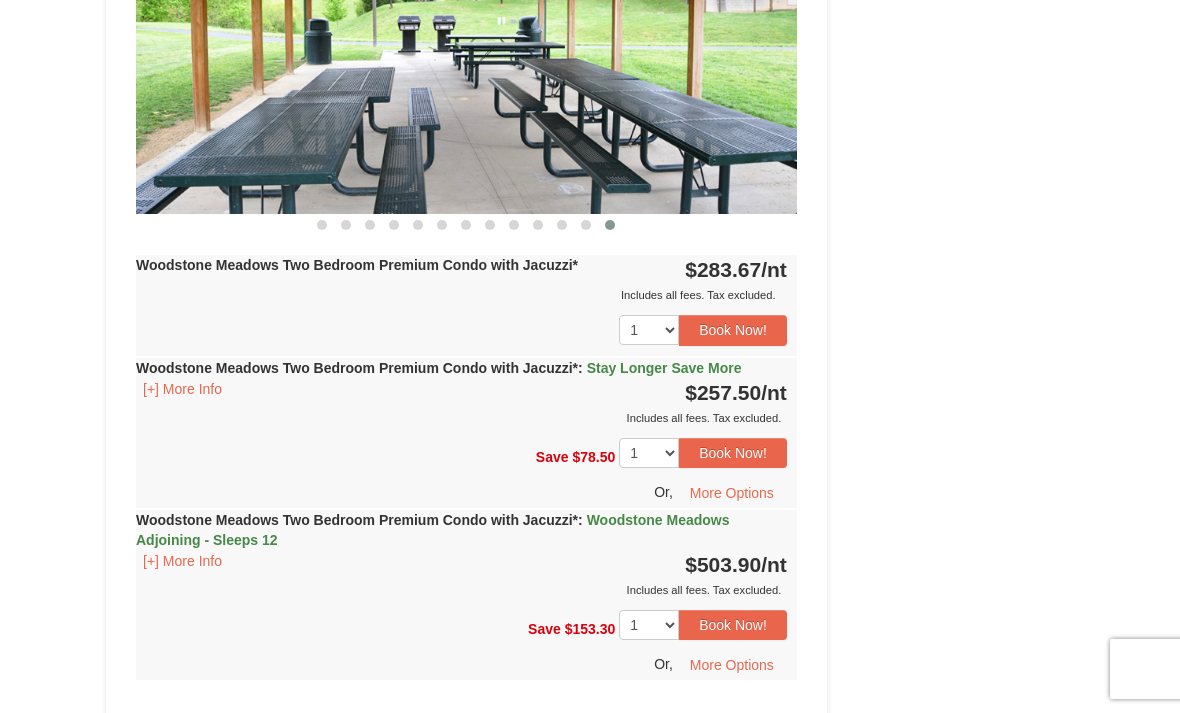 scroll, scrollTop: 5768, scrollLeft: 0, axis: vertical 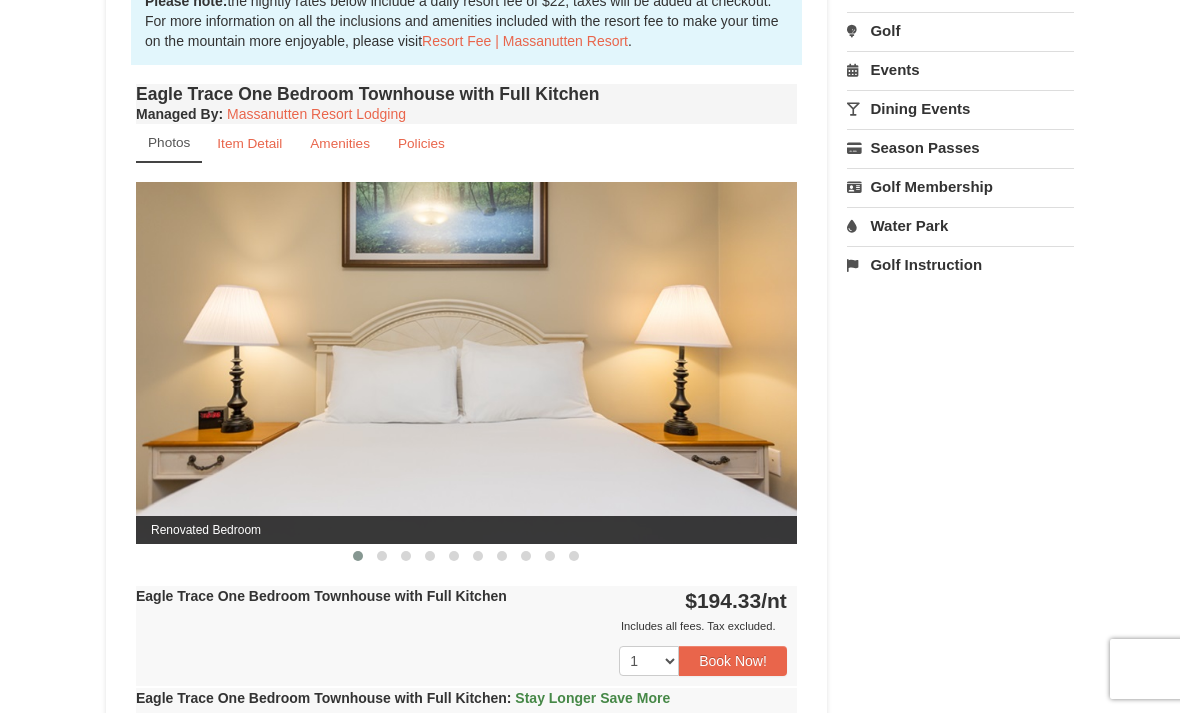 click at bounding box center (1127, 182) 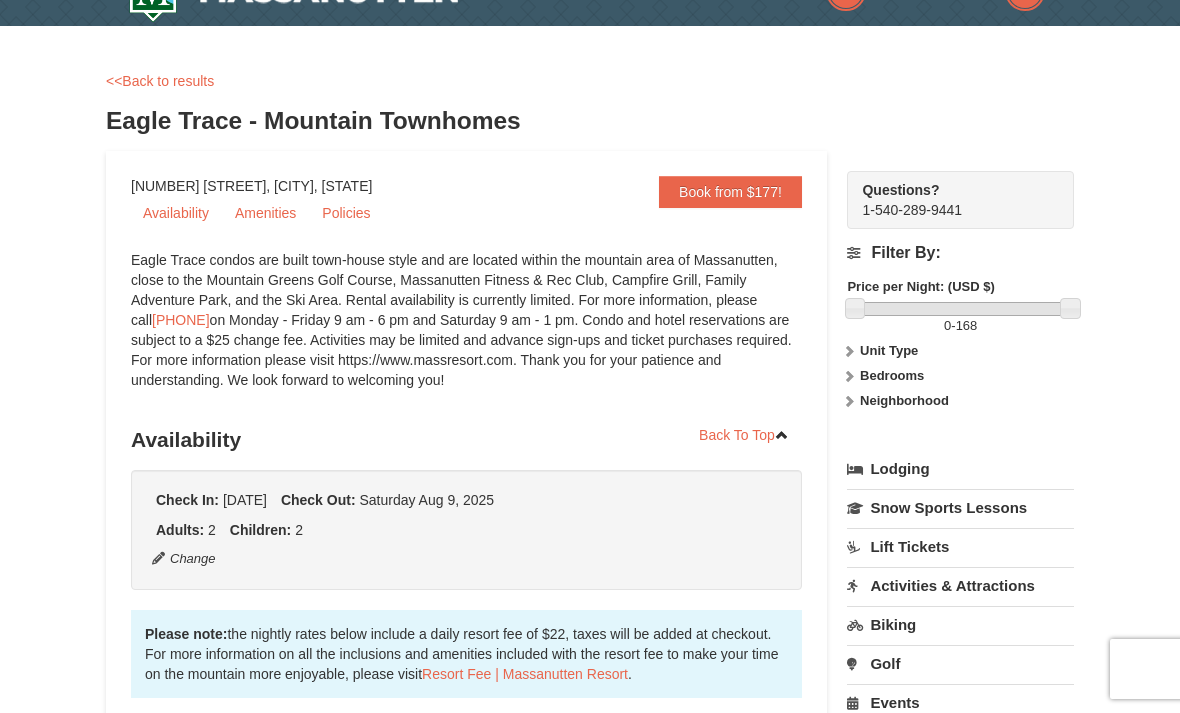 scroll, scrollTop: 0, scrollLeft: 0, axis: both 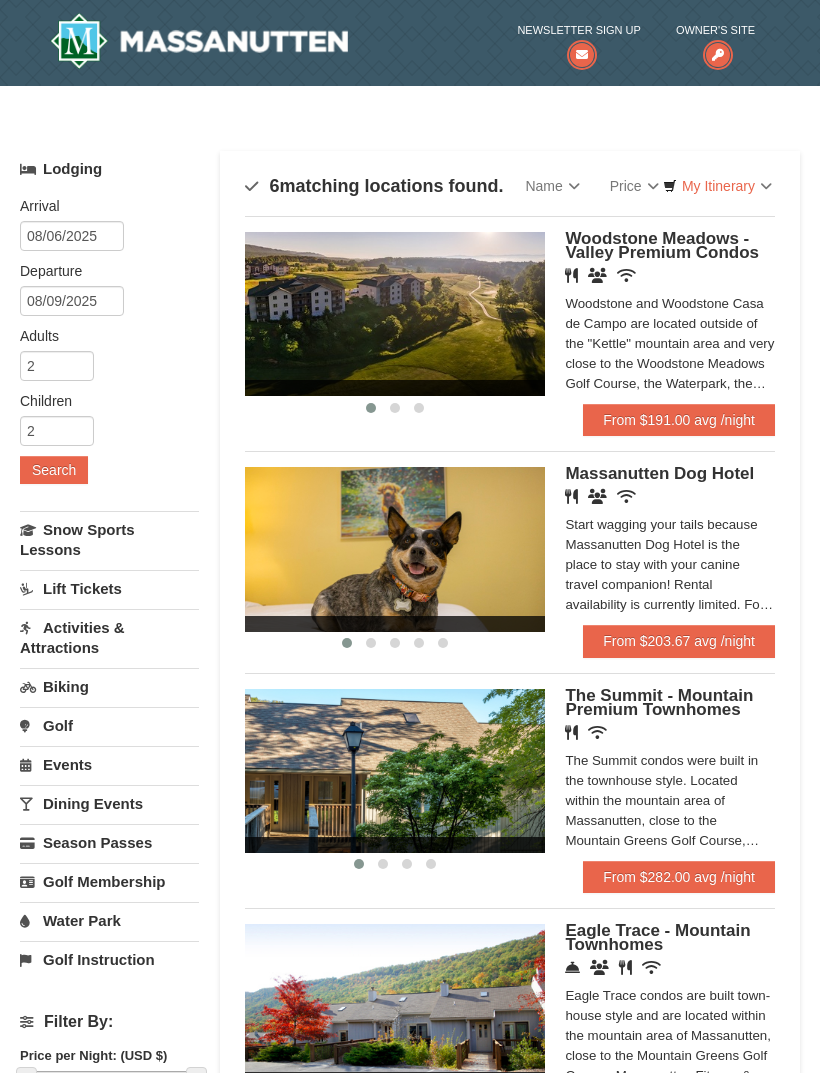 click on "Restaurant Banquet Facilities Wireless Internet (free)" at bounding box center [670, 276] 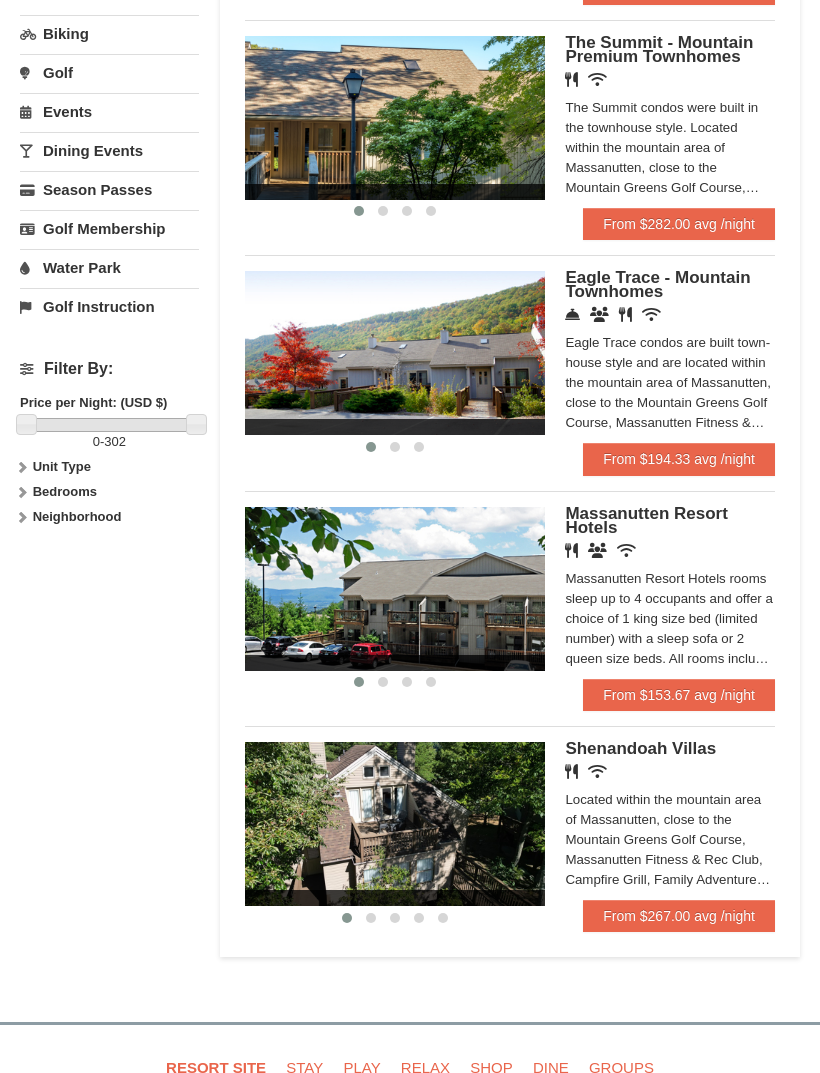 scroll, scrollTop: 659, scrollLeft: 0, axis: vertical 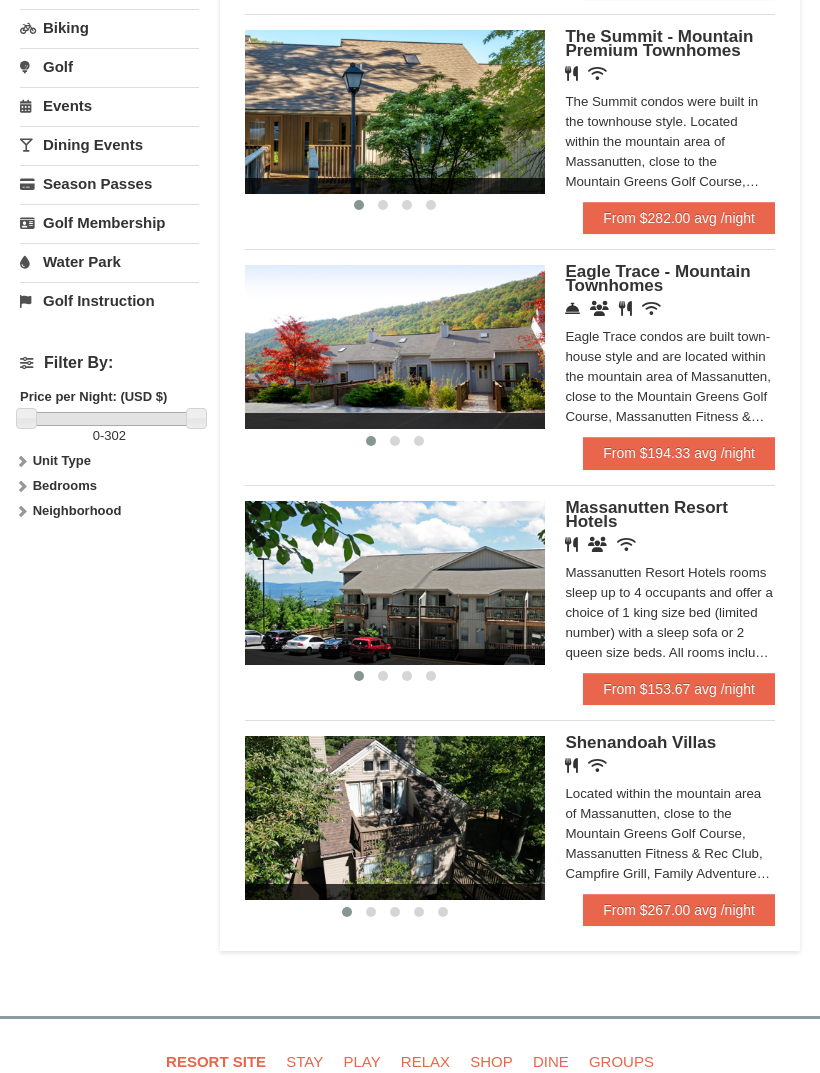 click at bounding box center (395, 583) 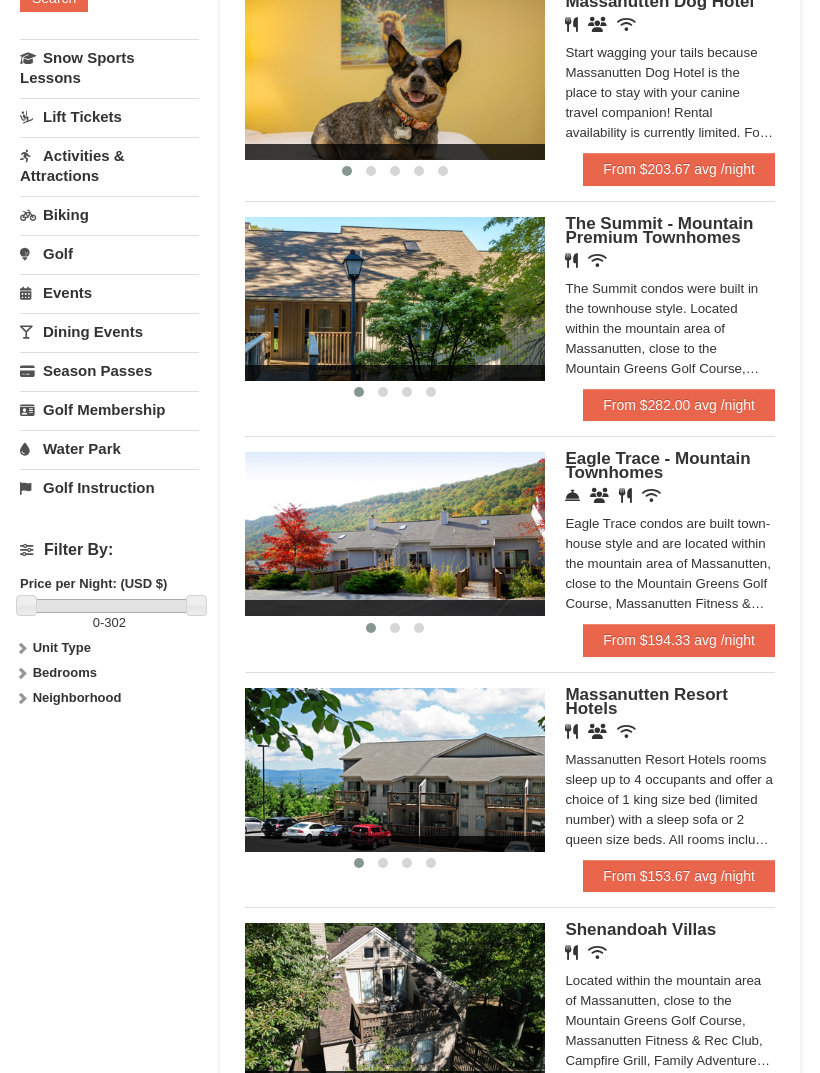 scroll, scrollTop: 468, scrollLeft: 0, axis: vertical 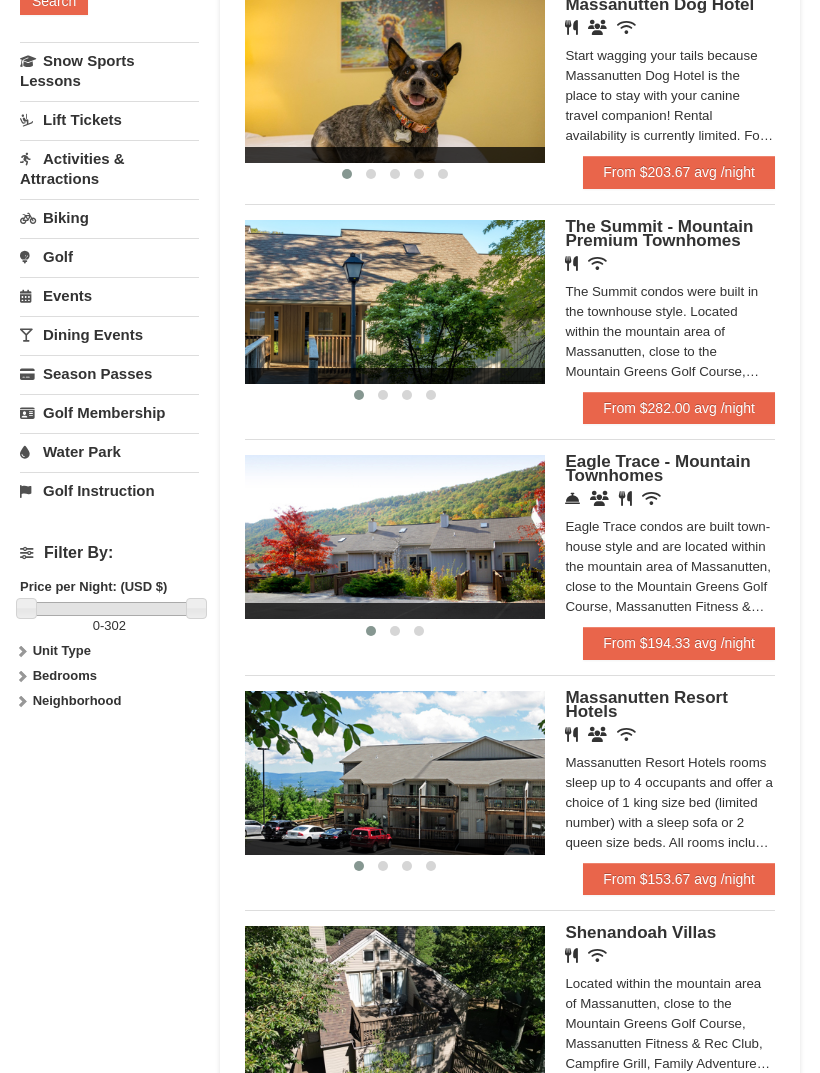 click at bounding box center (395, 538) 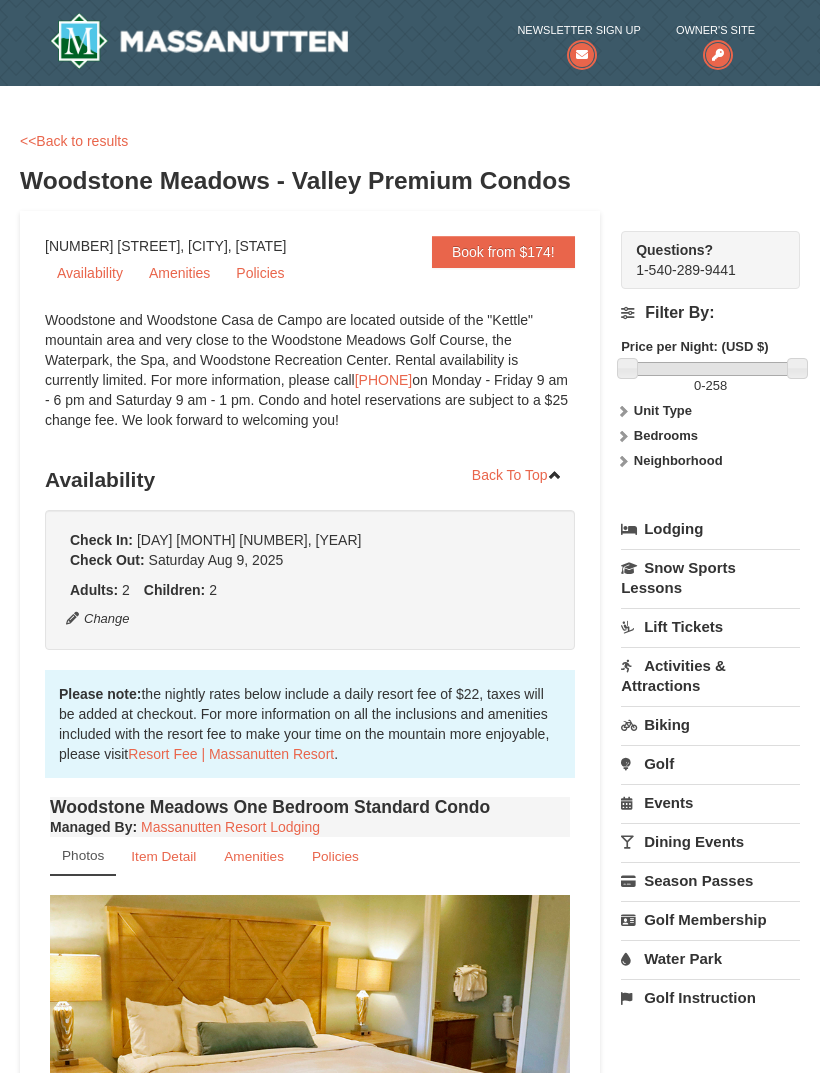 scroll, scrollTop: 0, scrollLeft: 0, axis: both 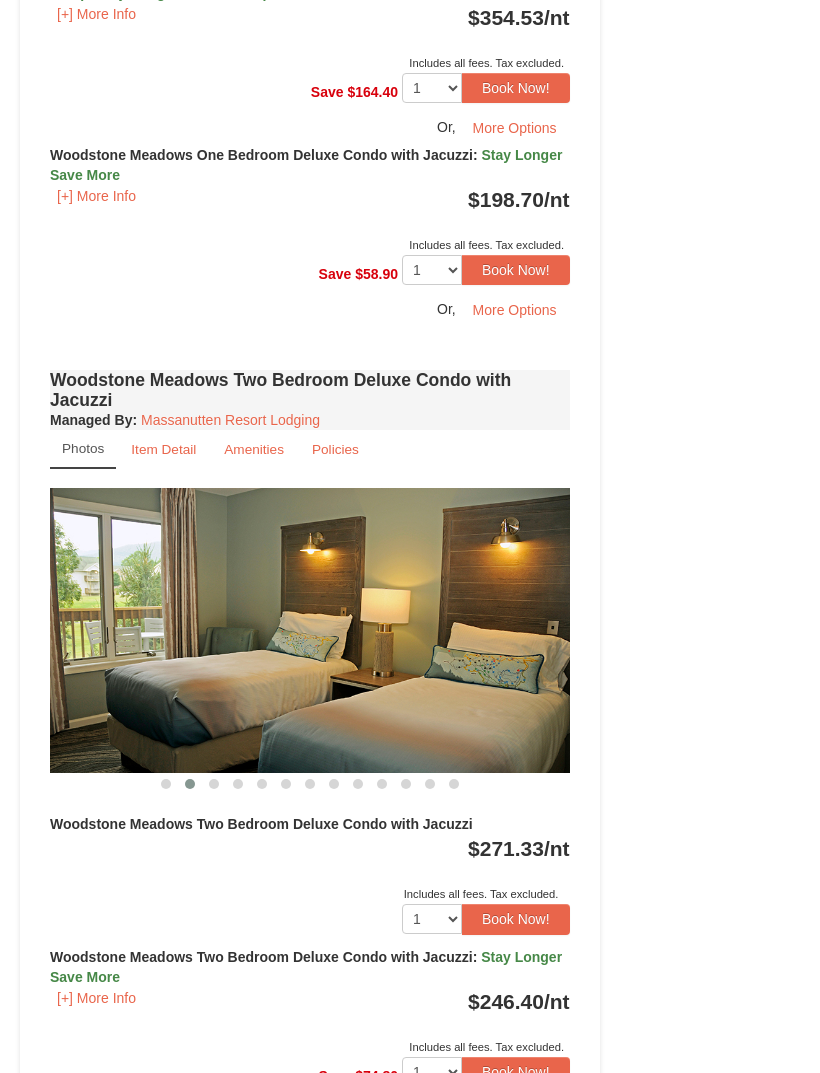 click at bounding box center [310, 630] 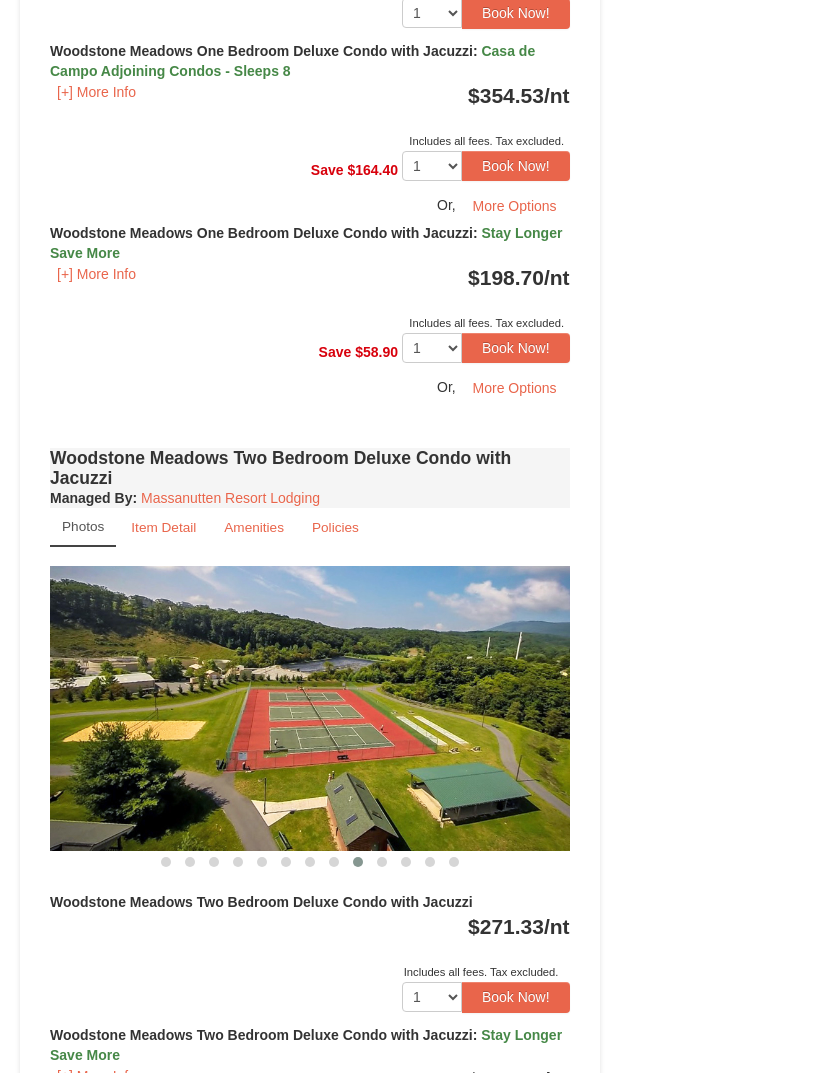 scroll, scrollTop: 2255, scrollLeft: 0, axis: vertical 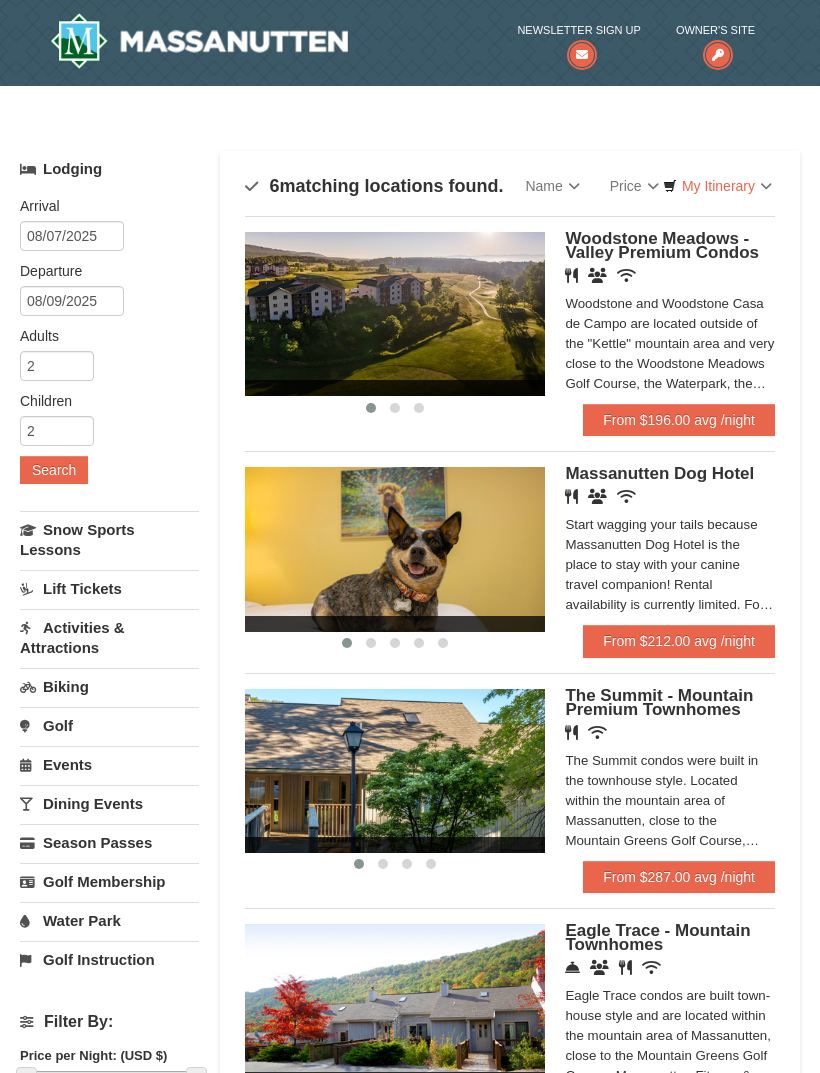 click on "Water Park" at bounding box center [109, 920] 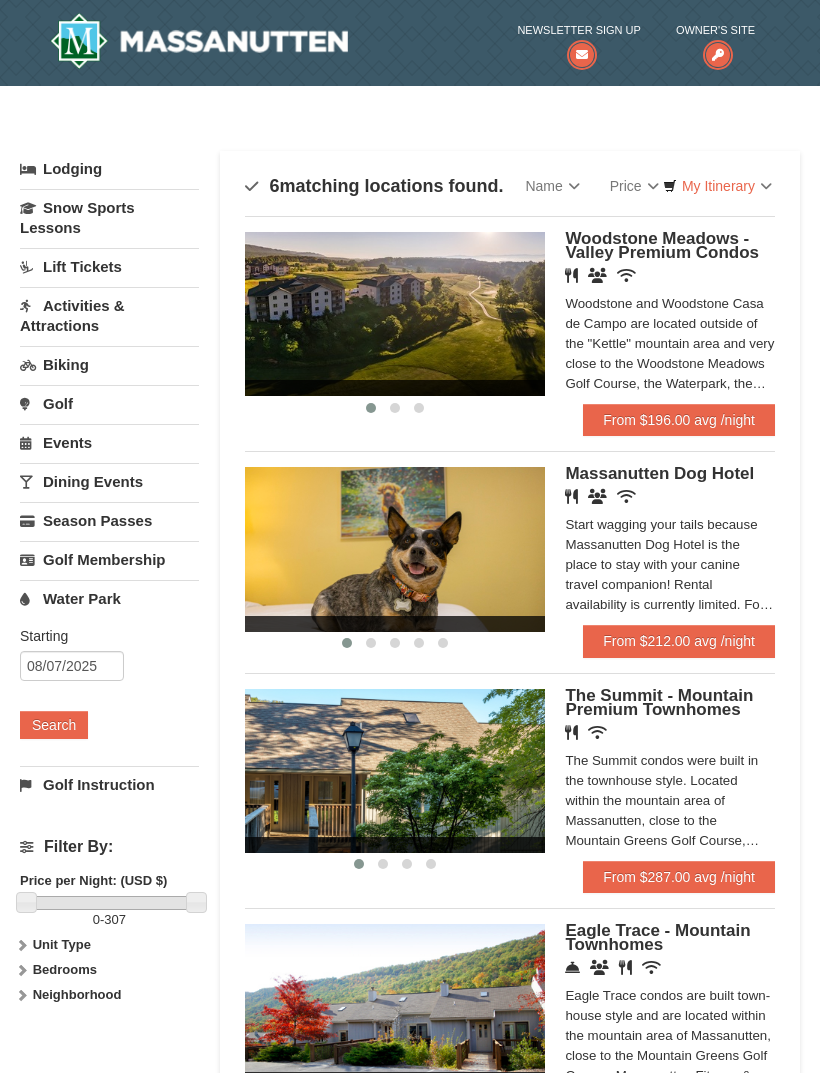 click on "Water Park" at bounding box center (109, 598) 